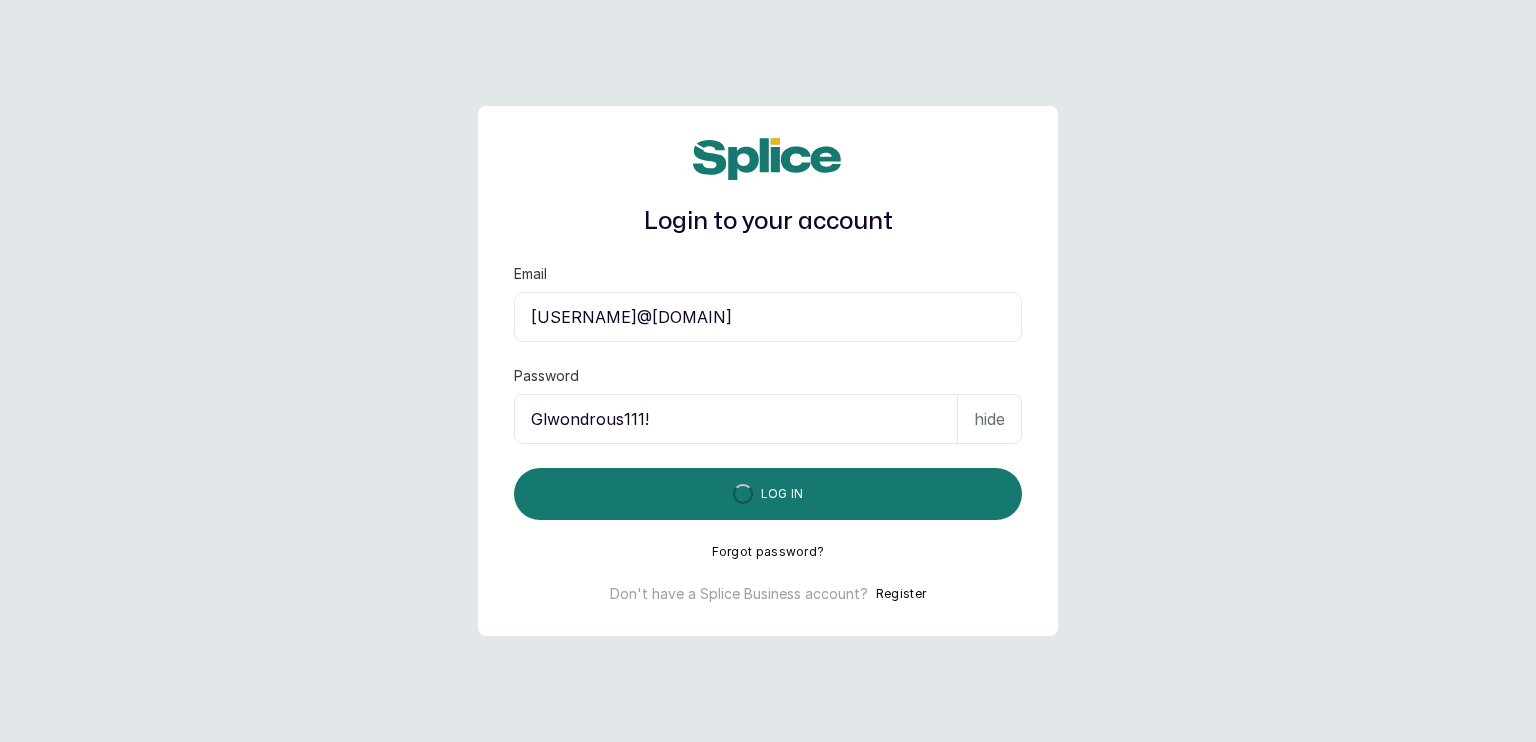 scroll, scrollTop: 0, scrollLeft: 0, axis: both 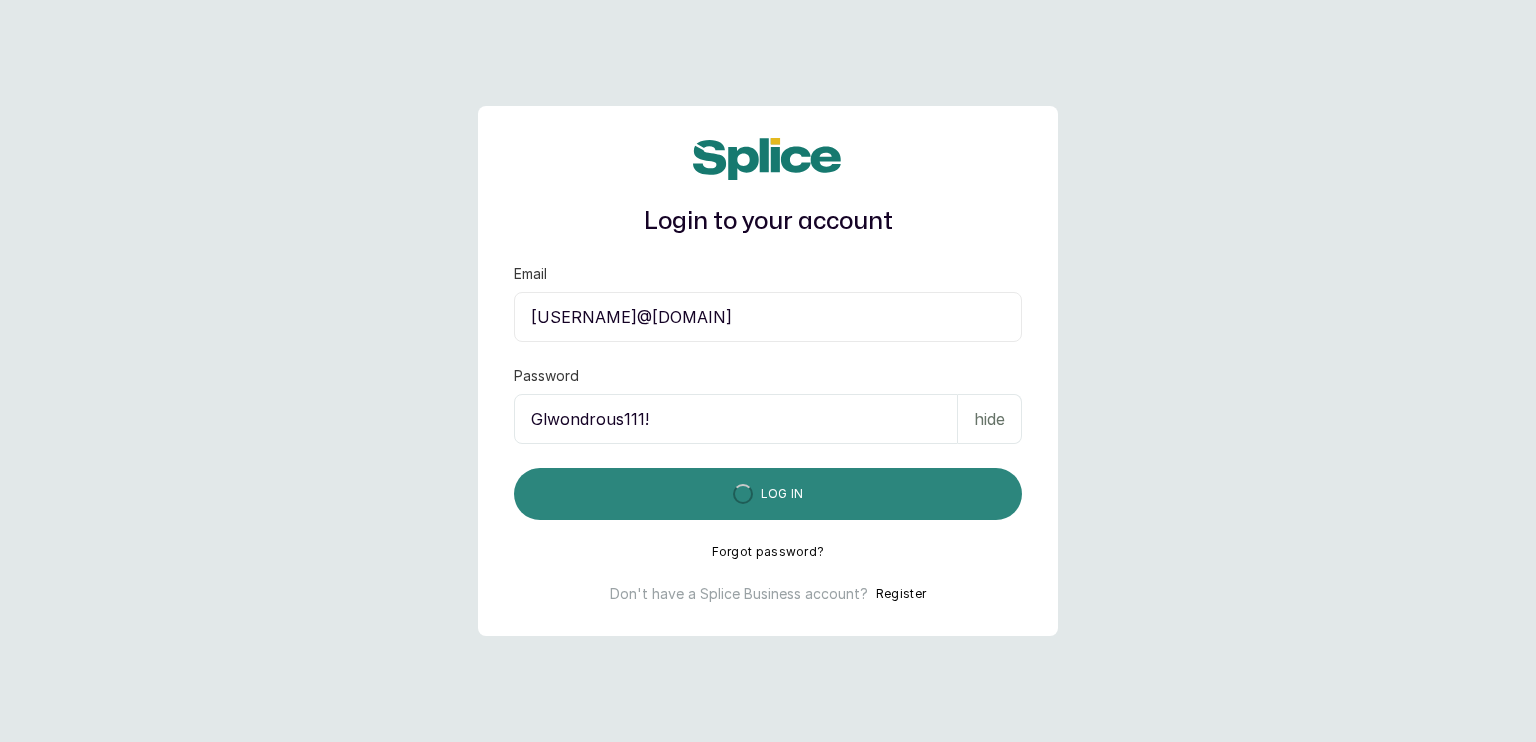 click on "Log in" at bounding box center (768, 494) 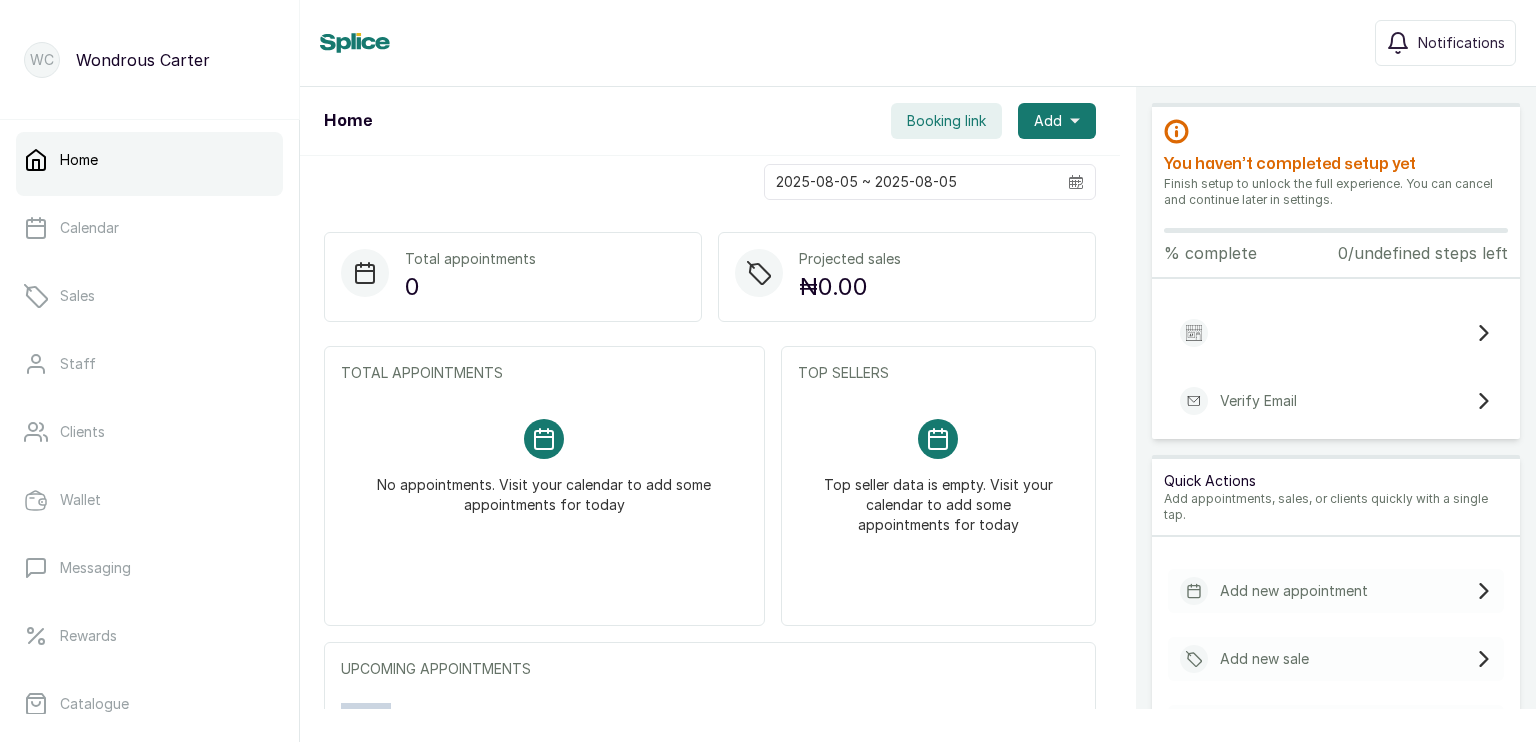 scroll, scrollTop: 0, scrollLeft: 0, axis: both 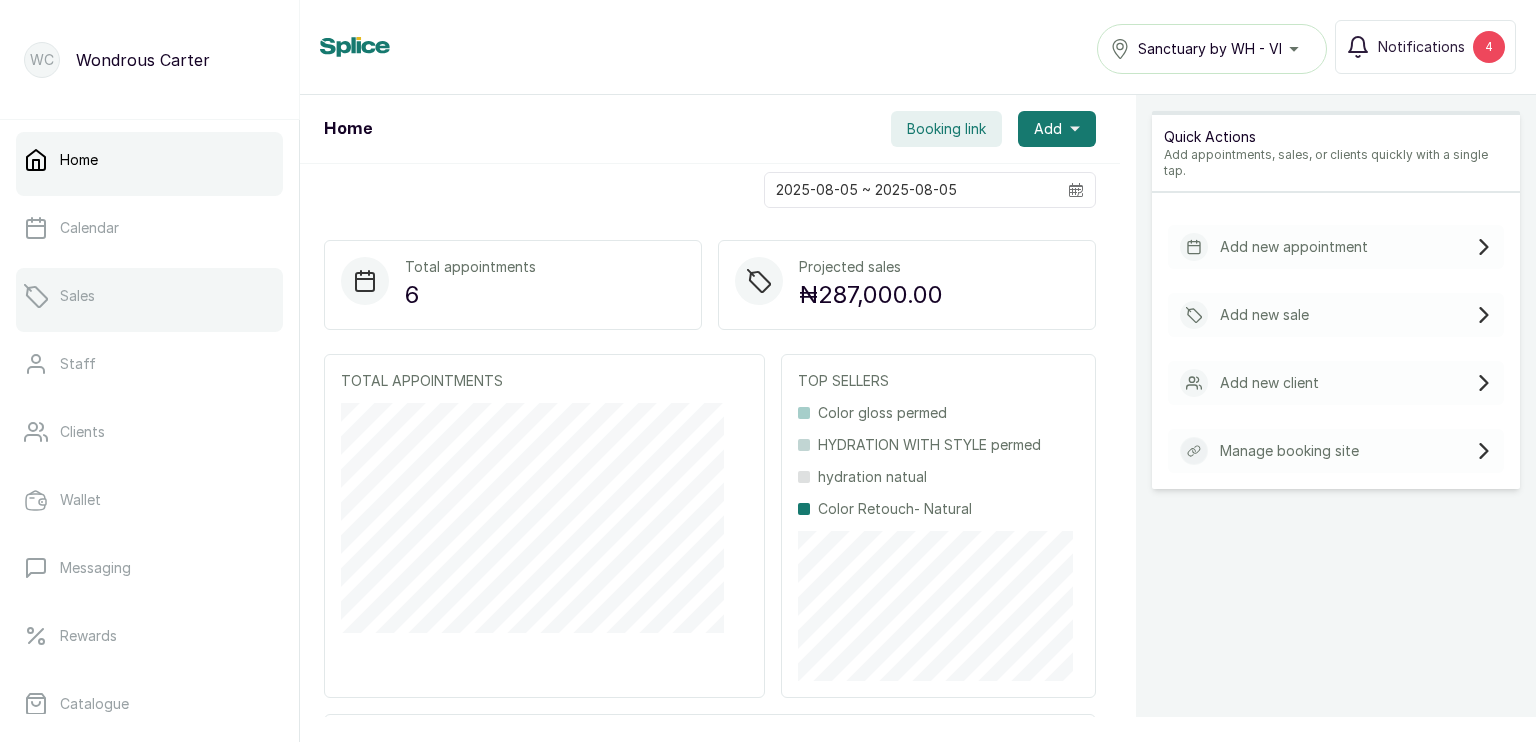 click on "Sales" at bounding box center [77, 296] 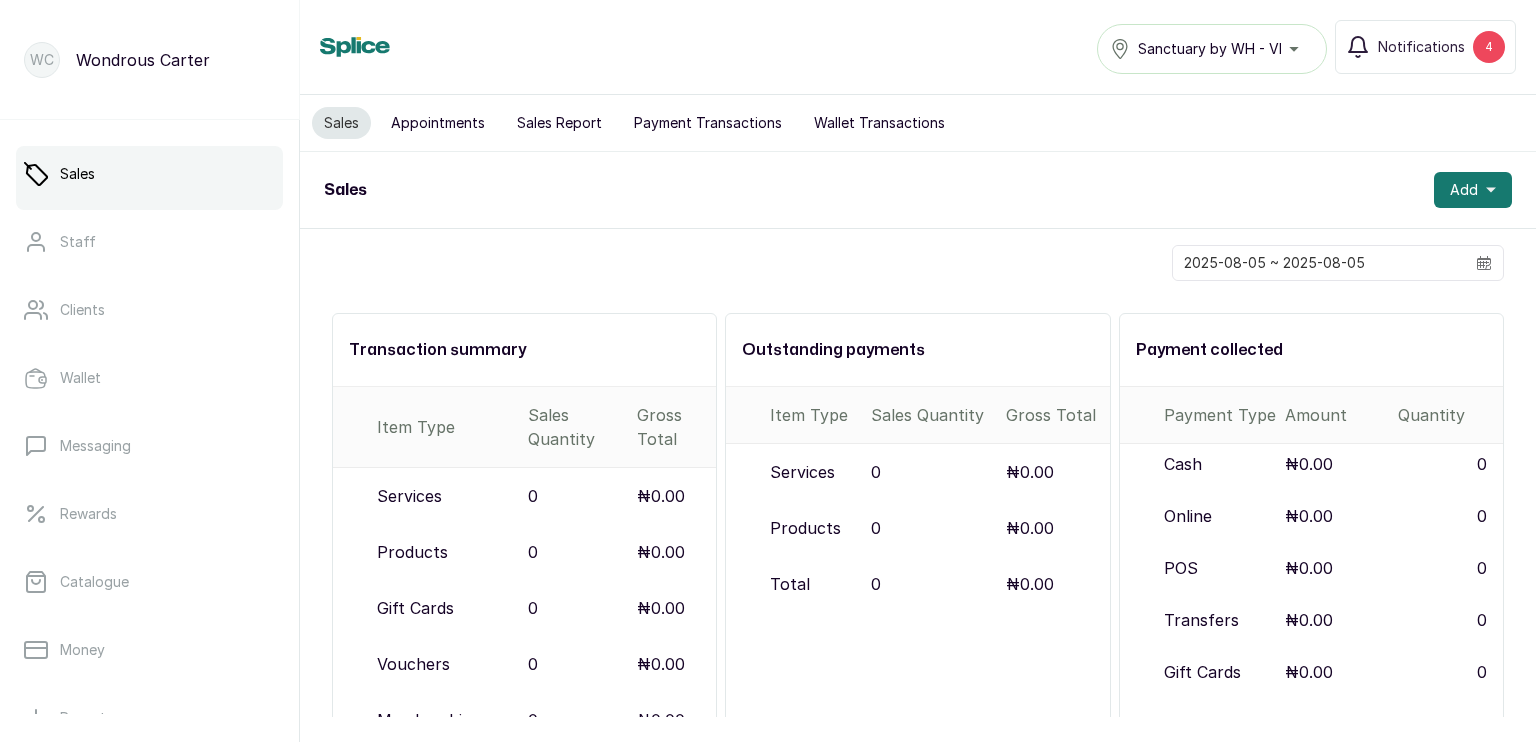 scroll, scrollTop: 133, scrollLeft: 0, axis: vertical 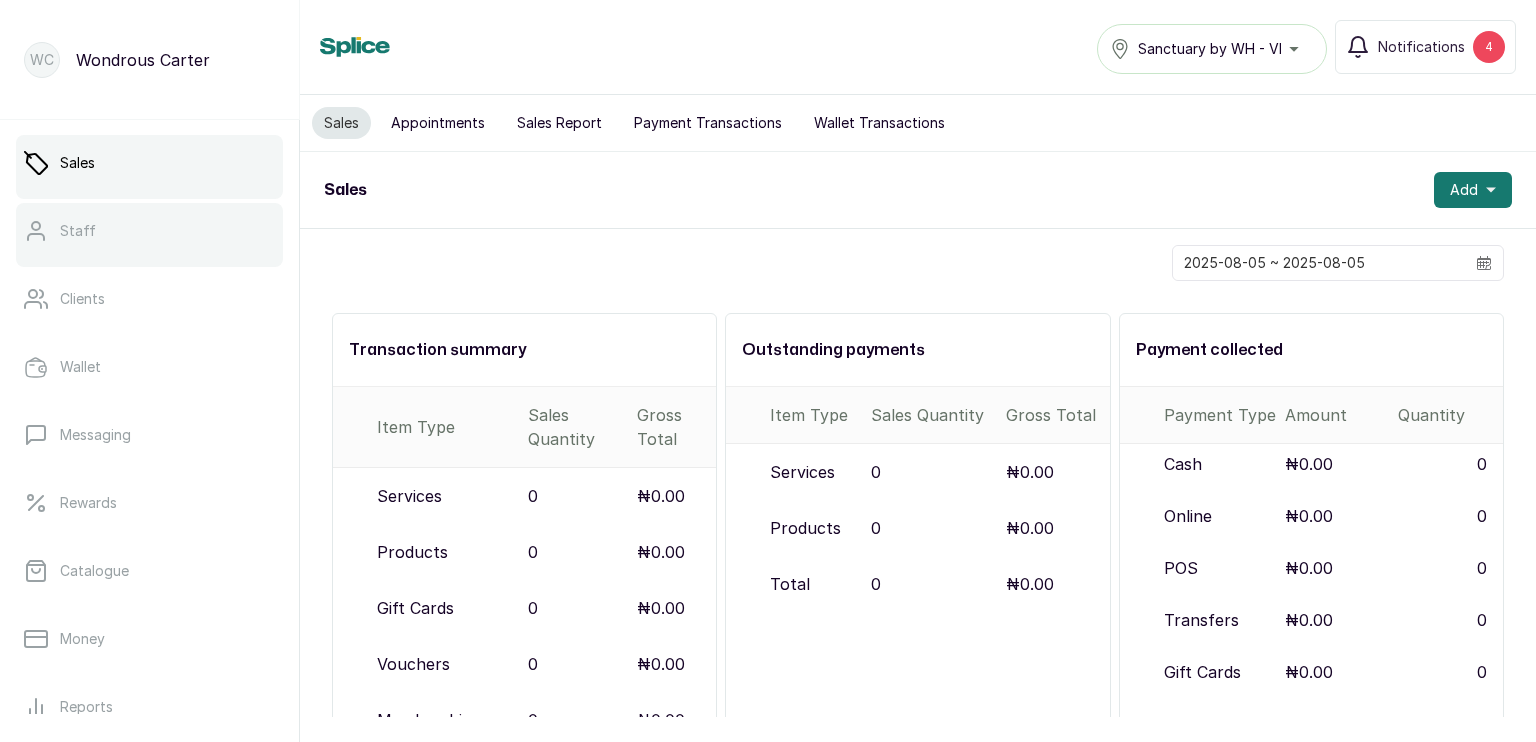 click on "Staff" at bounding box center [149, 231] 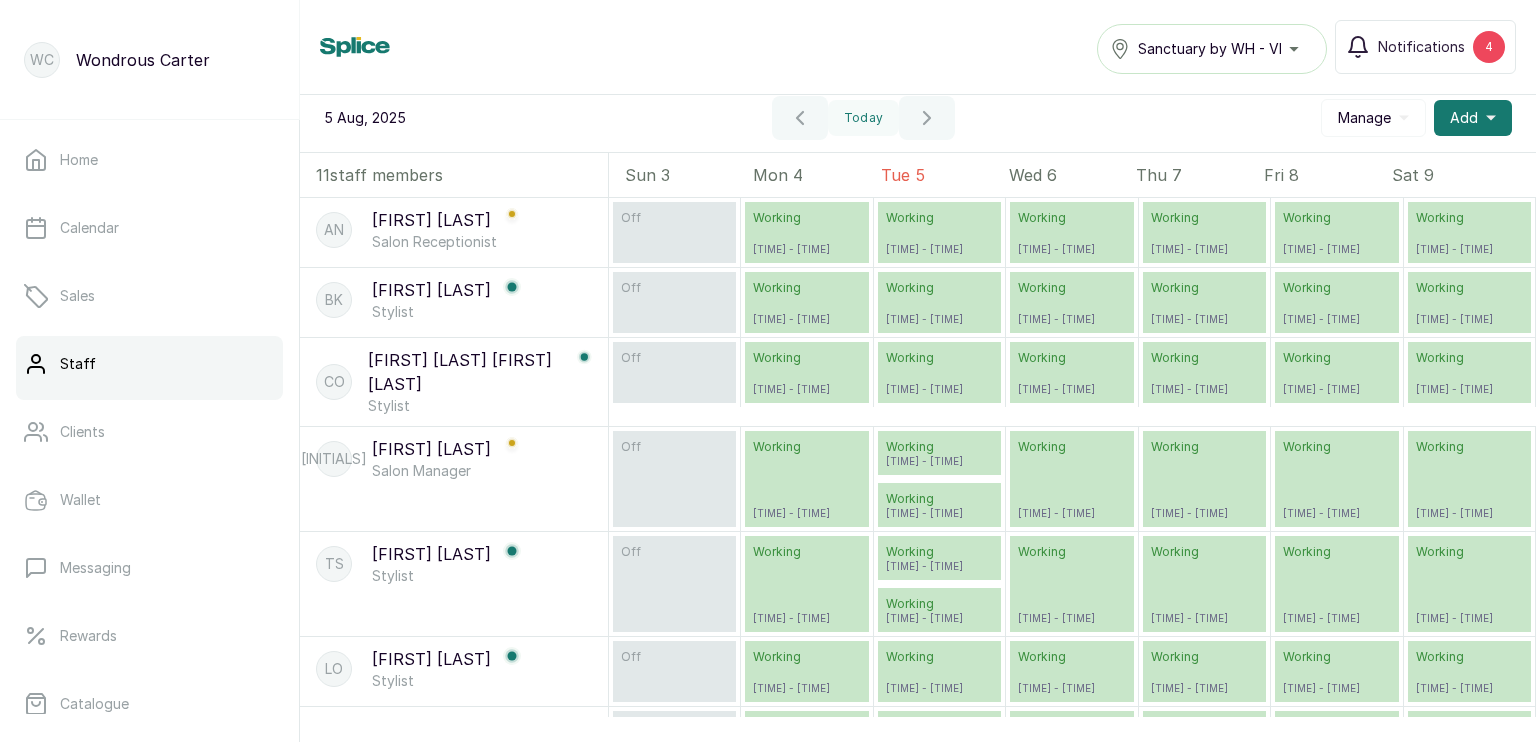 scroll, scrollTop: 0, scrollLeft: 0, axis: both 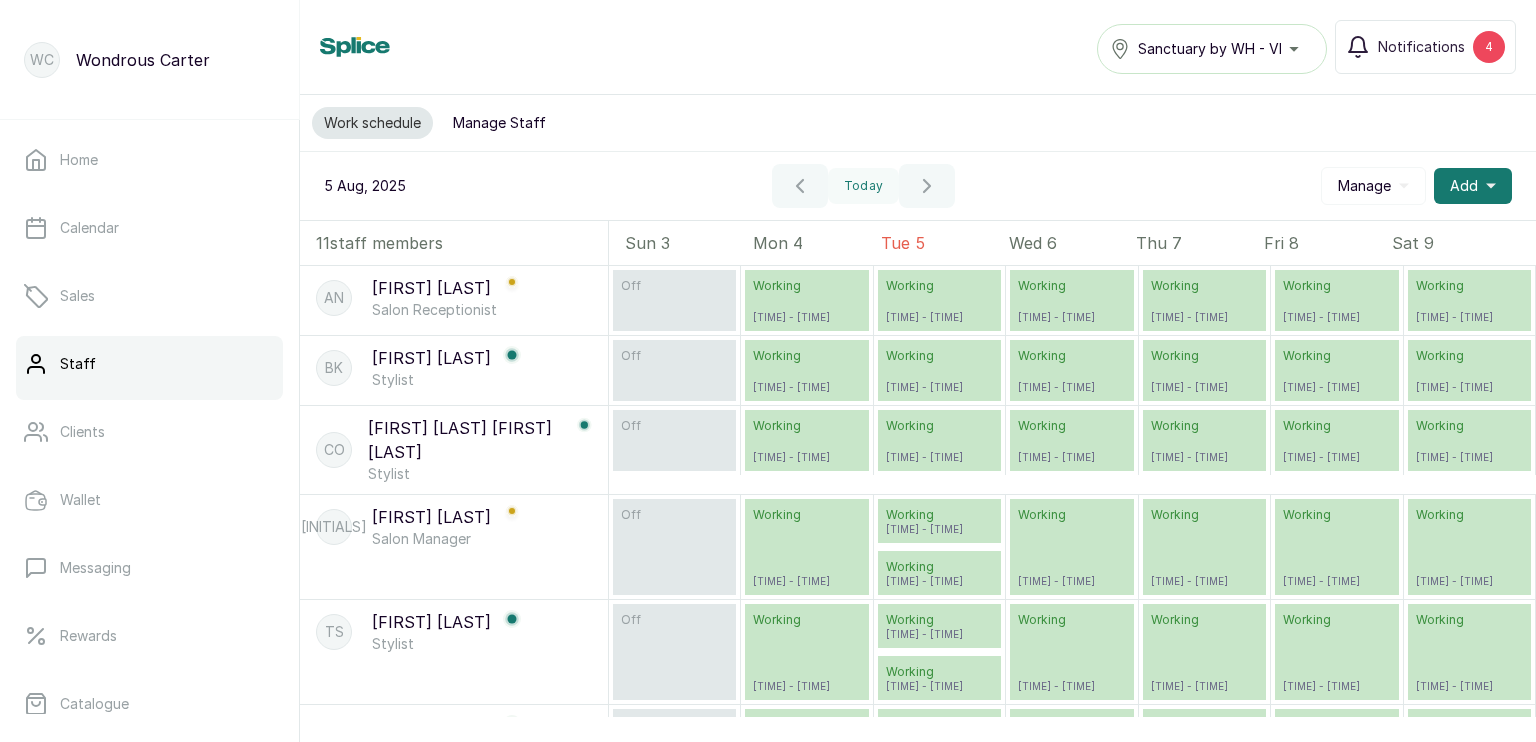 click on "Manage Staff" at bounding box center (499, 123) 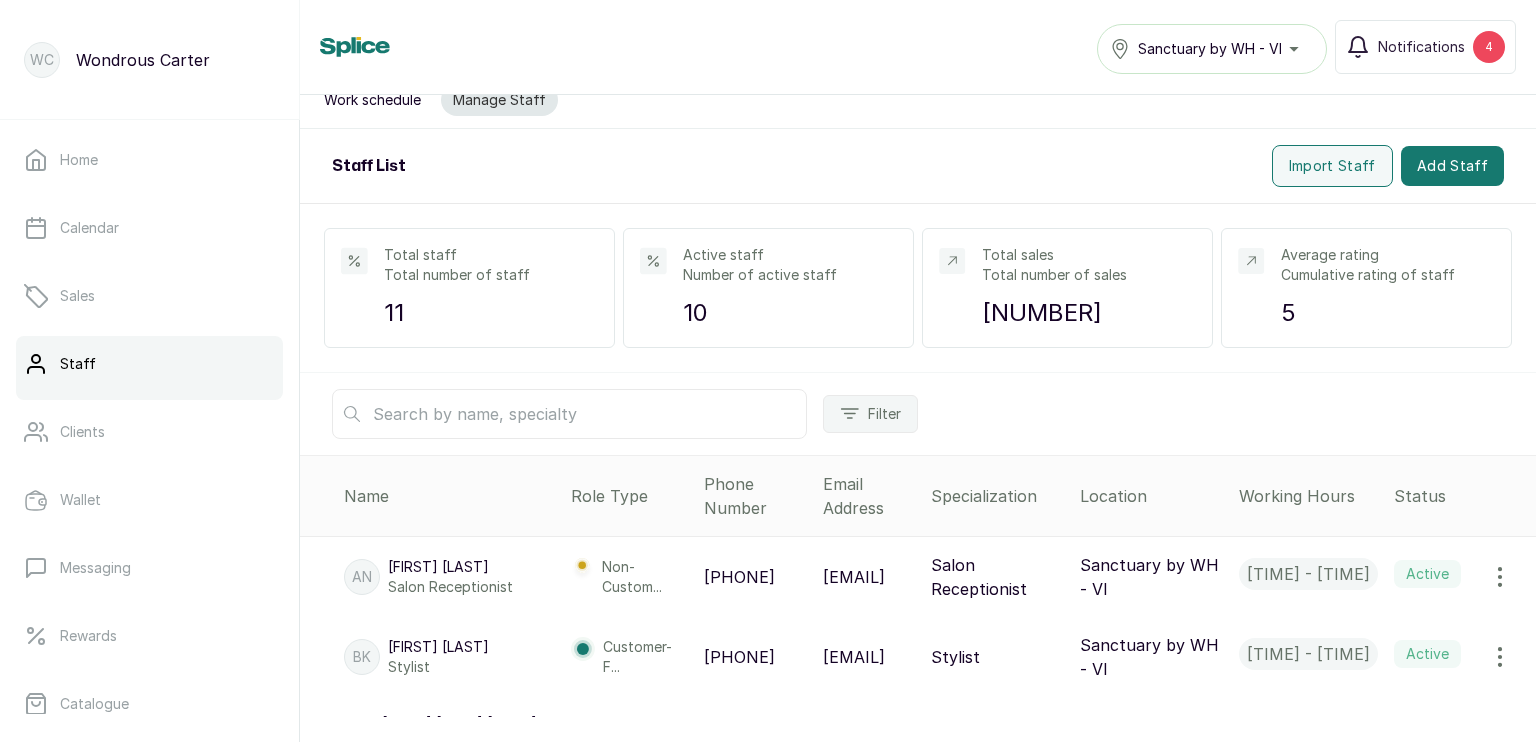 scroll, scrollTop: 21, scrollLeft: 0, axis: vertical 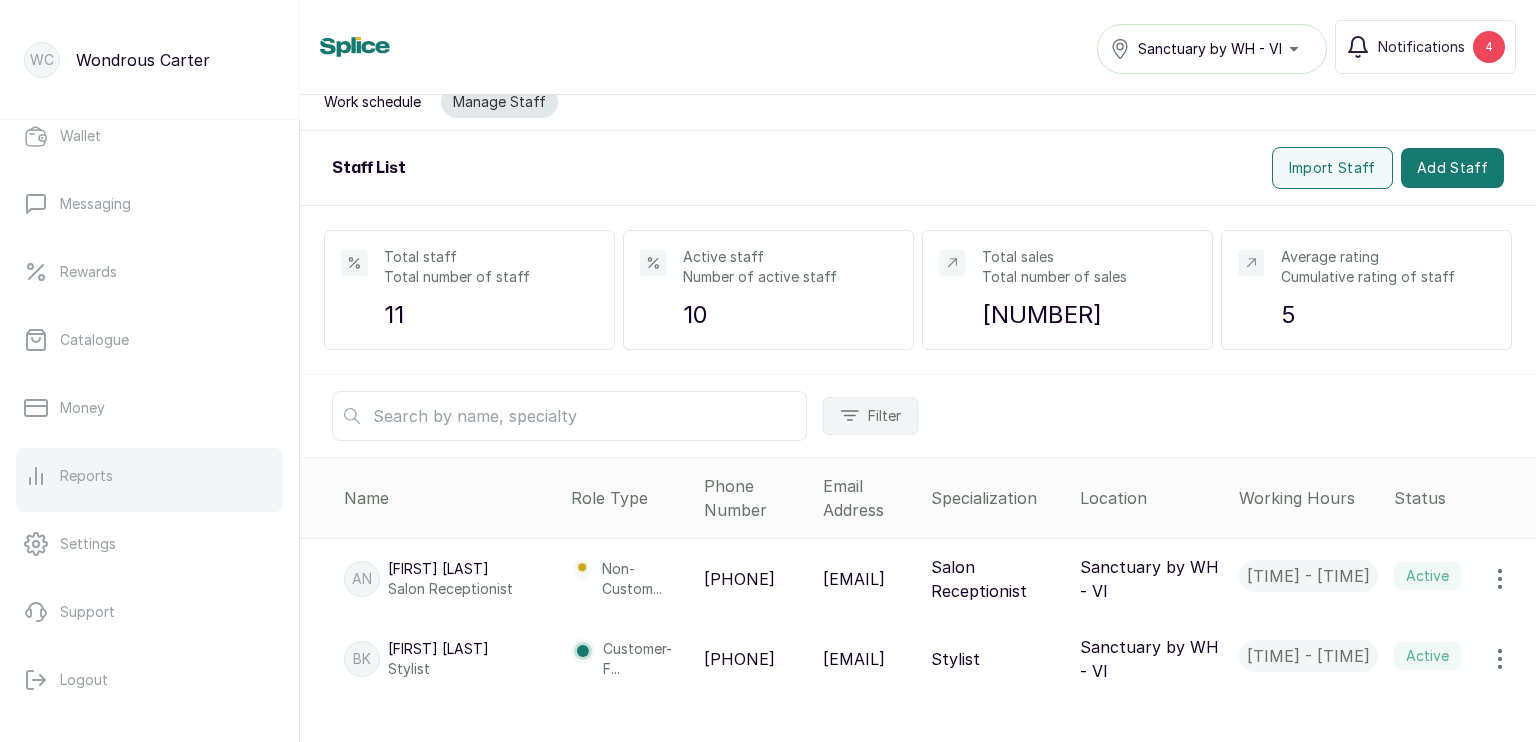 click on "Reports" at bounding box center [149, 476] 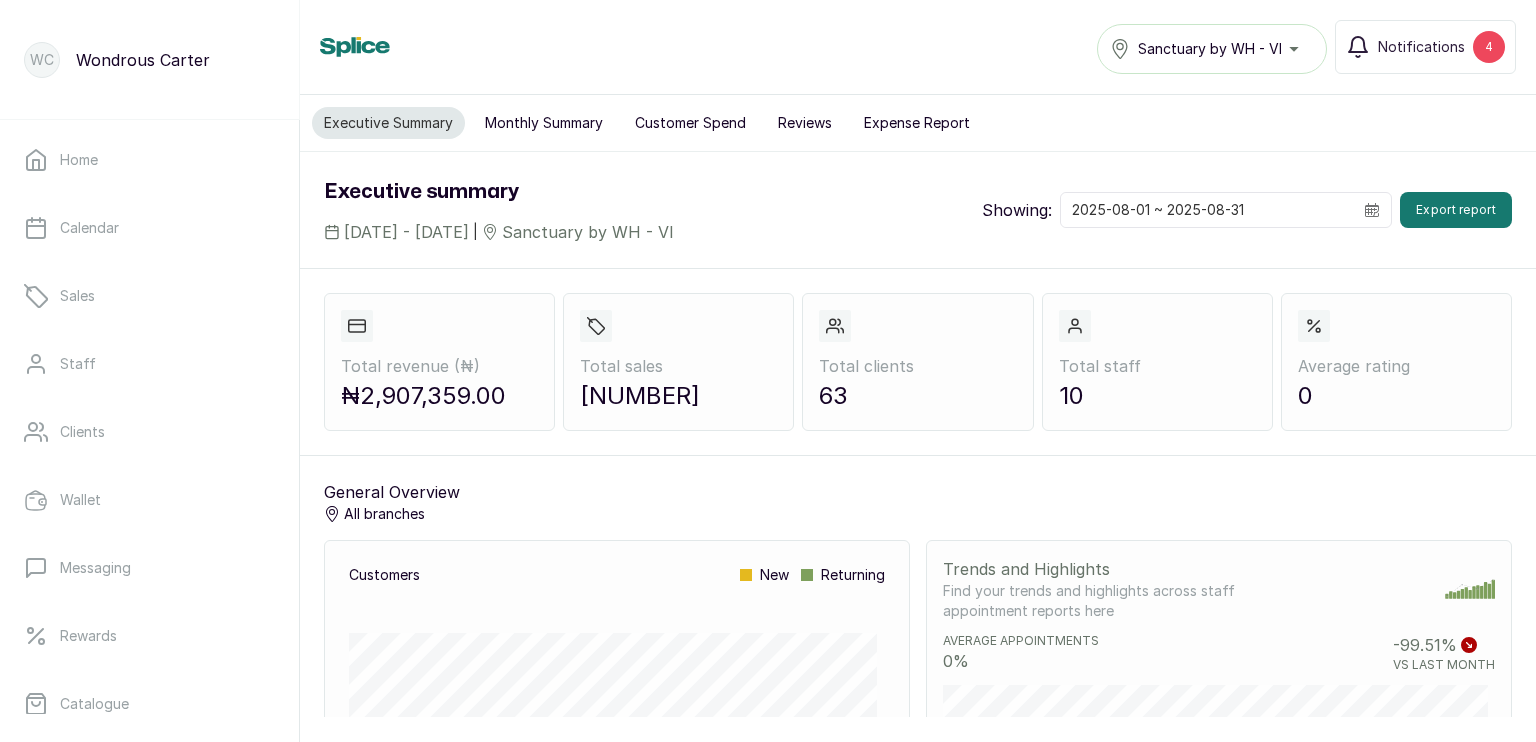 click on "Monthly Summary" at bounding box center (544, 123) 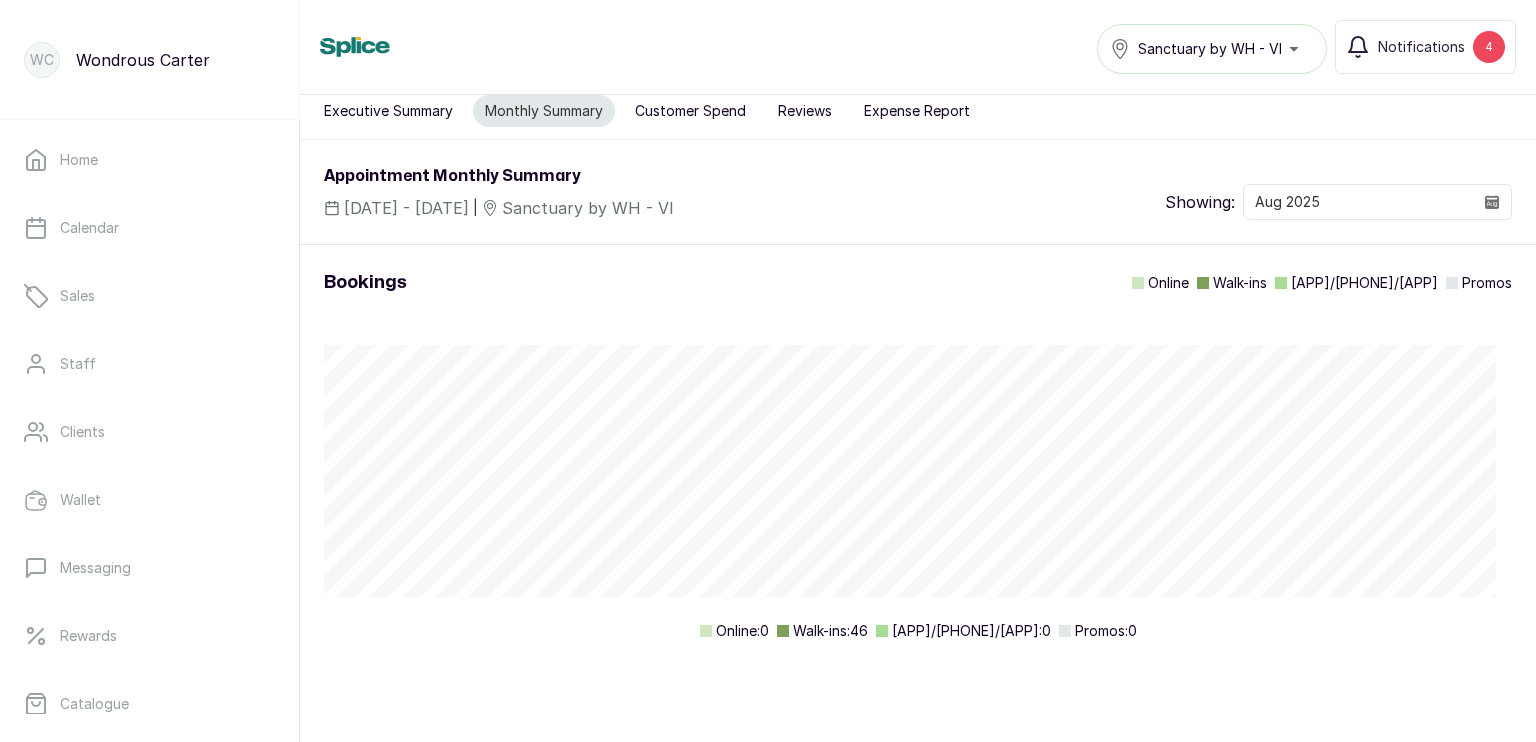 scroll, scrollTop: 15, scrollLeft: 0, axis: vertical 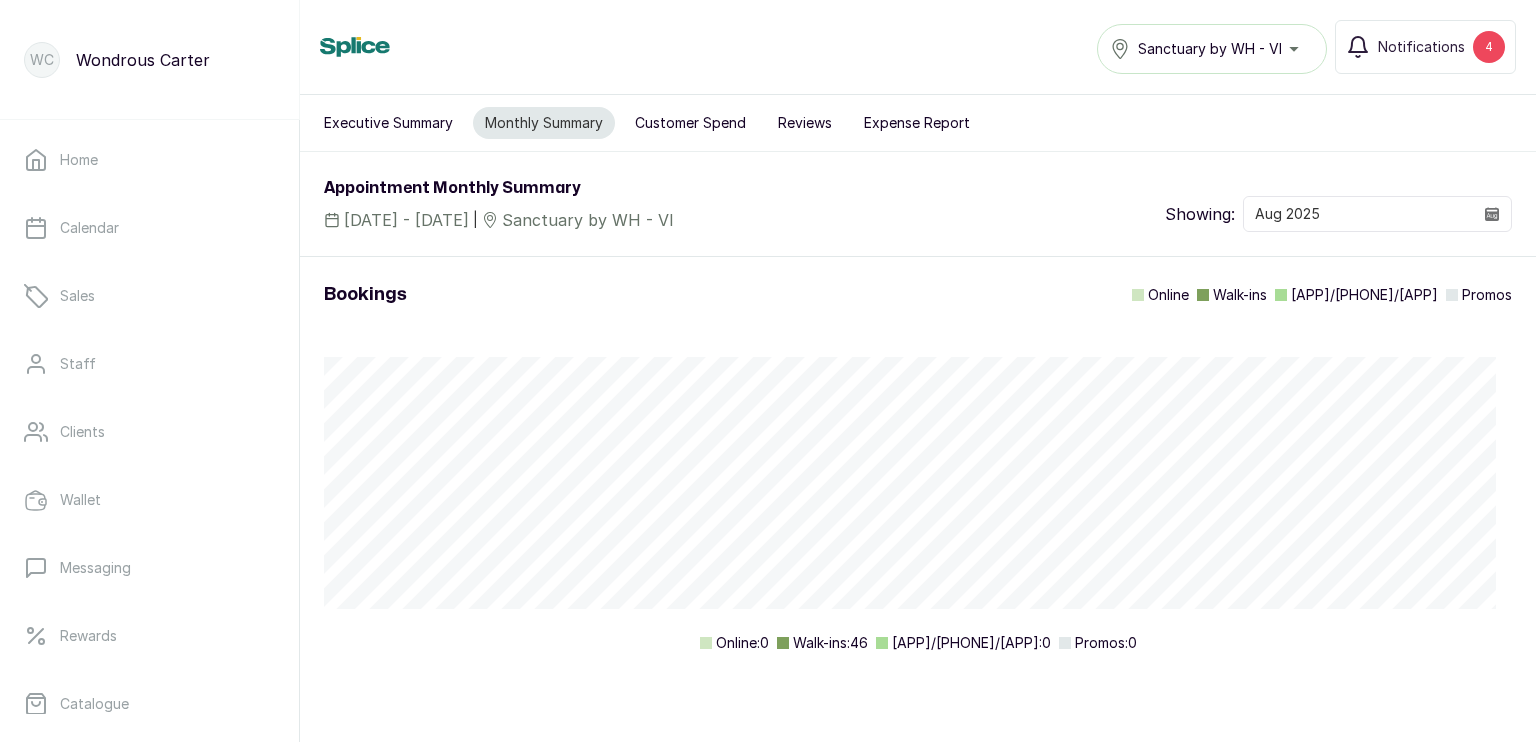 click on "Executive Summary" at bounding box center [388, 123] 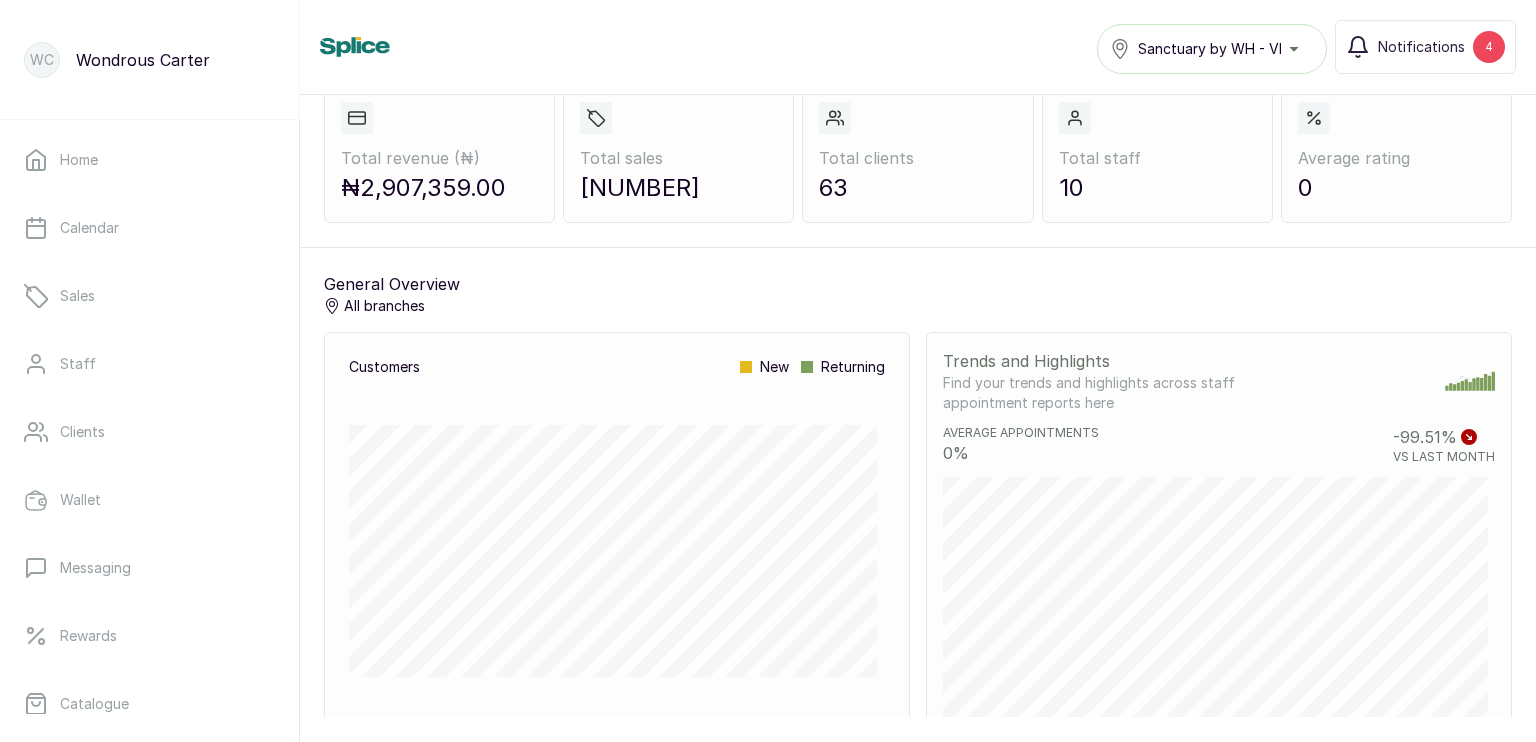 scroll, scrollTop: 0, scrollLeft: 0, axis: both 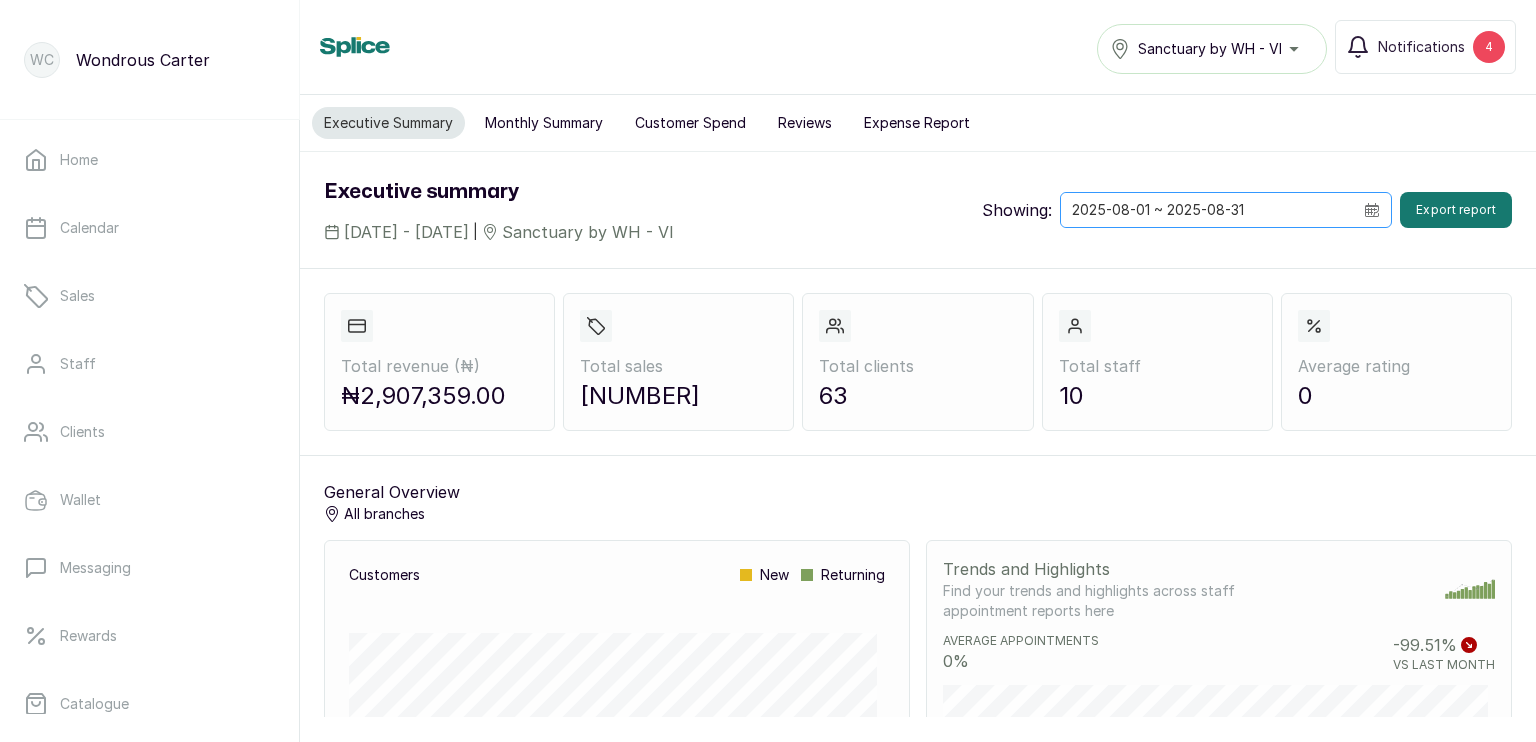 click 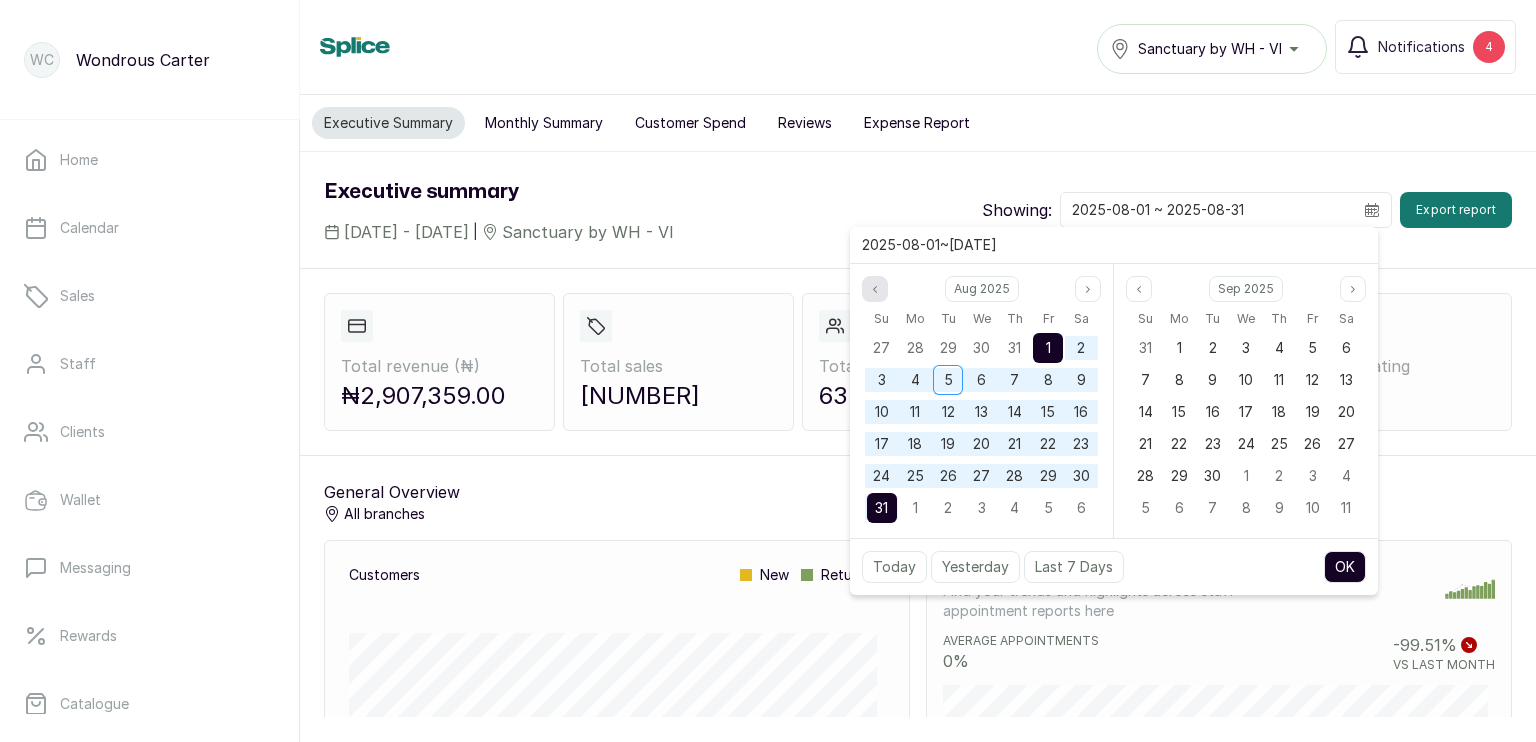 click 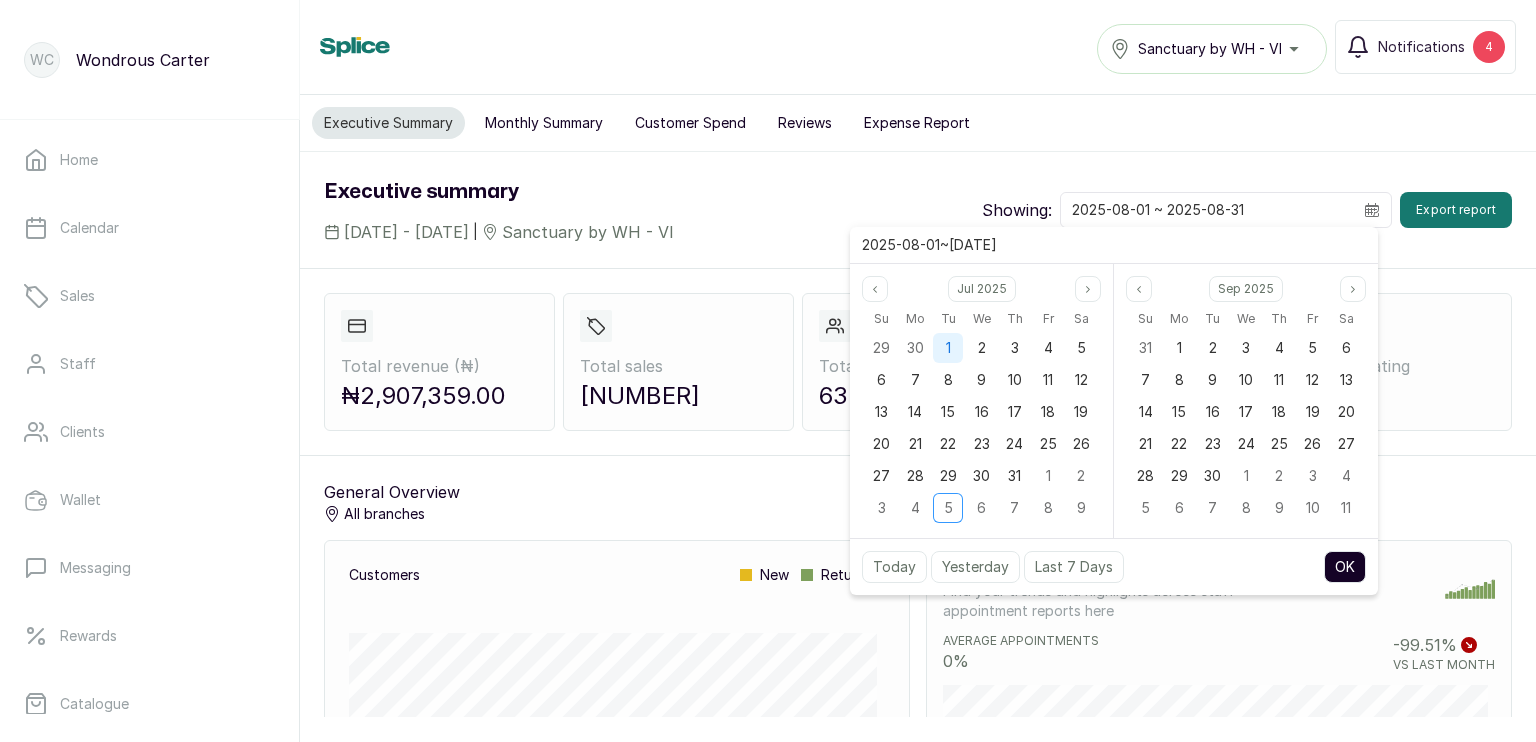 click on "1" at bounding box center (948, 348) 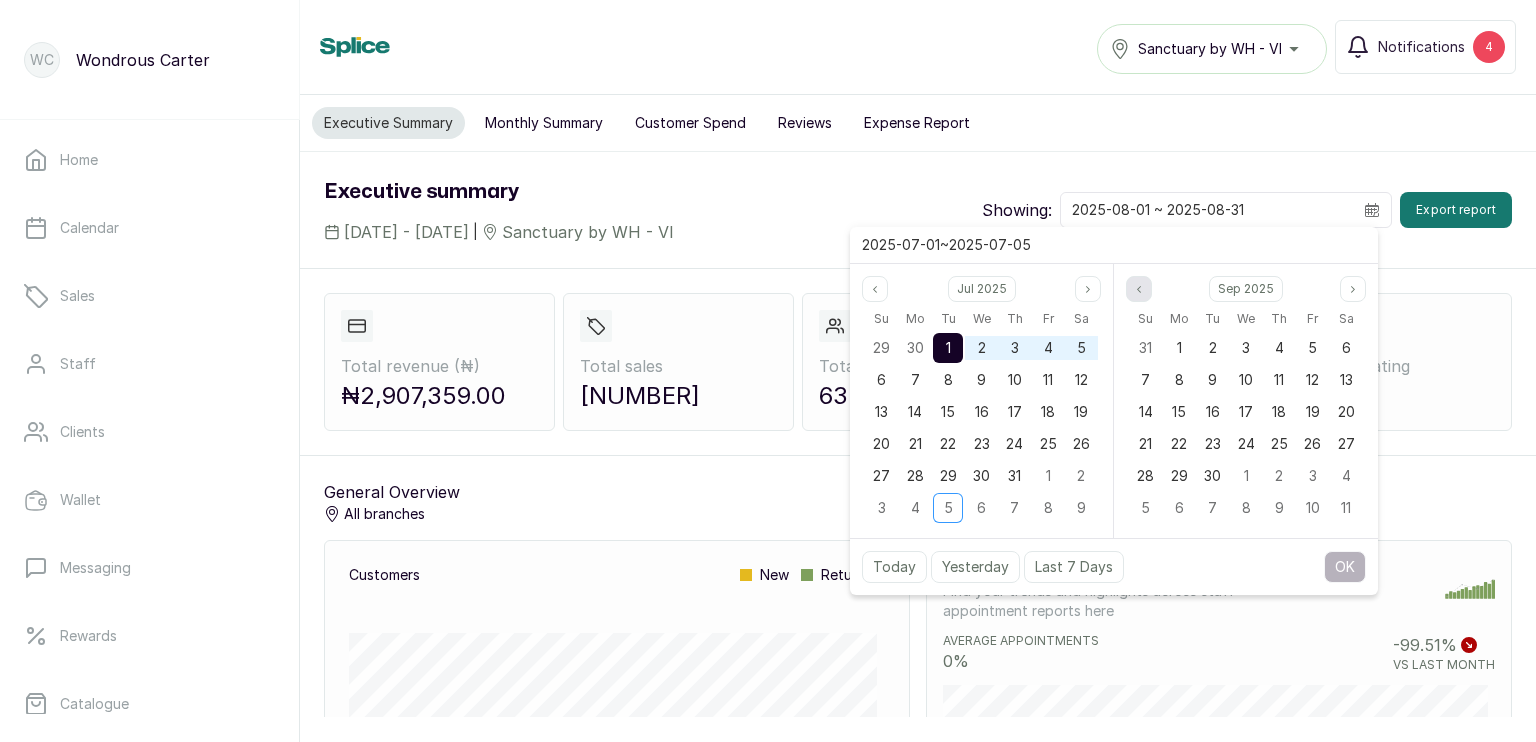click 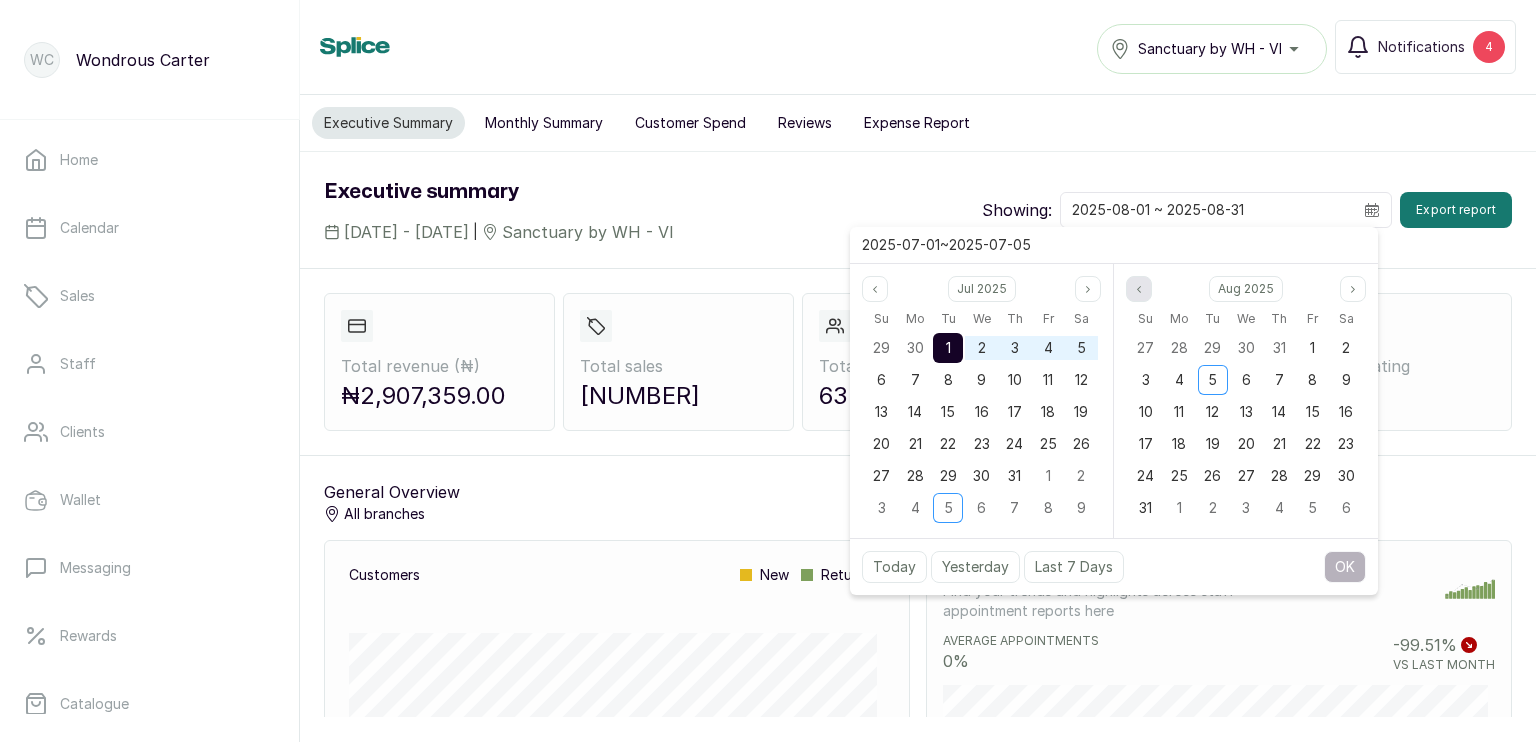 click 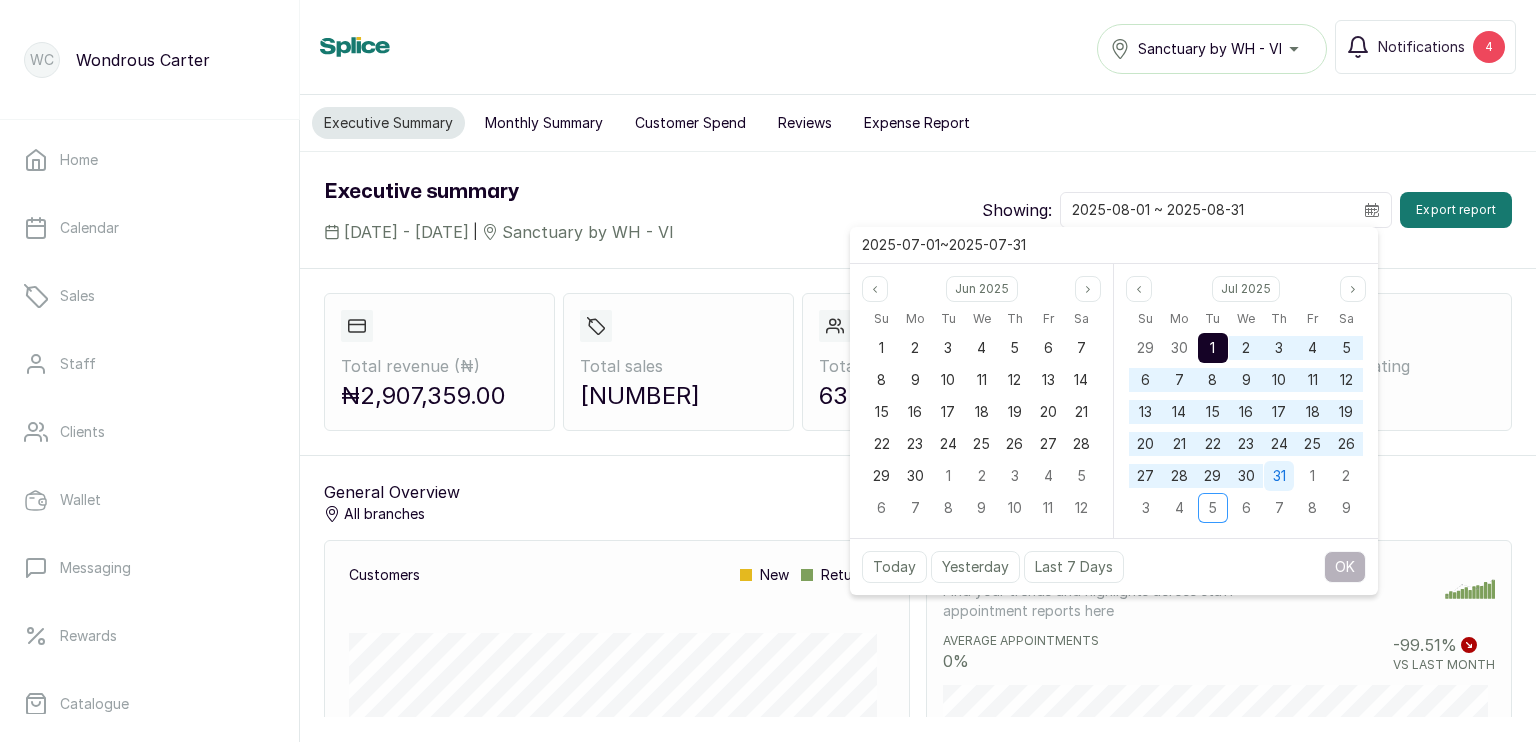 click on "31" at bounding box center [1279, 475] 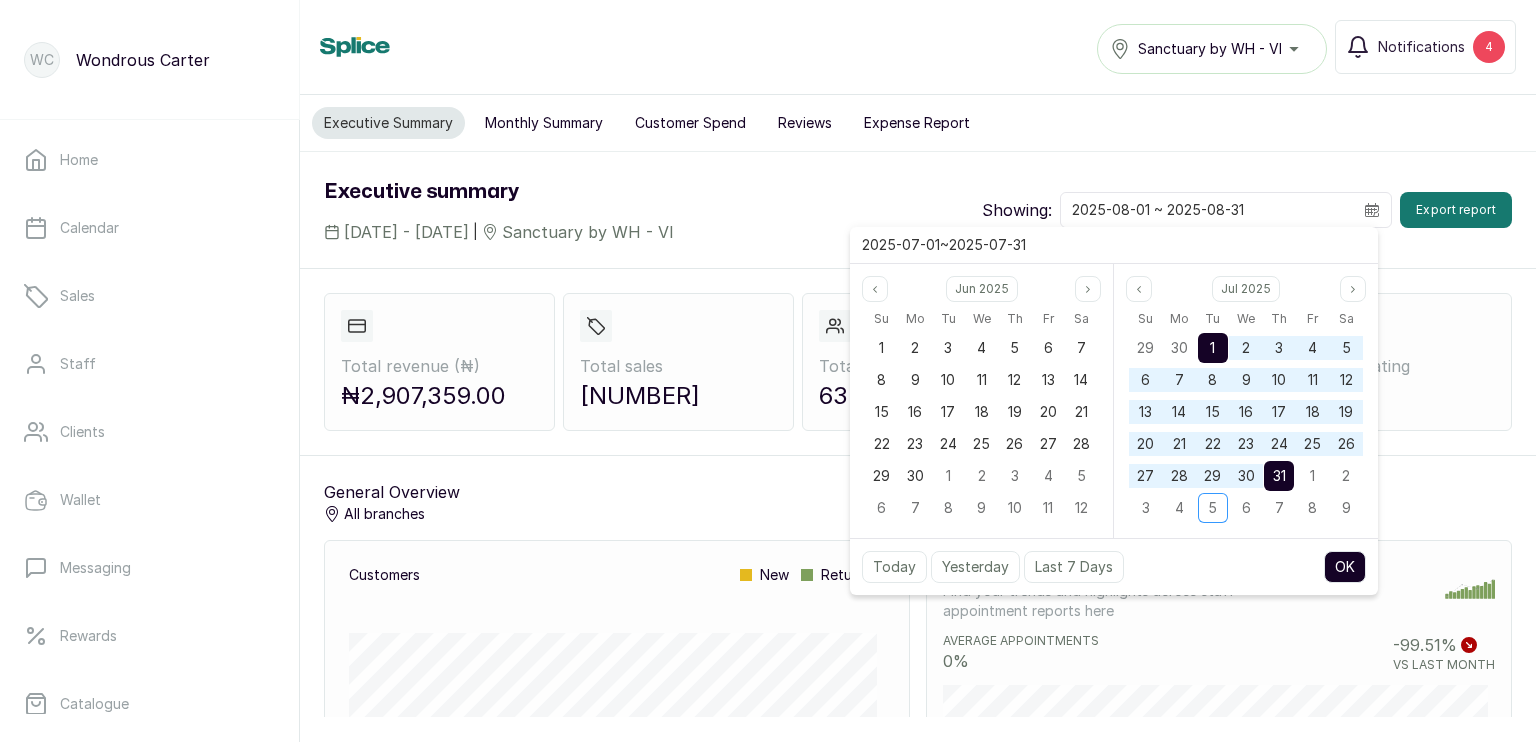 click on "OK" at bounding box center (1345, 567) 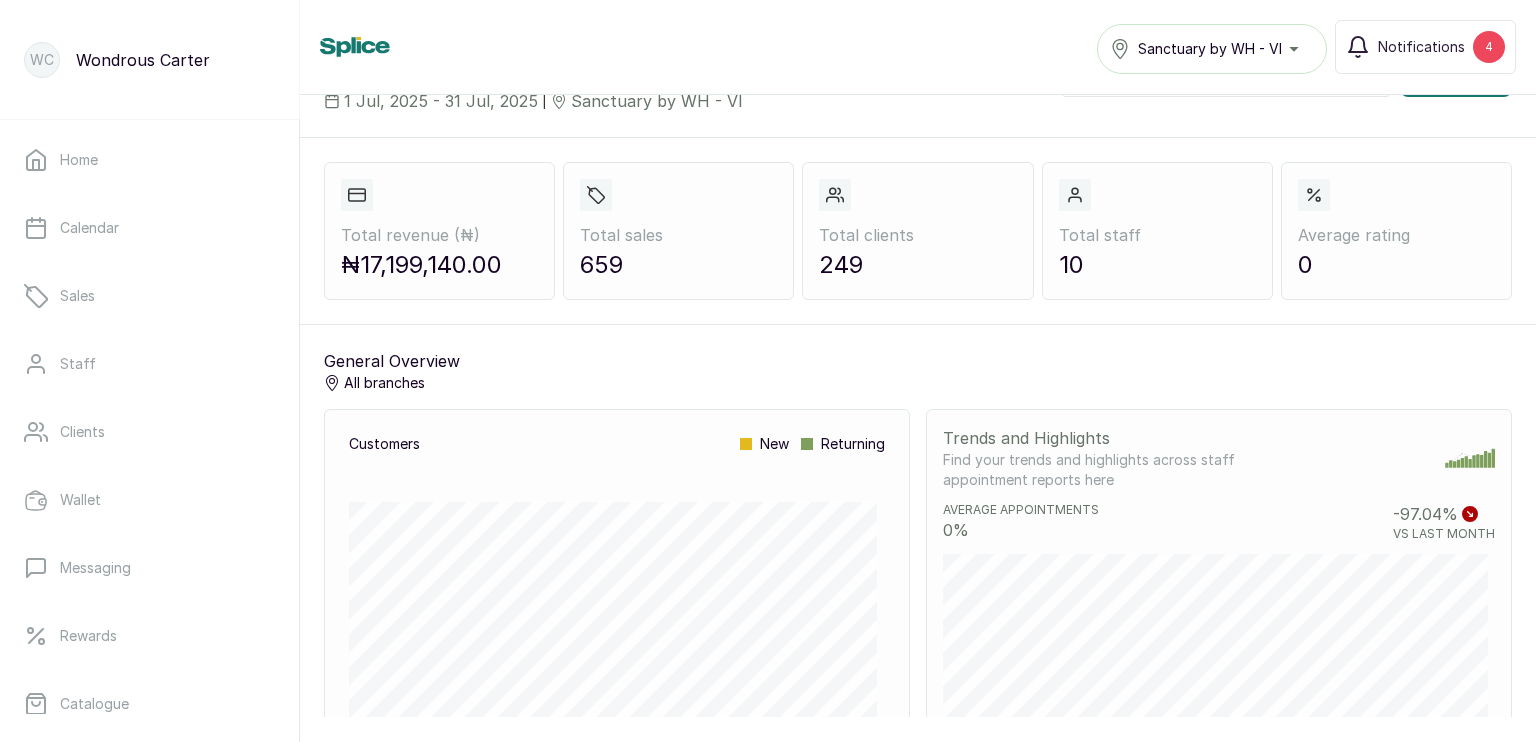 scroll, scrollTop: 128, scrollLeft: 0, axis: vertical 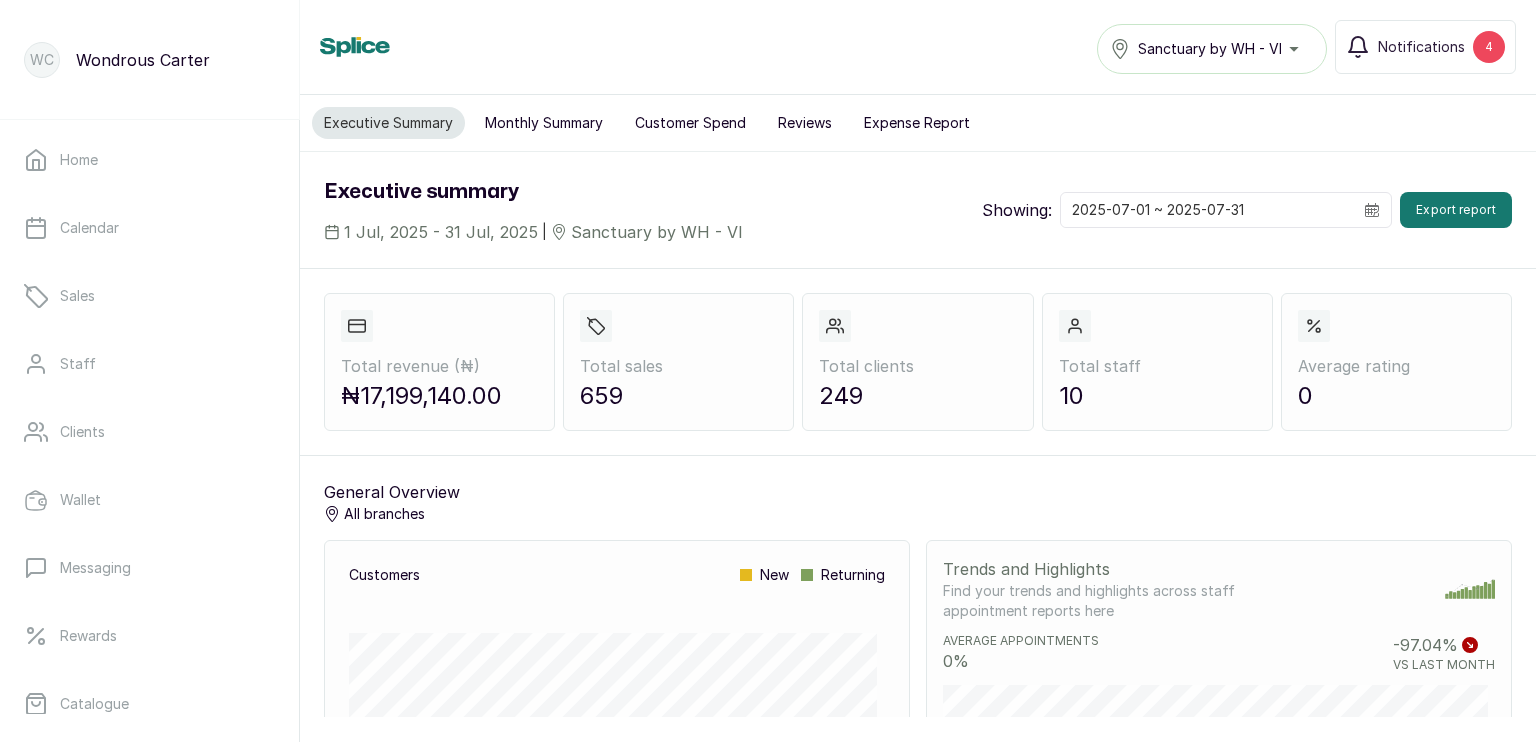 click on "Monthly Summary" at bounding box center [544, 123] 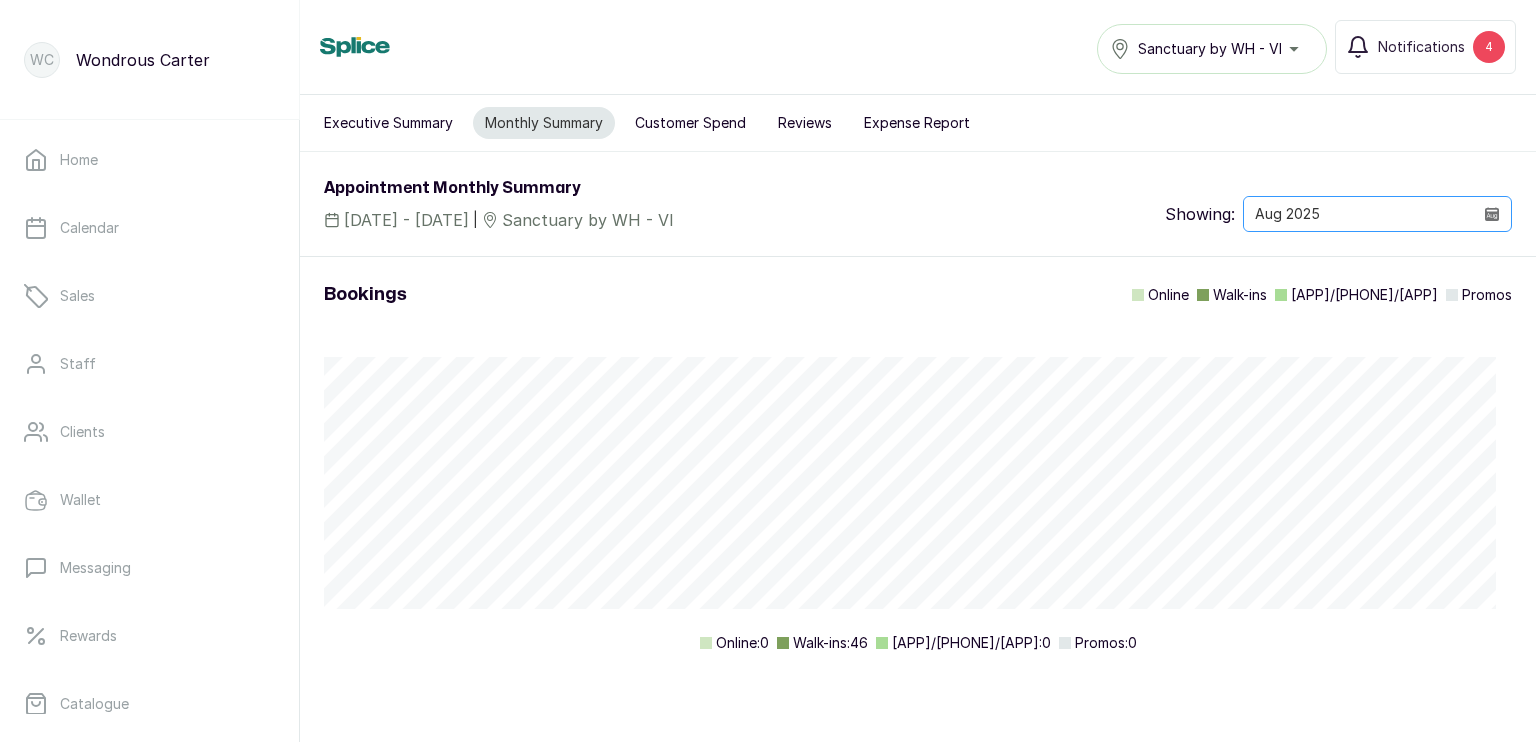 click 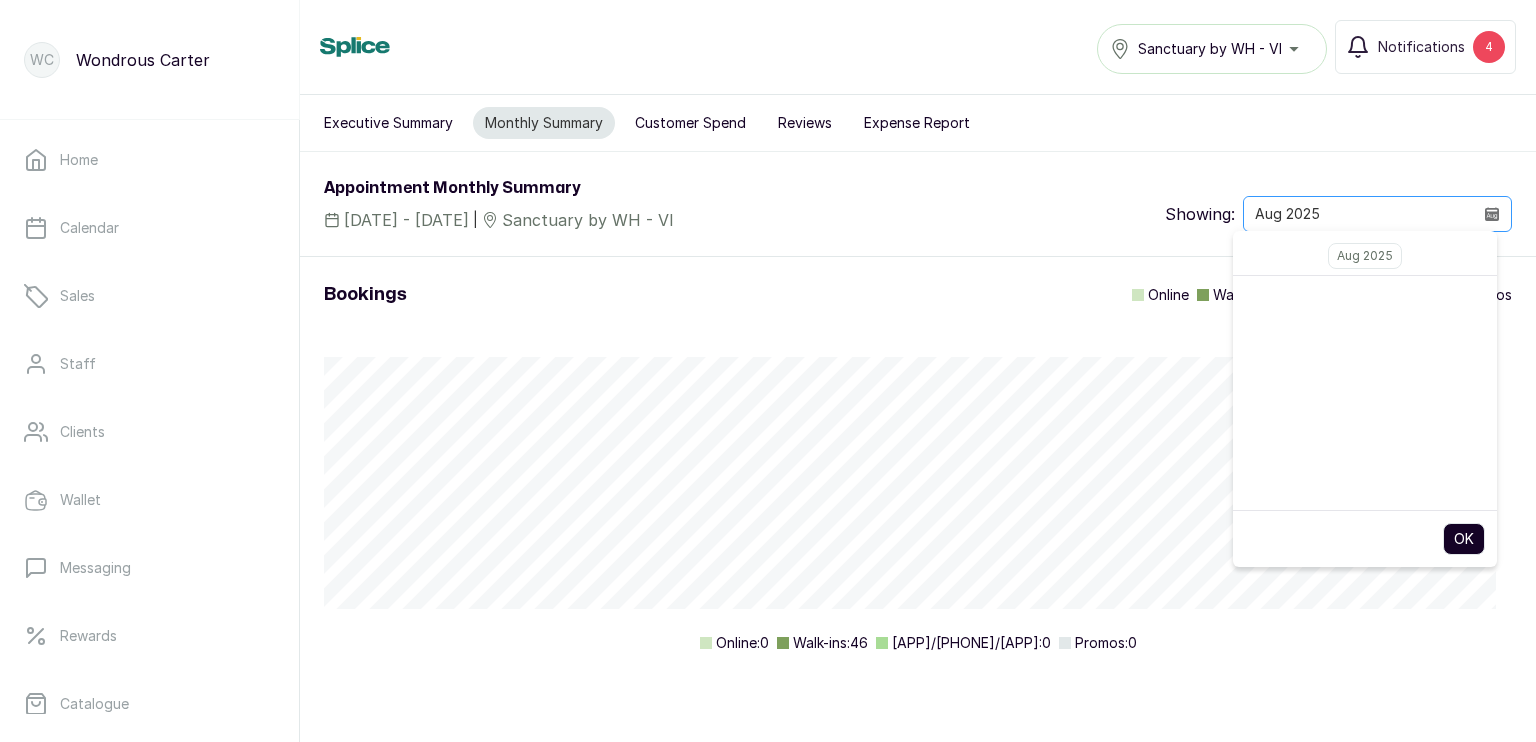 scroll, scrollTop: 9375, scrollLeft: 0, axis: vertical 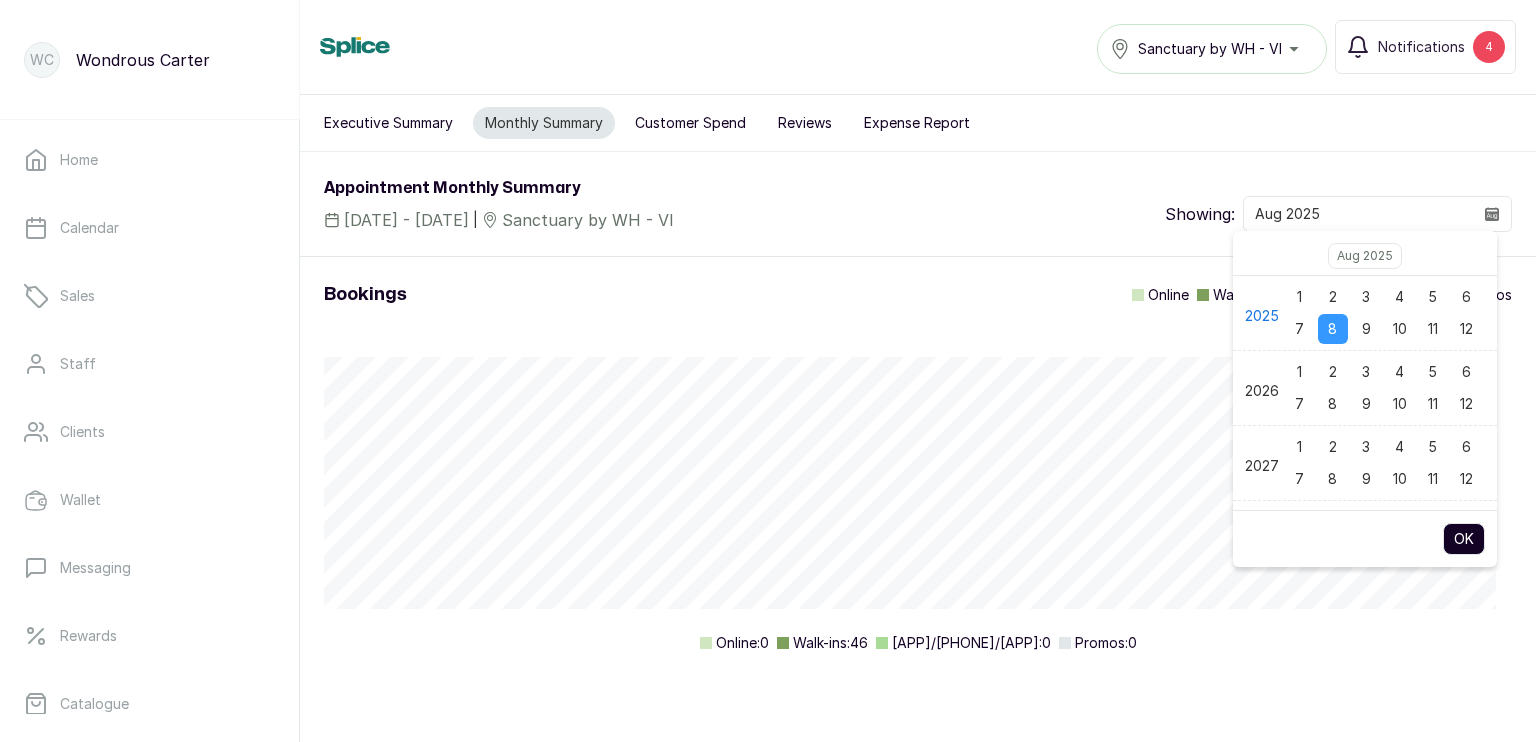 click on "Aug 2025" at bounding box center [1365, 256] 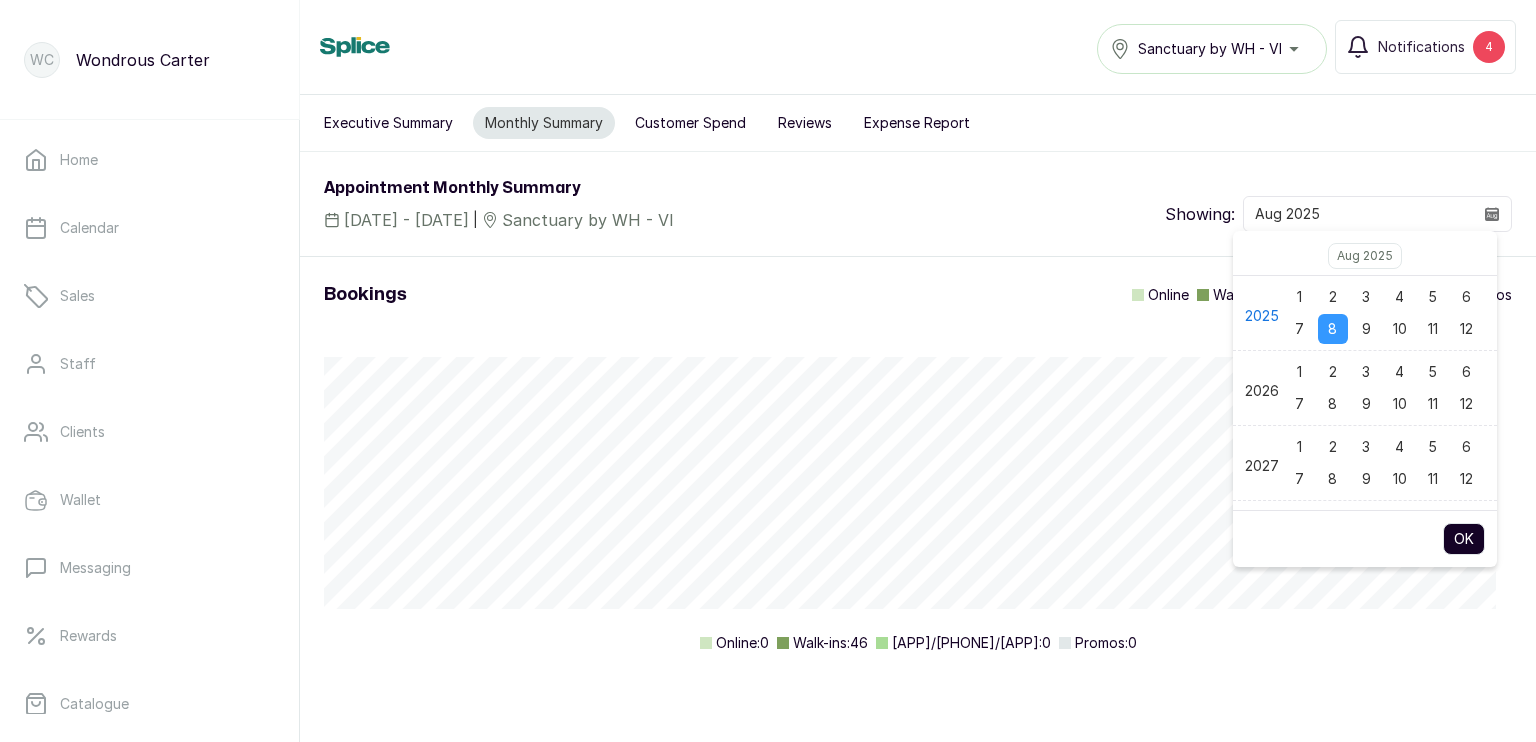 click on "Executive Summary" at bounding box center (388, 123) 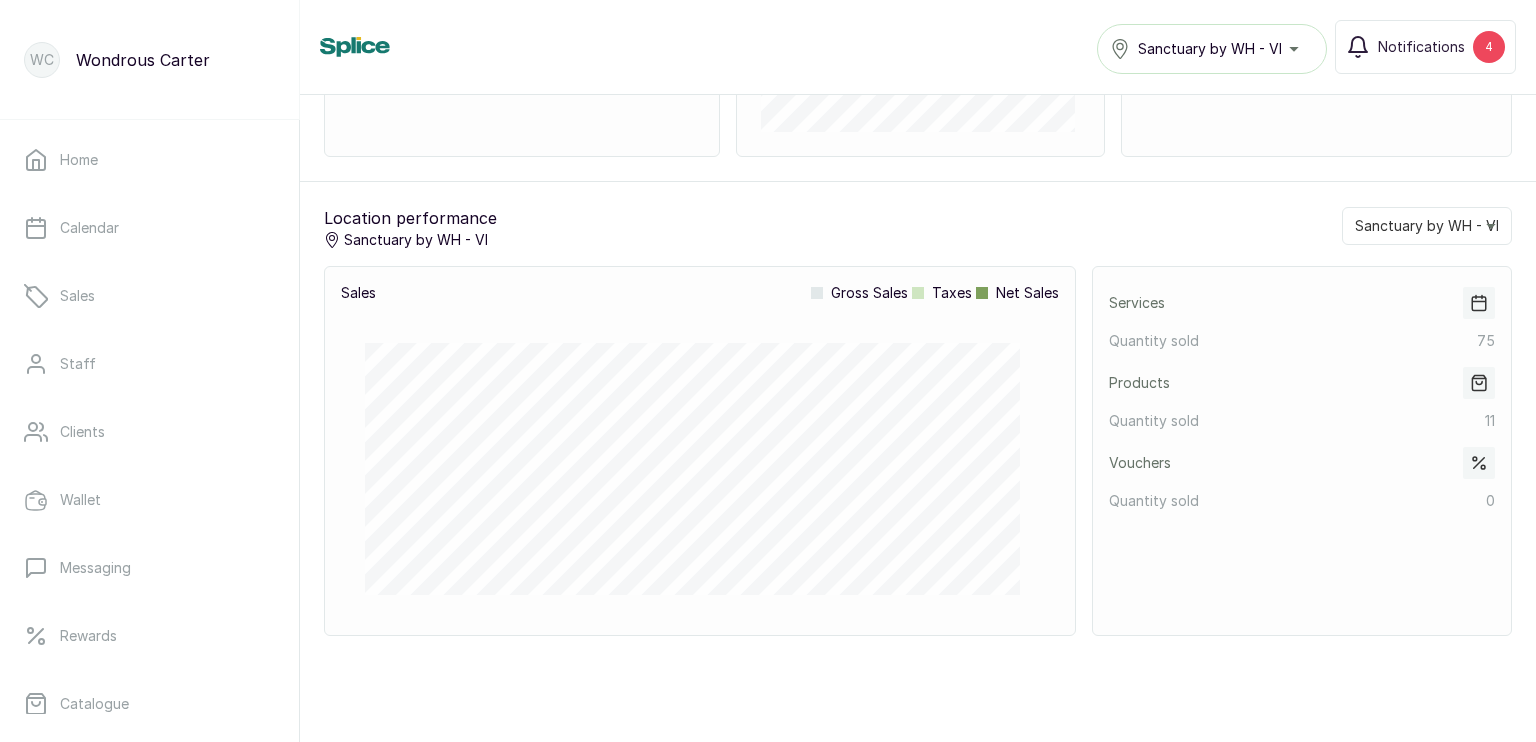 scroll, scrollTop: 1280, scrollLeft: 0, axis: vertical 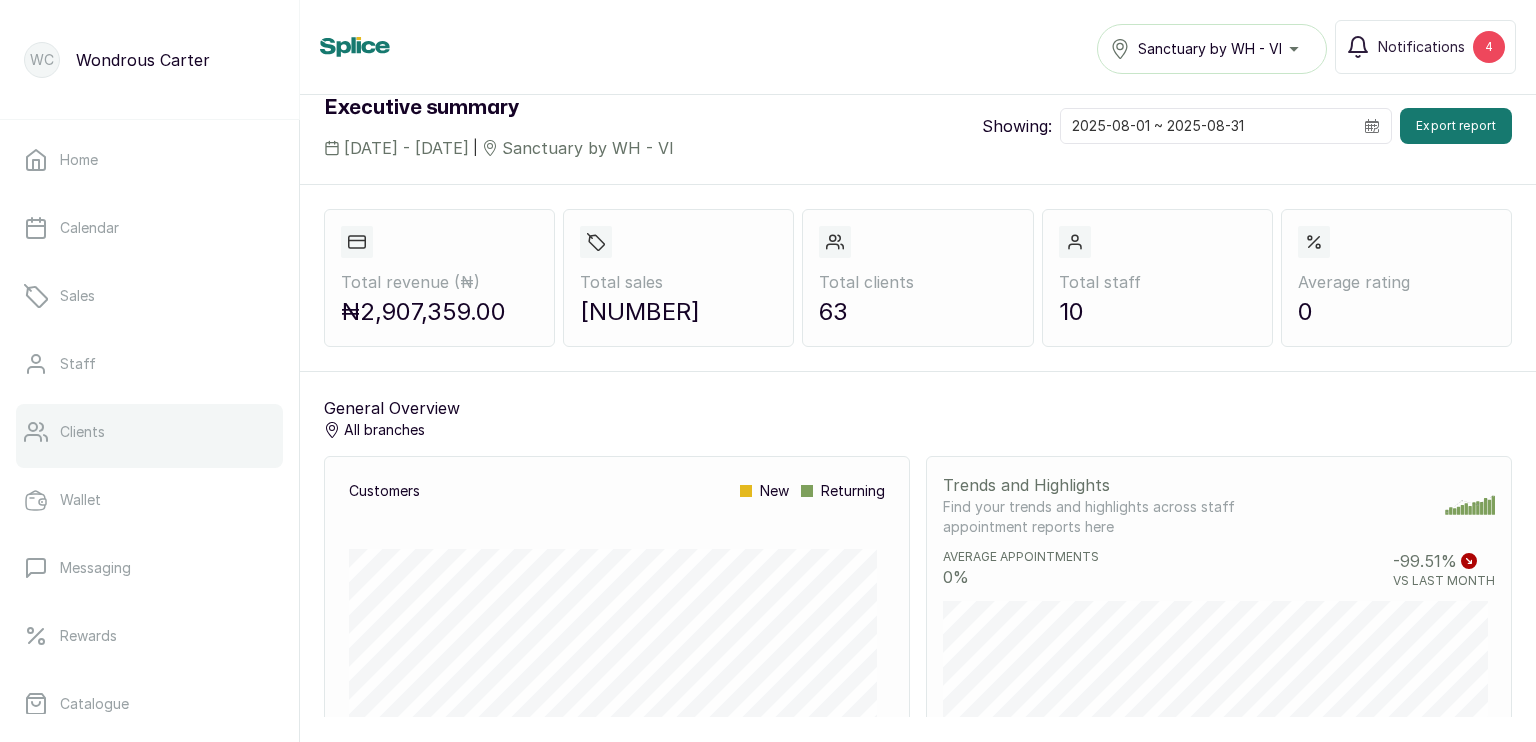 click on "Clients" at bounding box center (82, 432) 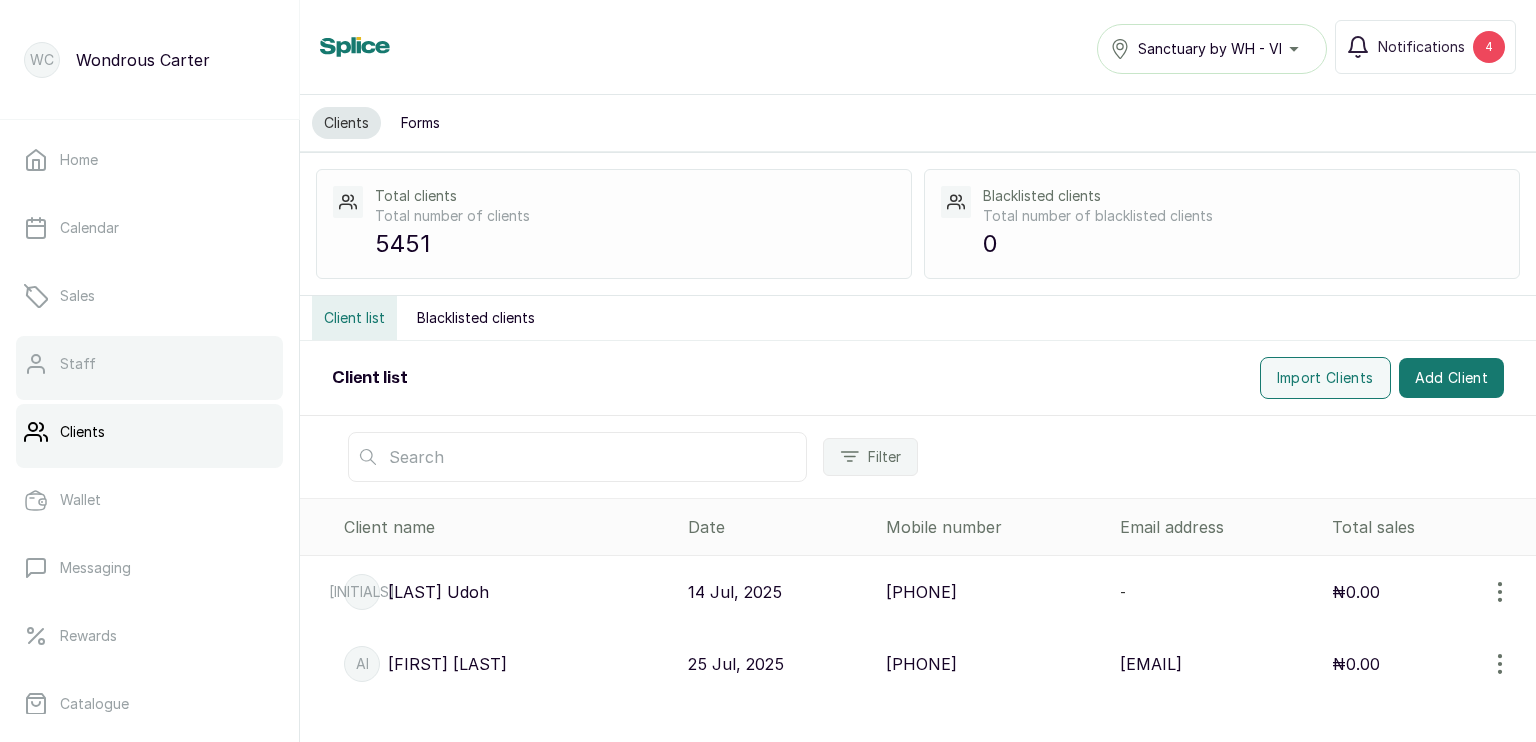 click on "Staff" at bounding box center (149, 364) 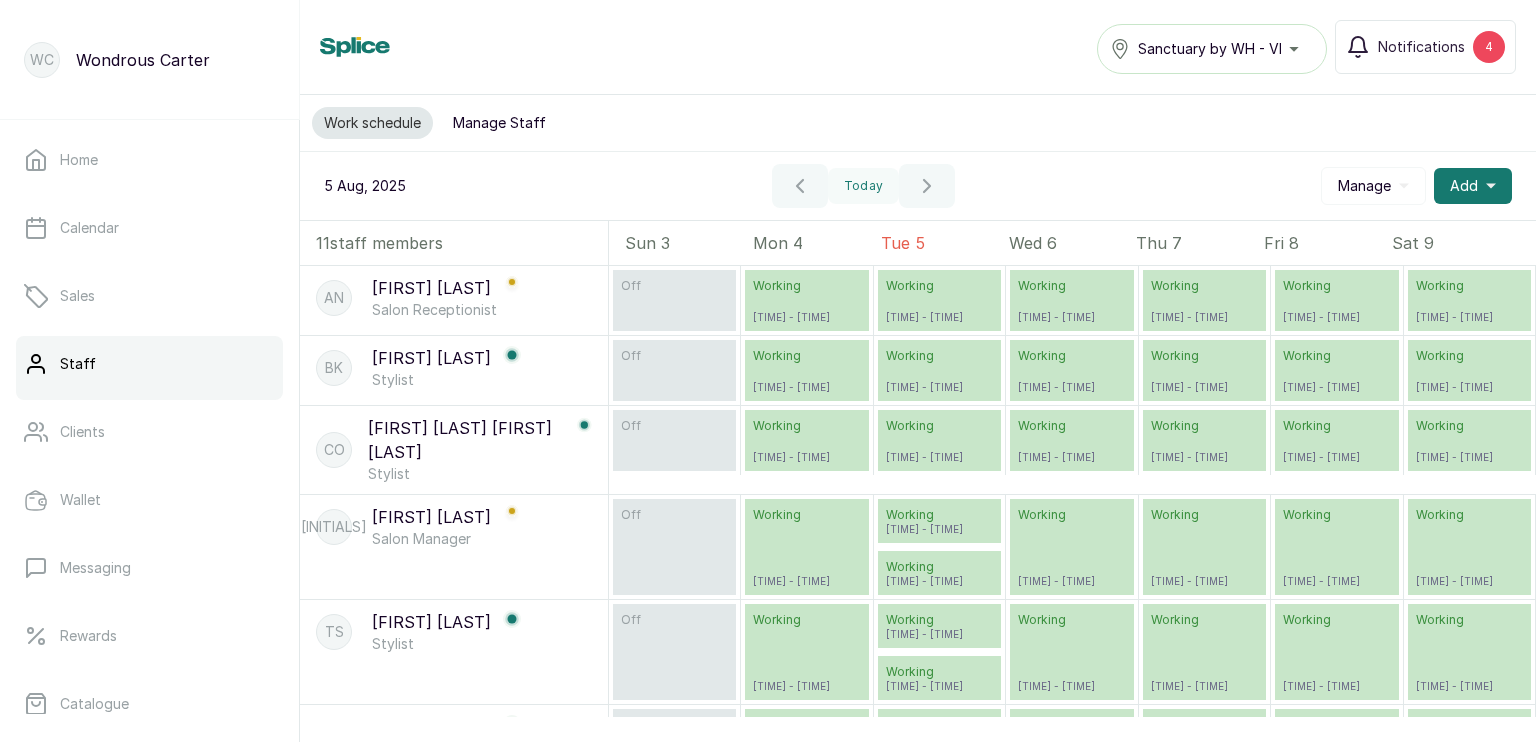 click on "Manage Staff" at bounding box center [499, 123] 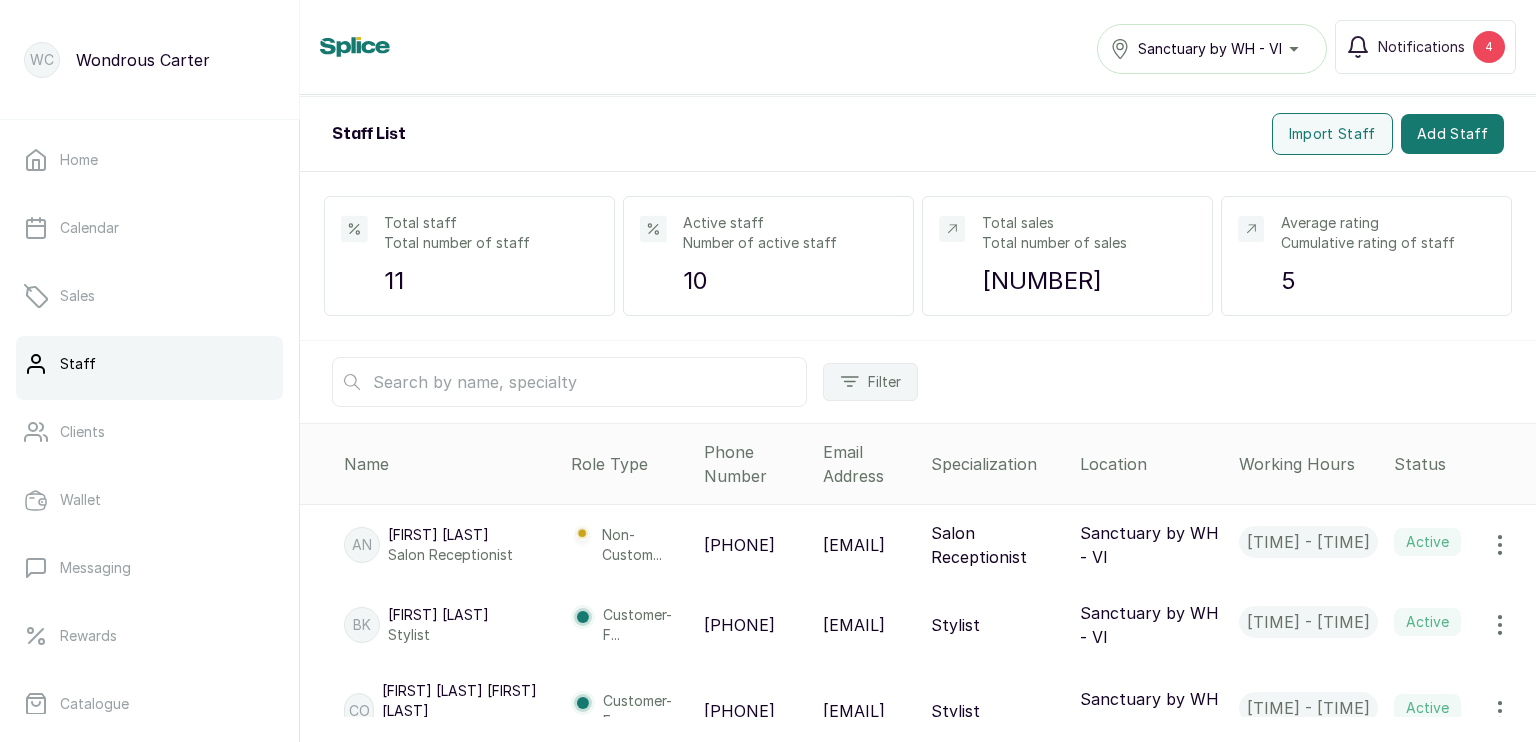 scroll, scrollTop: 0, scrollLeft: 0, axis: both 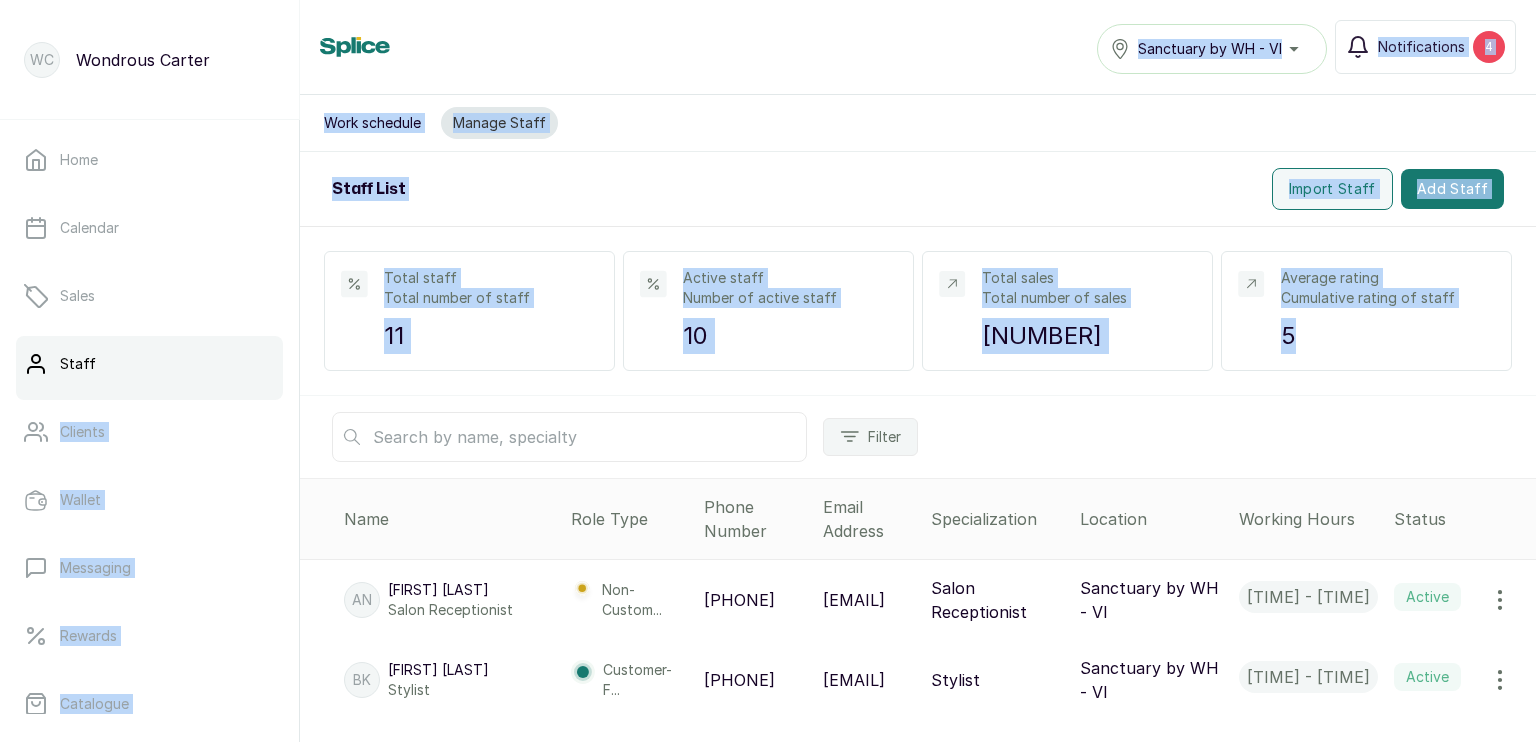 drag, startPoint x: 283, startPoint y: 357, endPoint x: 308, endPoint y: 408, distance: 56.797886 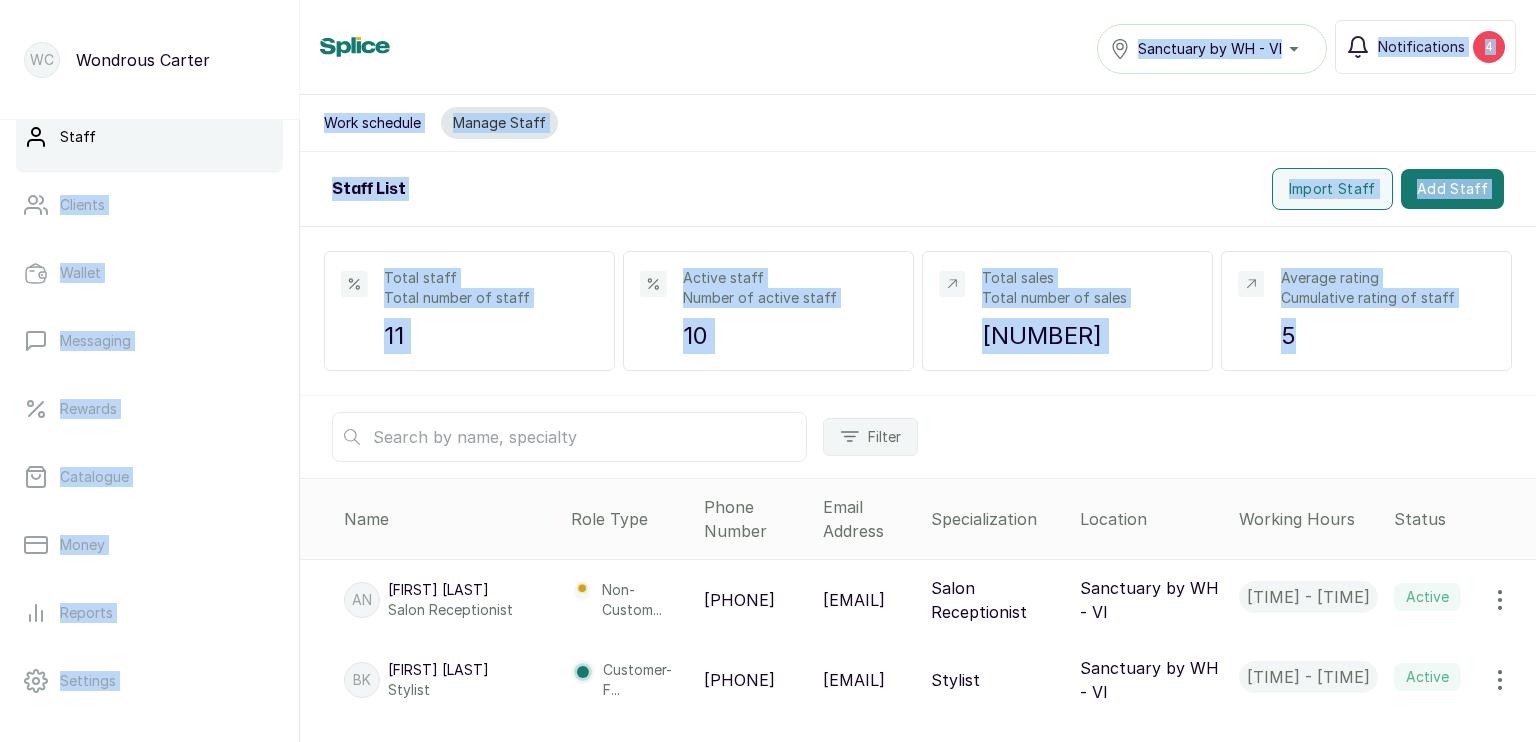 scroll, scrollTop: 228, scrollLeft: 0, axis: vertical 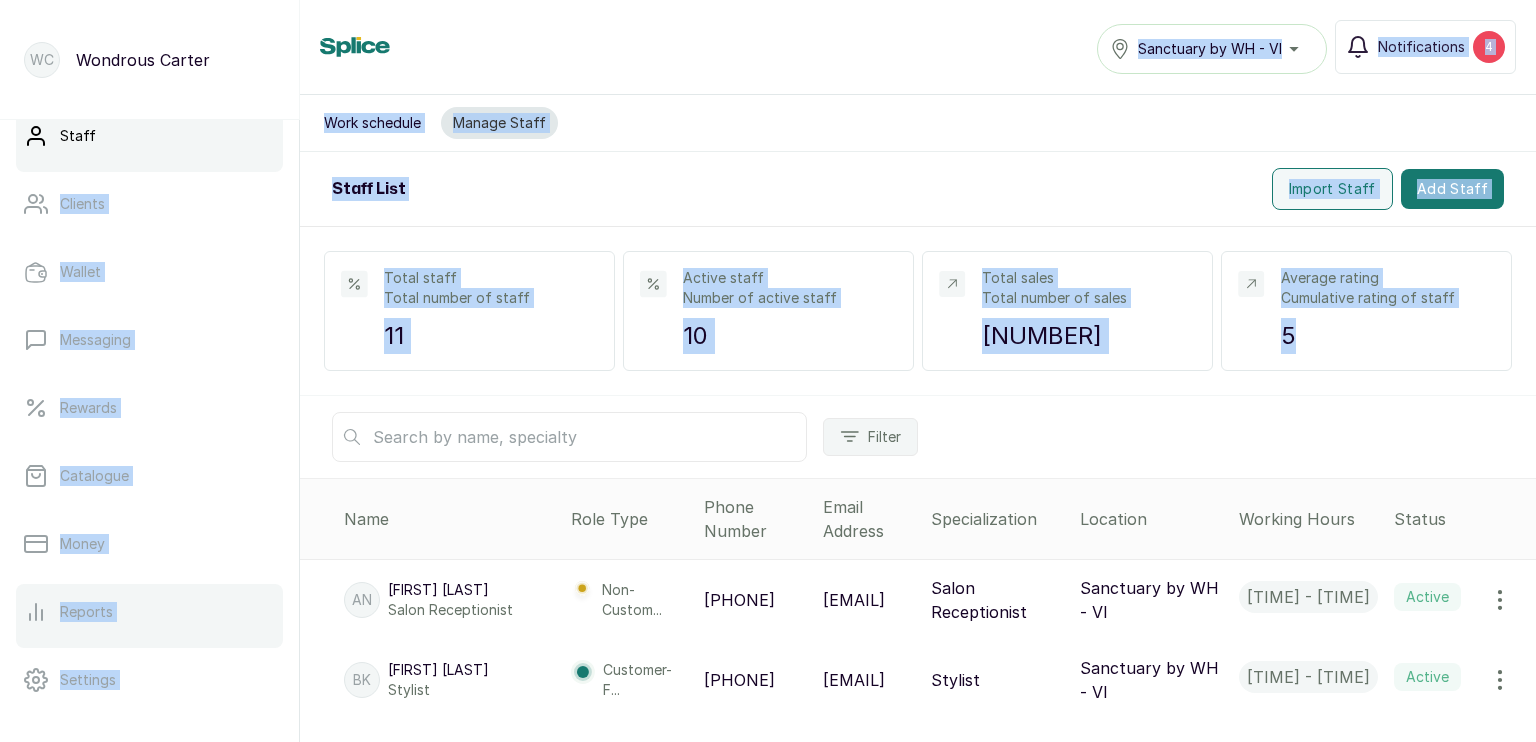 click on "Reports" at bounding box center (86, 612) 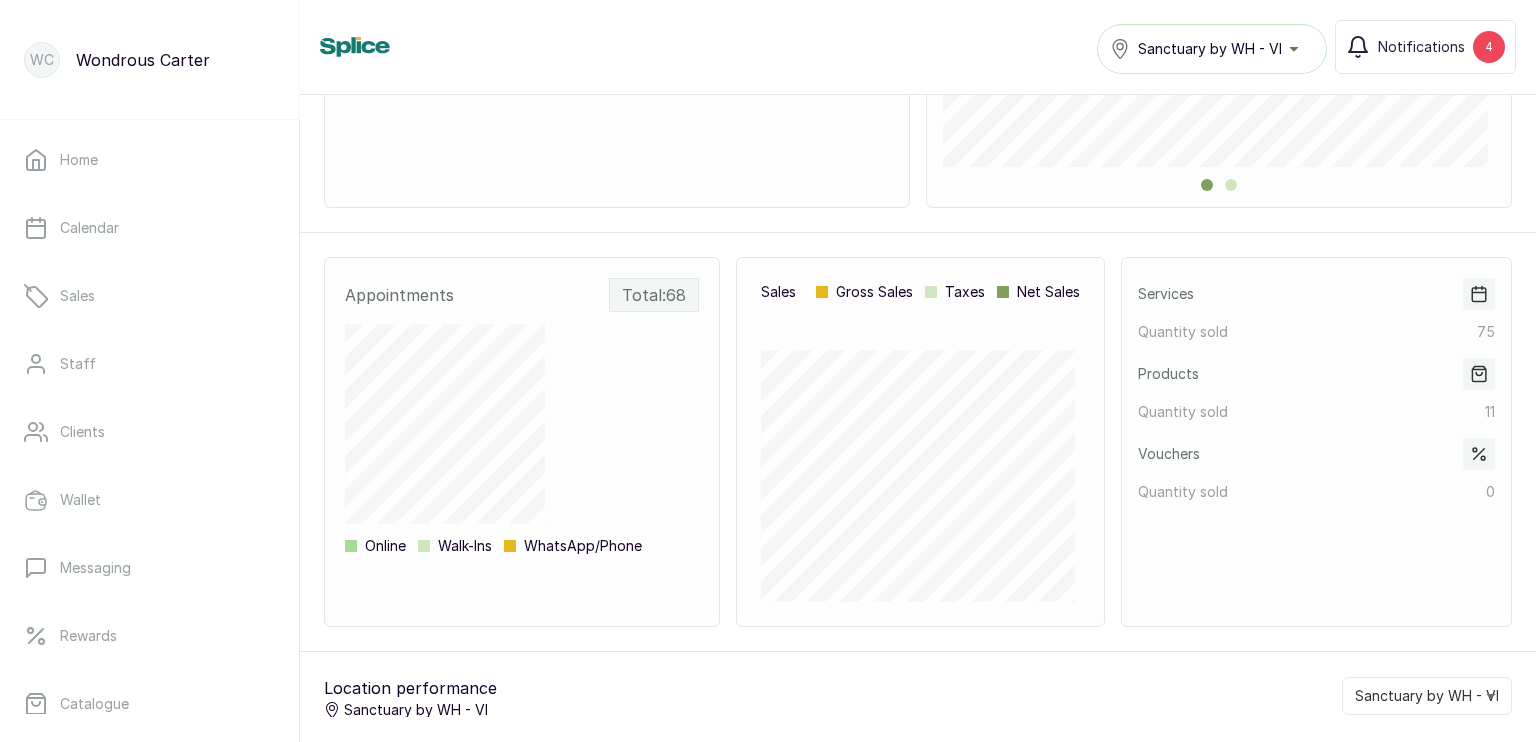 scroll, scrollTop: 775, scrollLeft: 0, axis: vertical 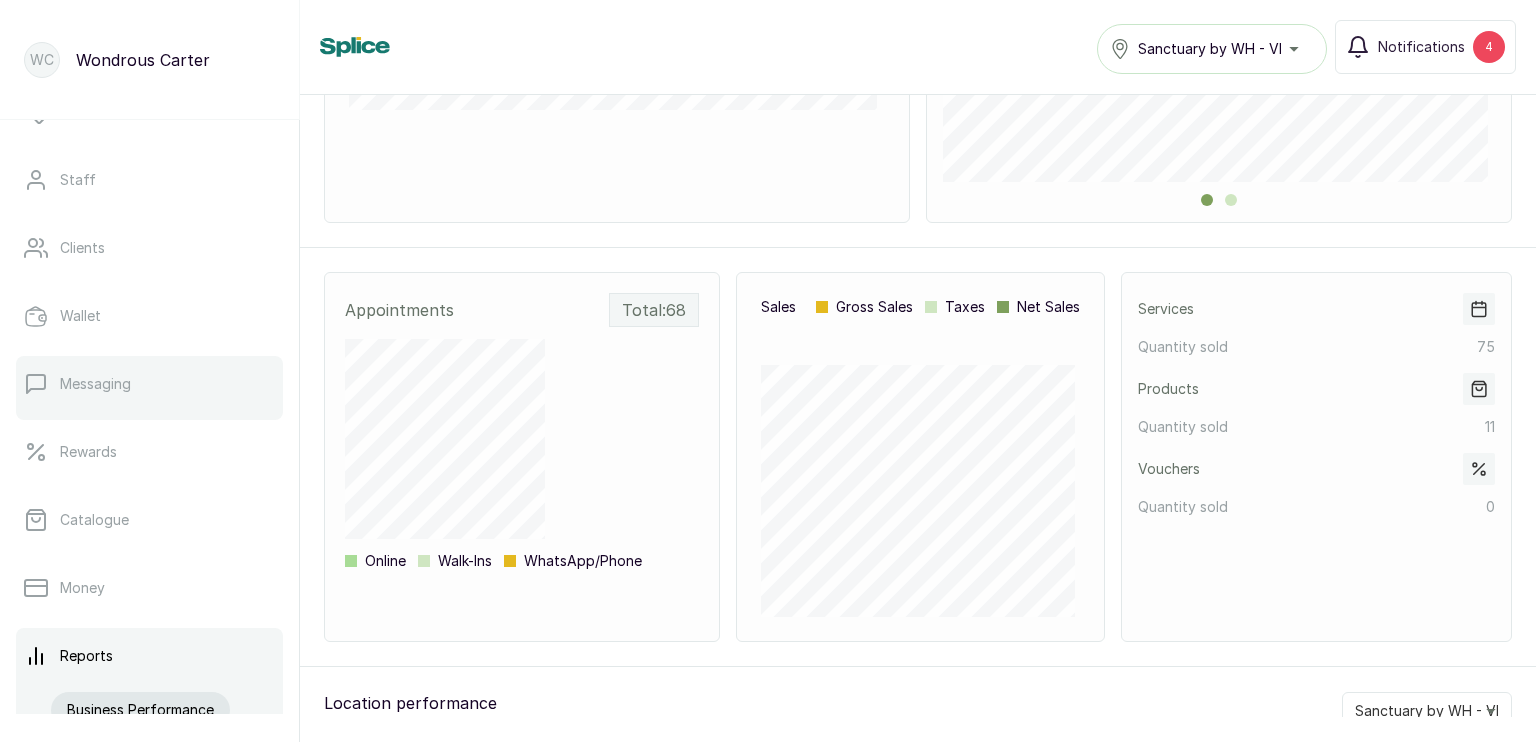 click on "Messaging" at bounding box center [95, 384] 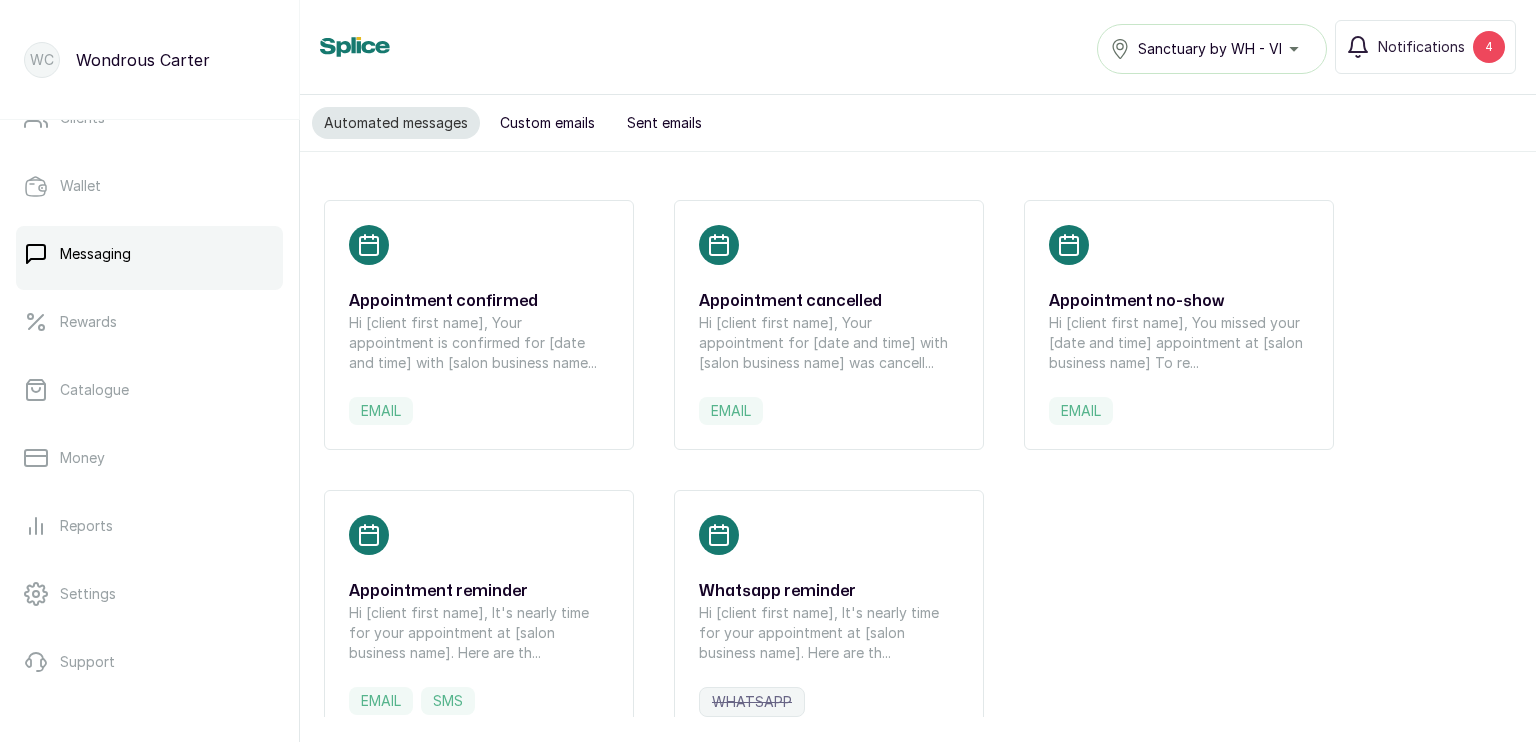 scroll, scrollTop: 380, scrollLeft: 0, axis: vertical 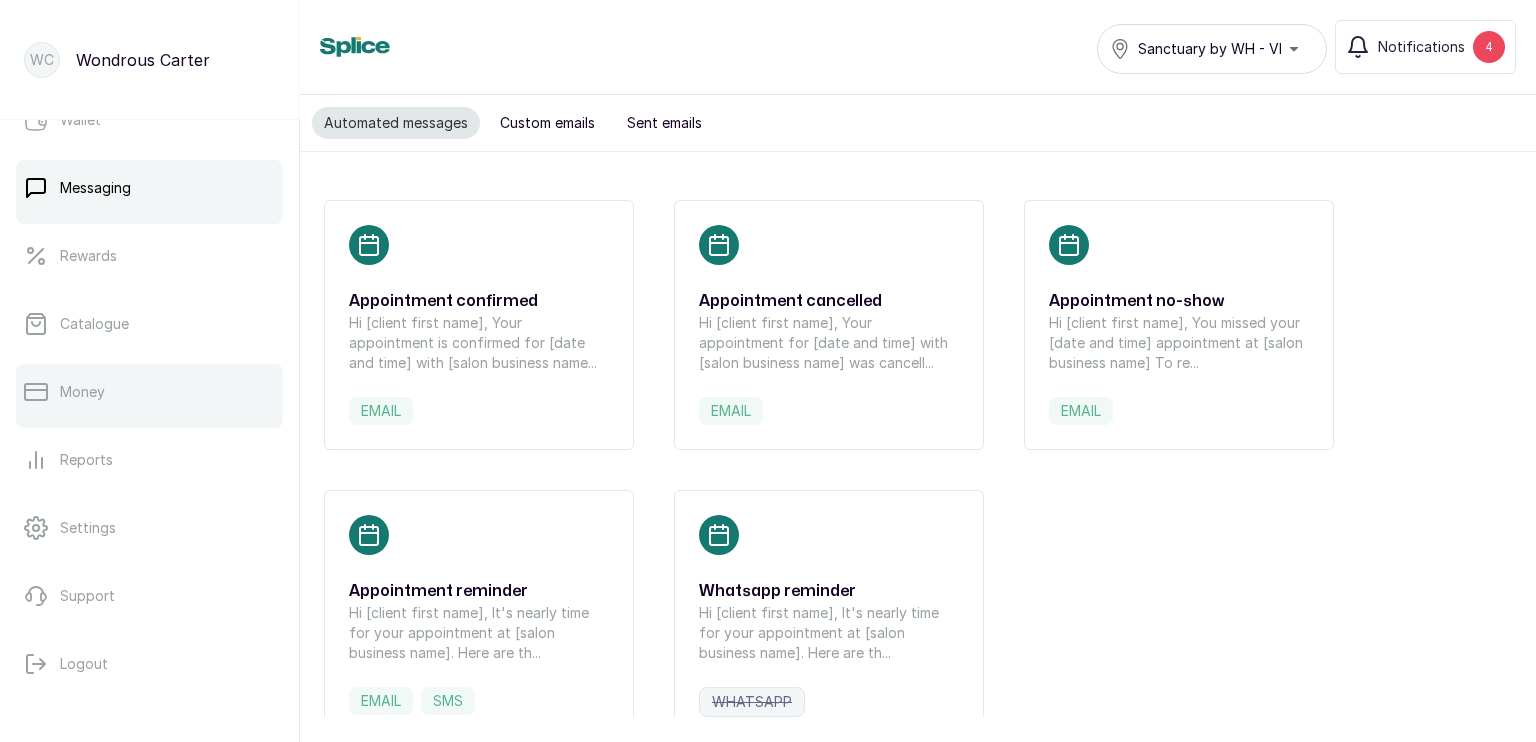 click on "Money" at bounding box center [82, 392] 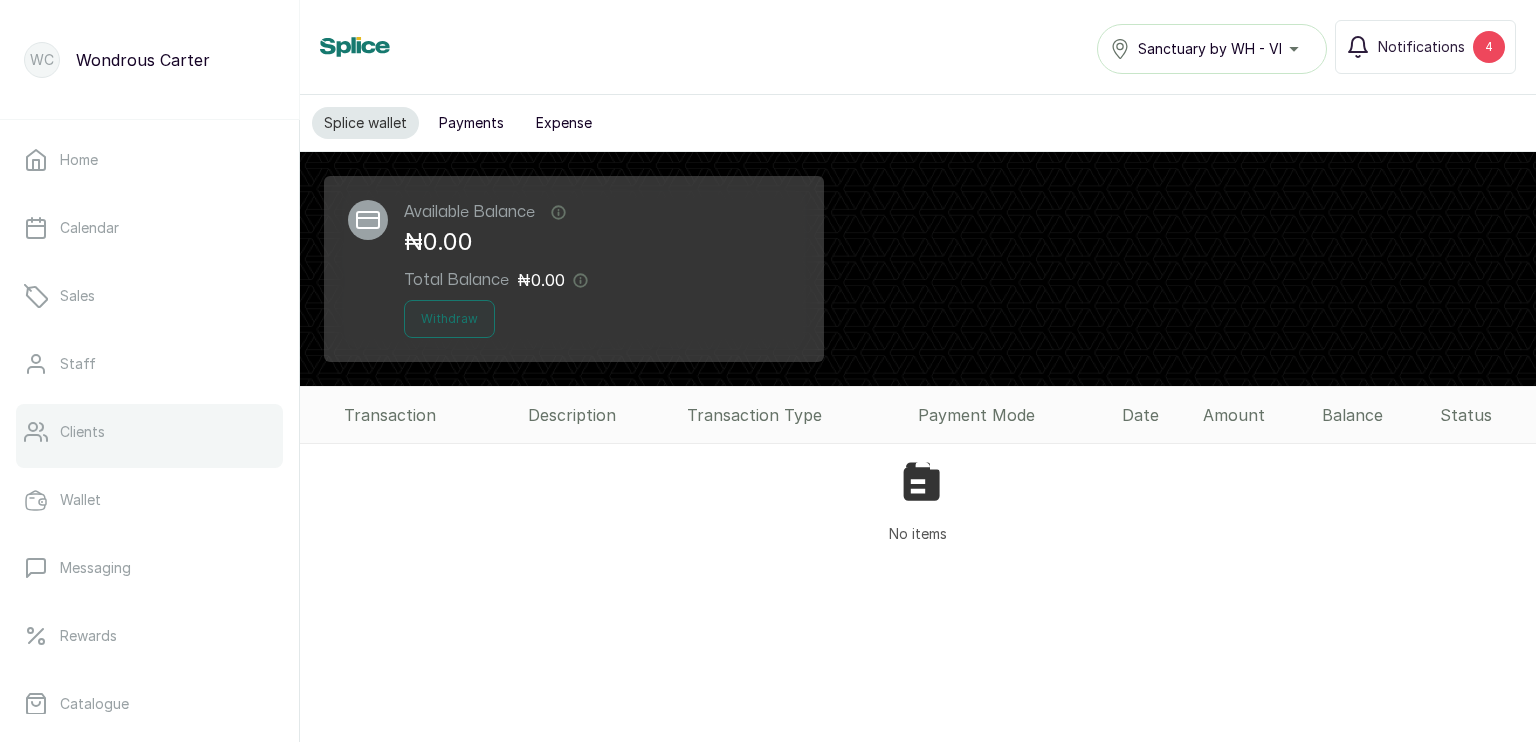 click on "Clients" at bounding box center [82, 432] 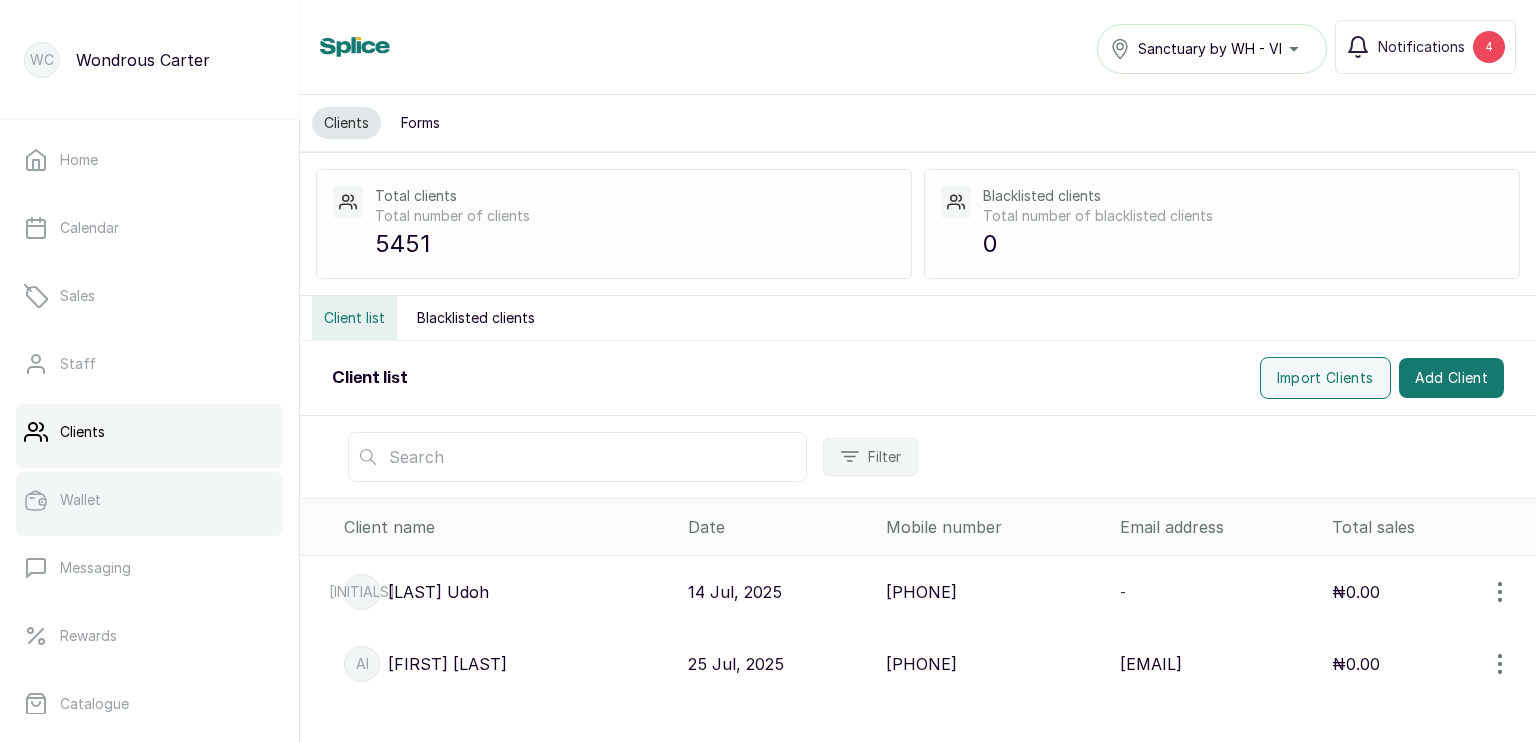 click on "Wallet" at bounding box center (80, 500) 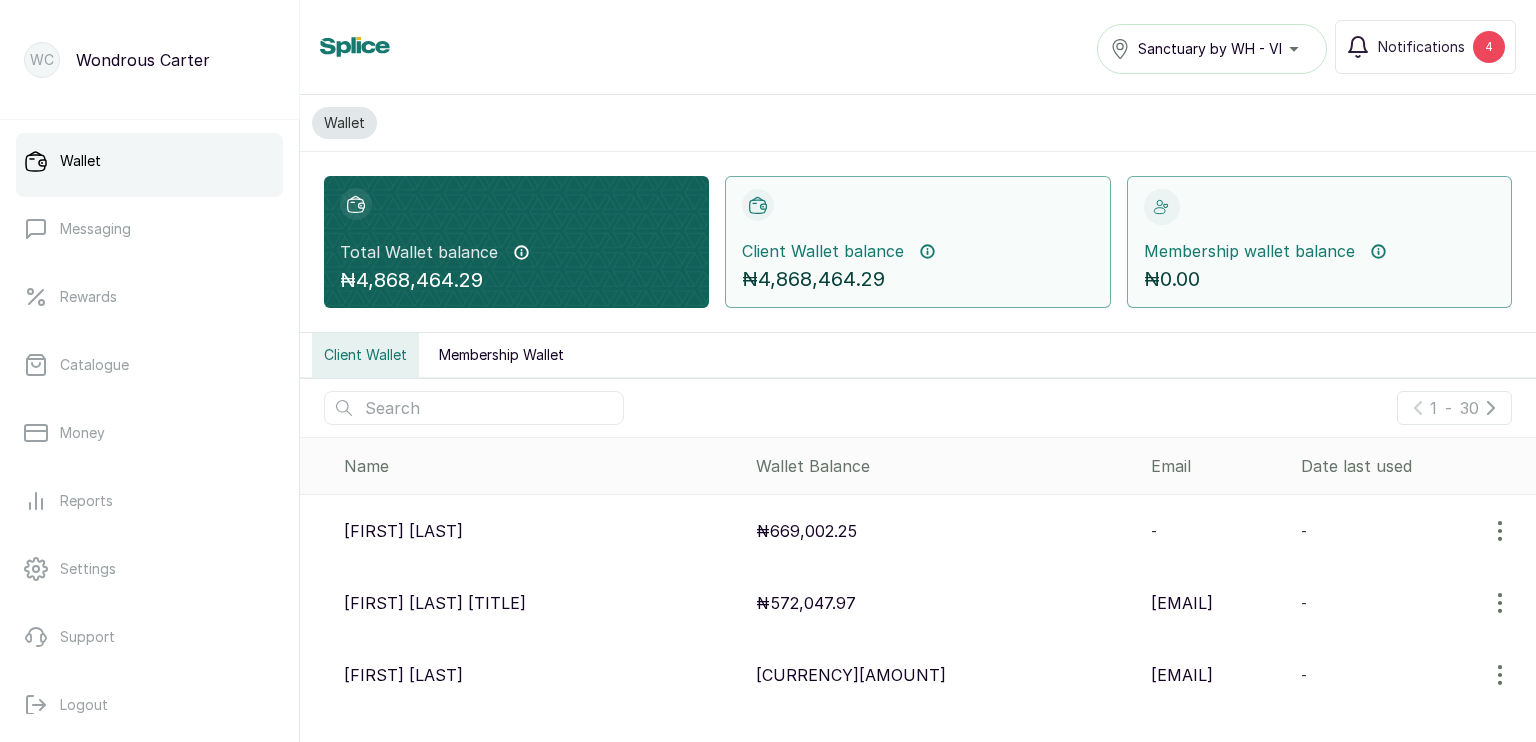 scroll, scrollTop: 380, scrollLeft: 0, axis: vertical 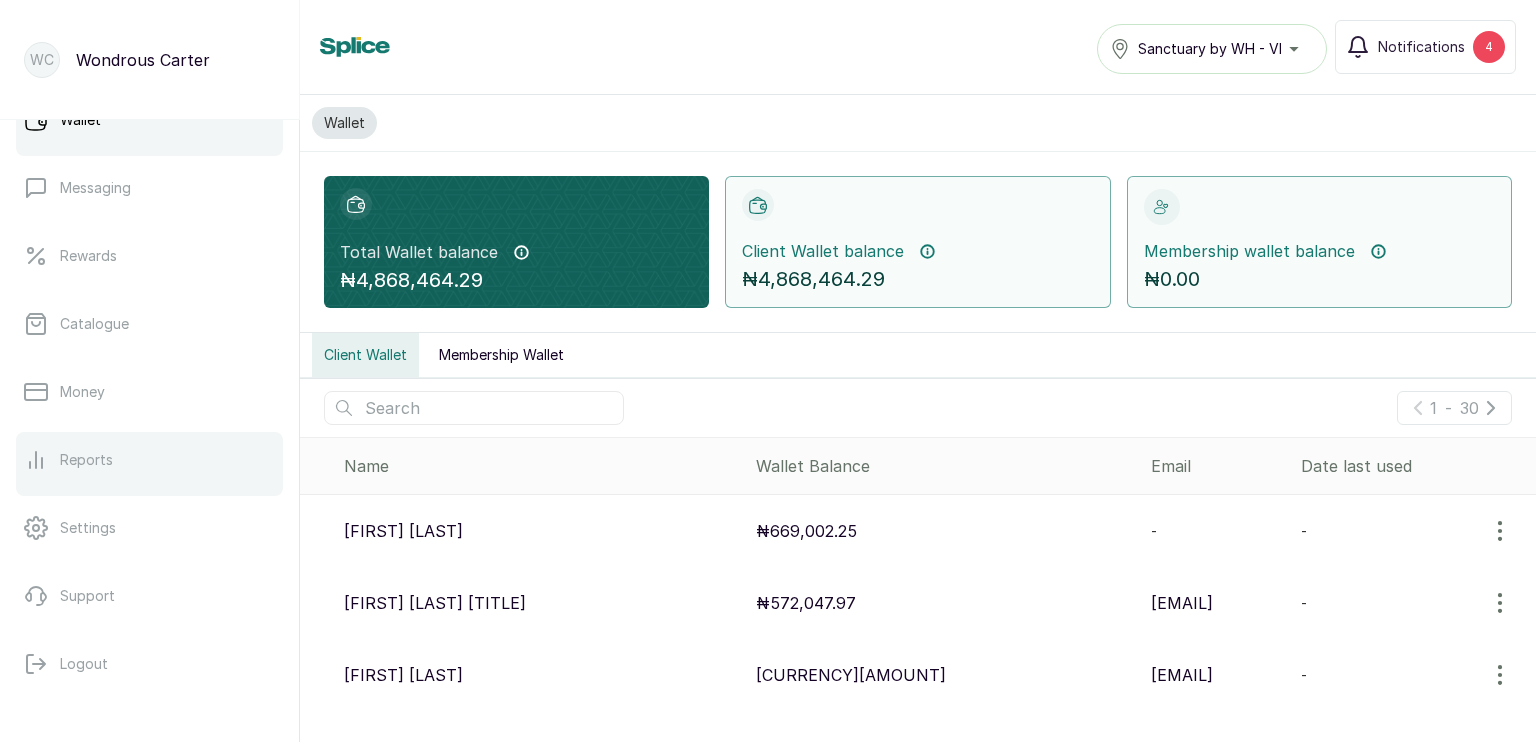 click on "Reports" at bounding box center (86, 460) 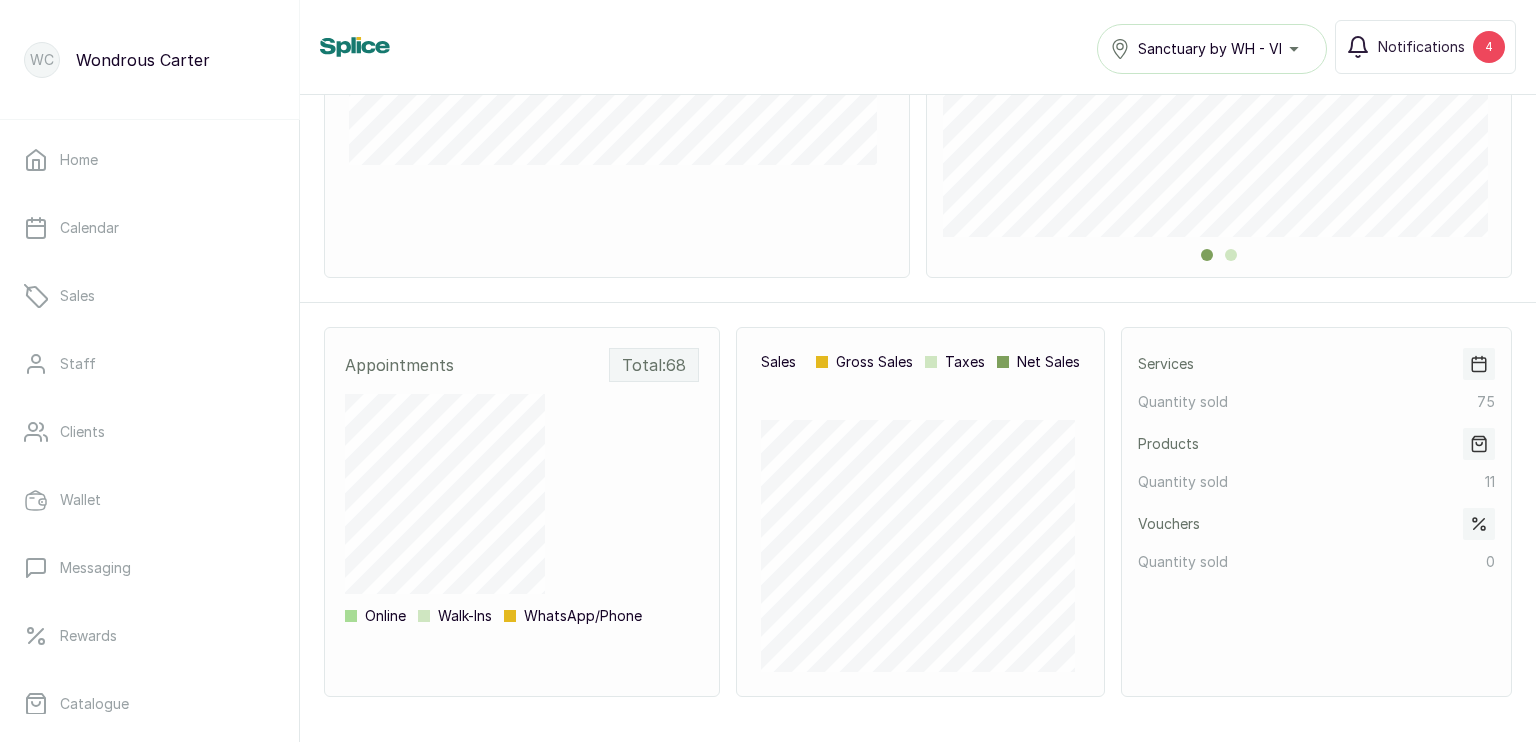 scroll, scrollTop: 760, scrollLeft: 0, axis: vertical 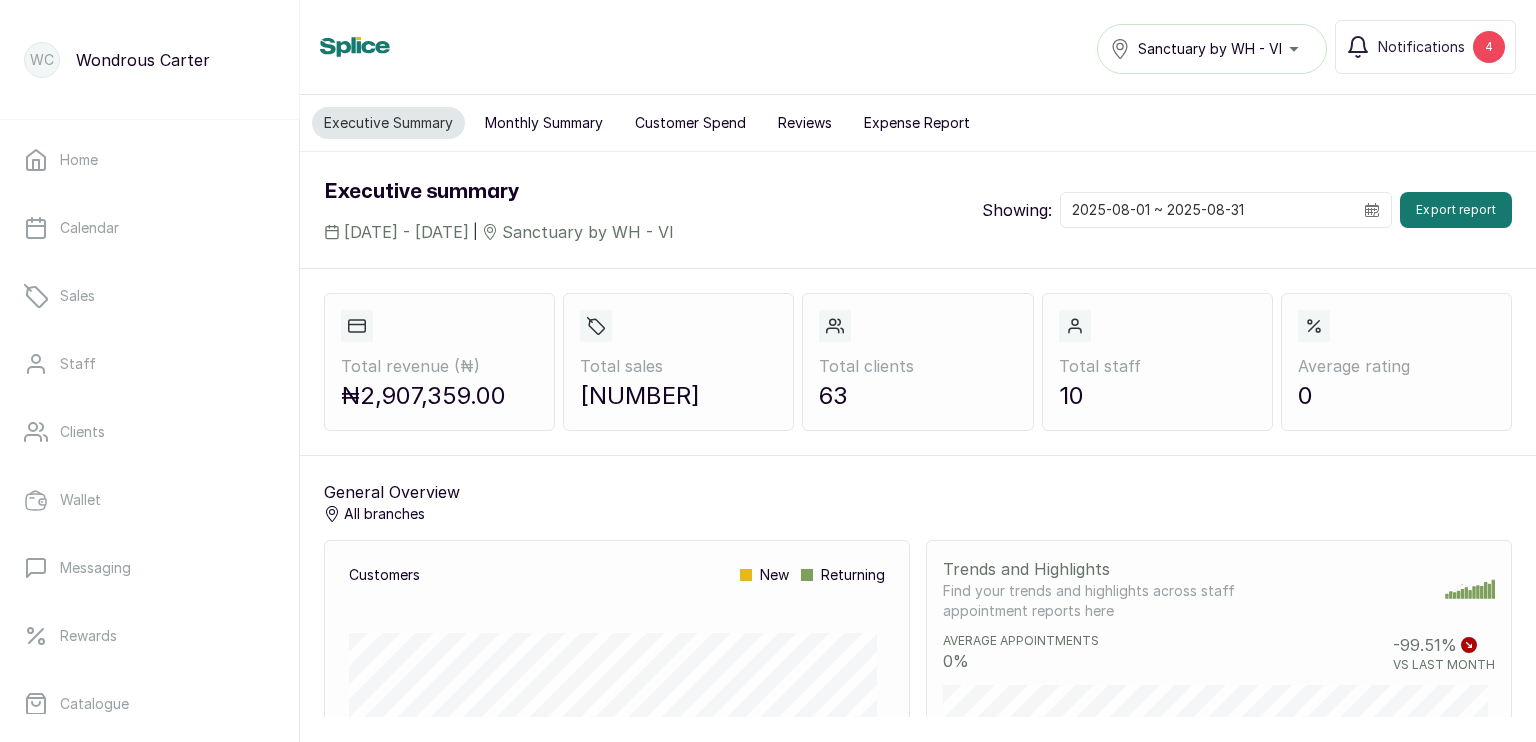 click on "Monthly Summary" at bounding box center (544, 123) 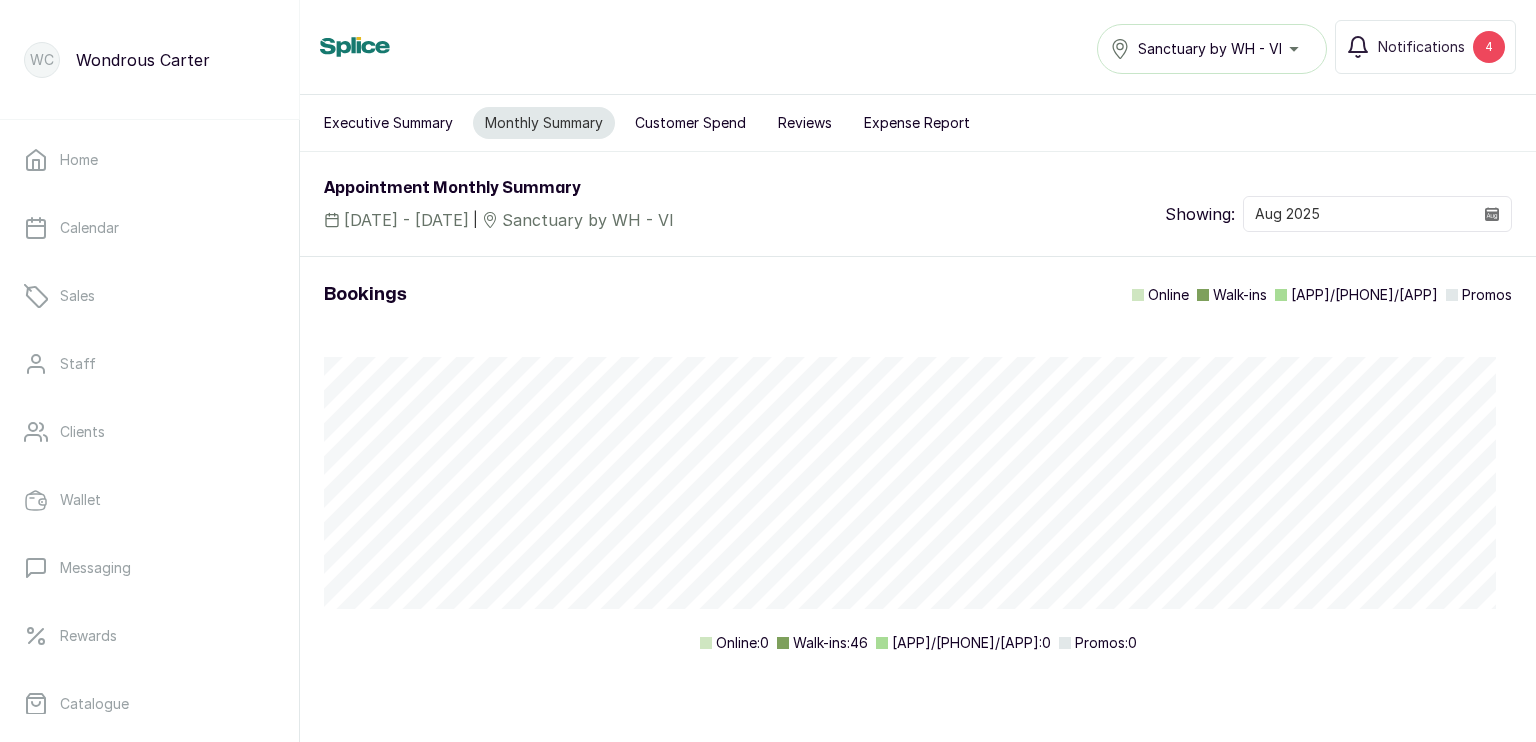 scroll, scrollTop: 15, scrollLeft: 0, axis: vertical 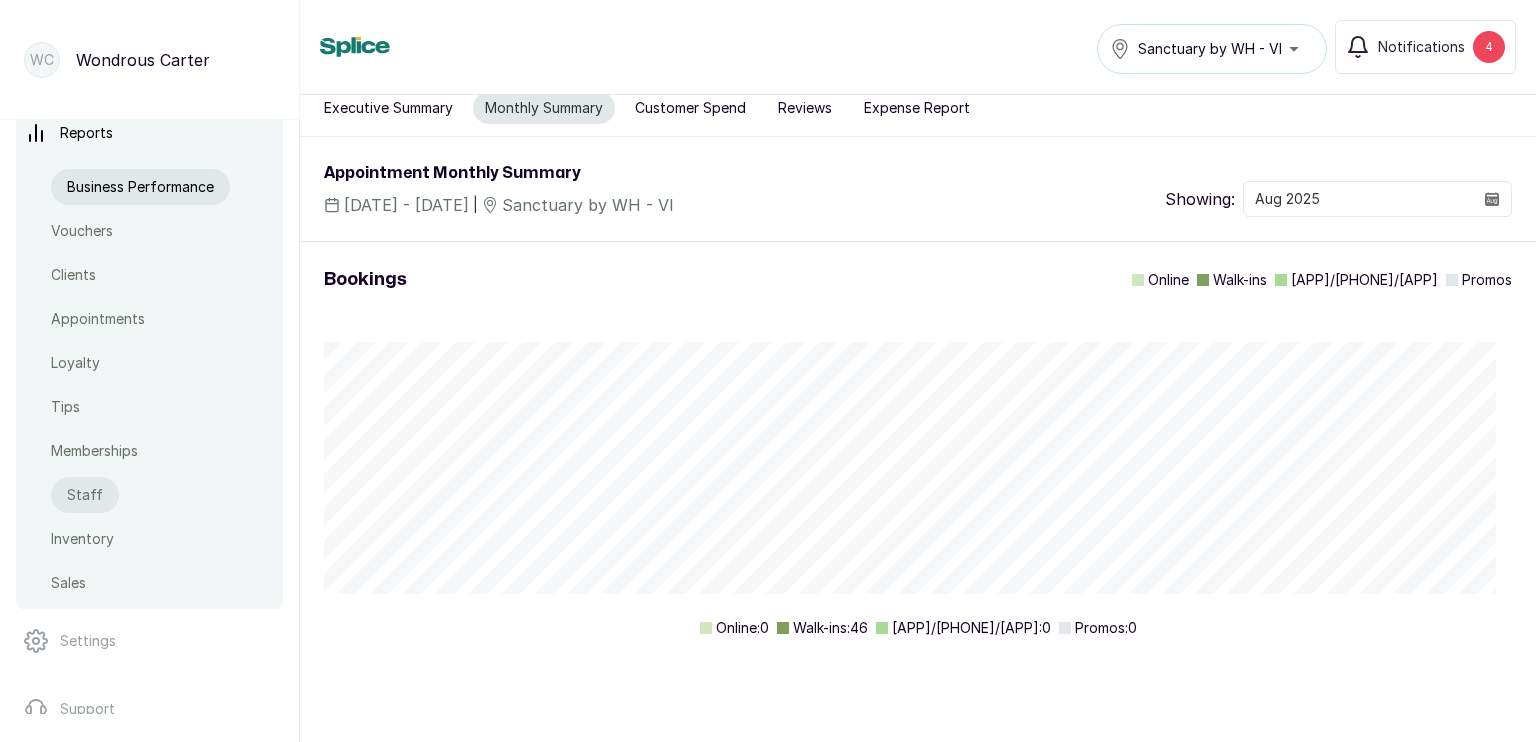 click on "Staff" at bounding box center (85, 495) 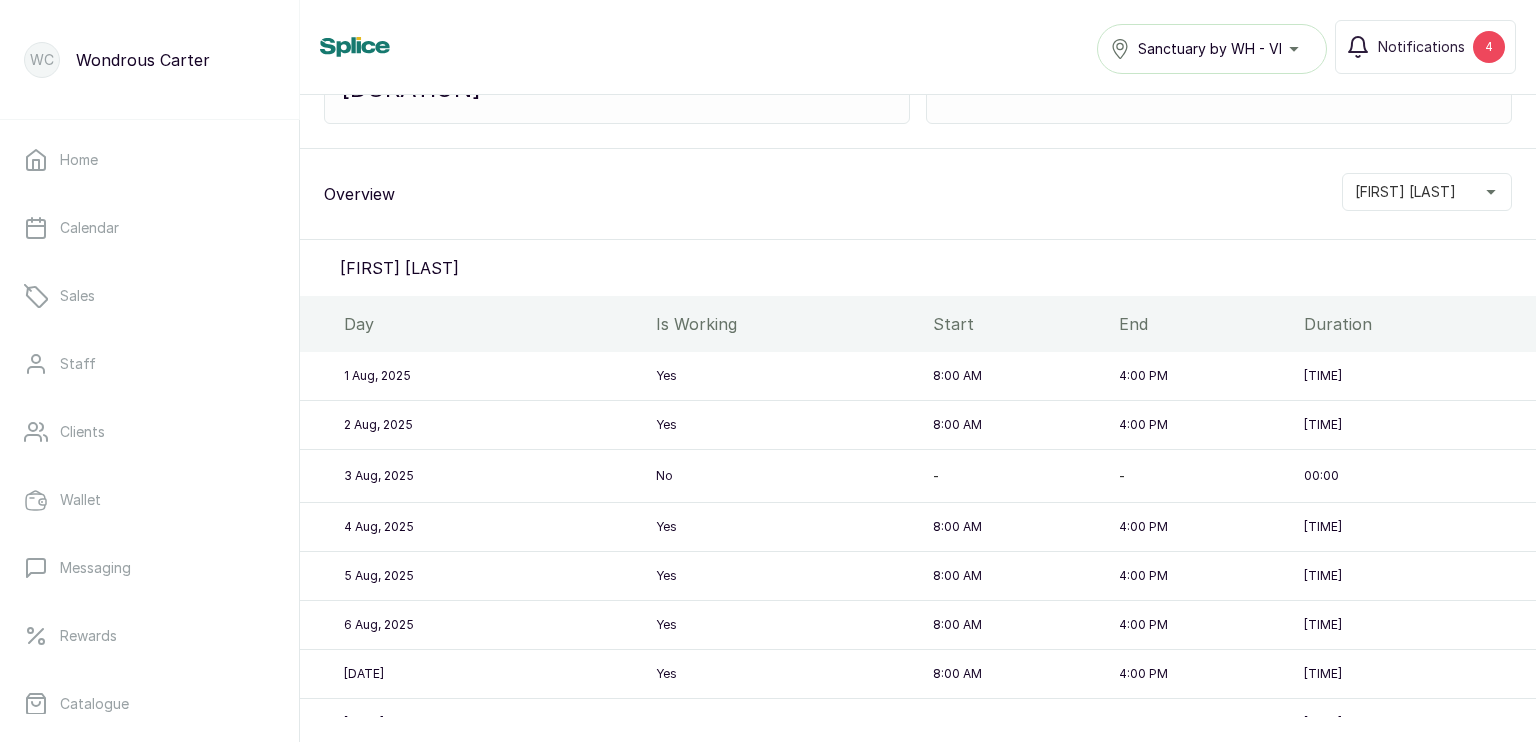 scroll, scrollTop: 627, scrollLeft: 0, axis: vertical 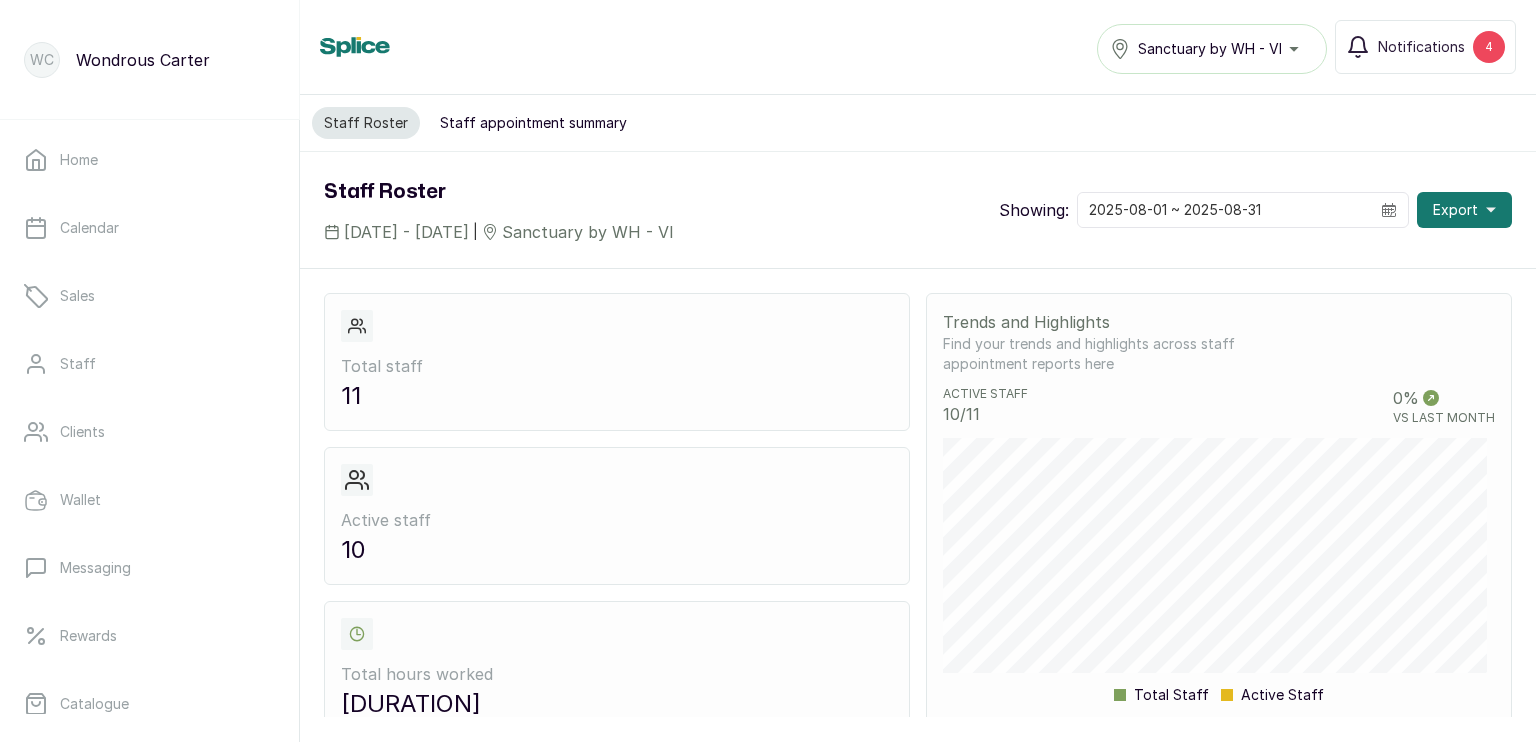 click on "Staff appointment summary" at bounding box center [533, 123] 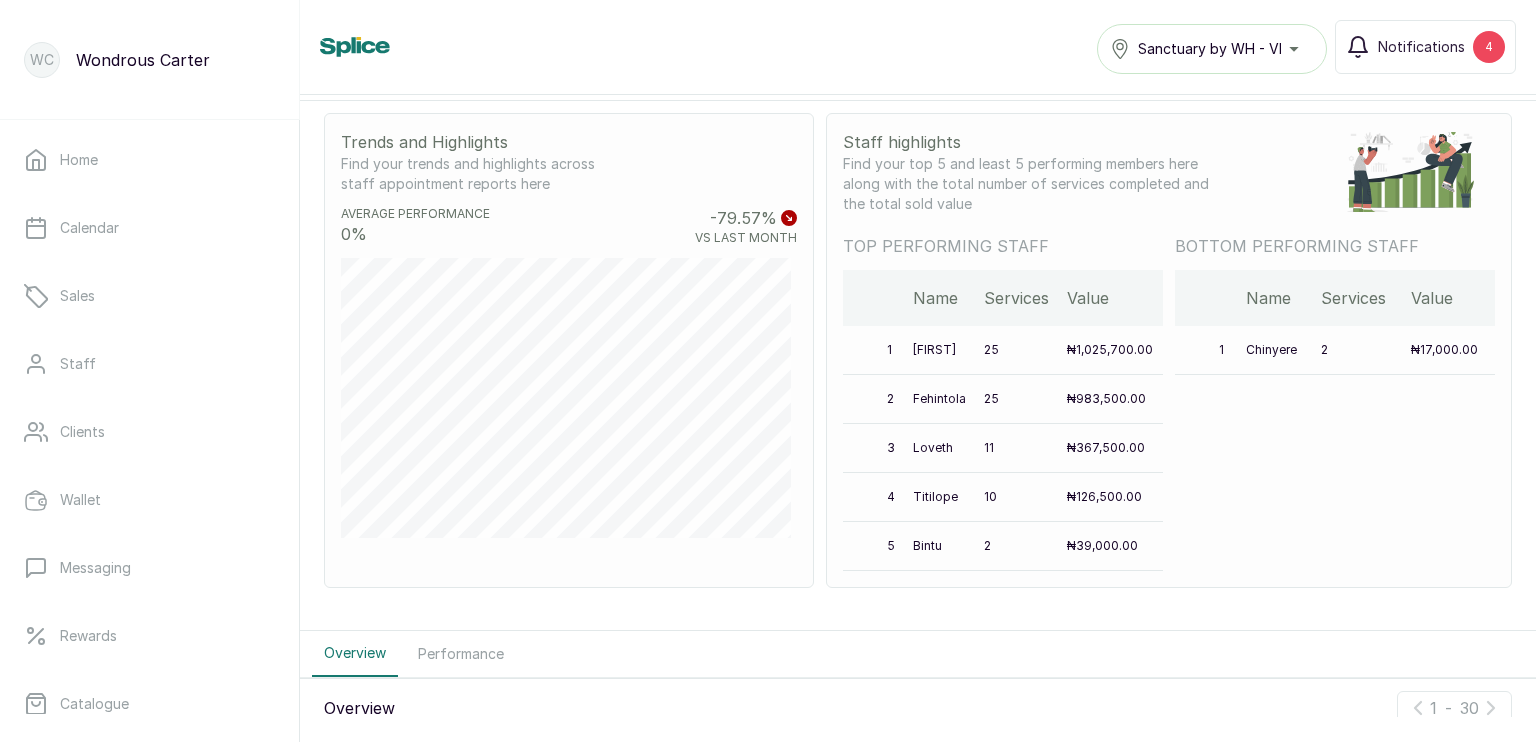 scroll, scrollTop: 364, scrollLeft: 0, axis: vertical 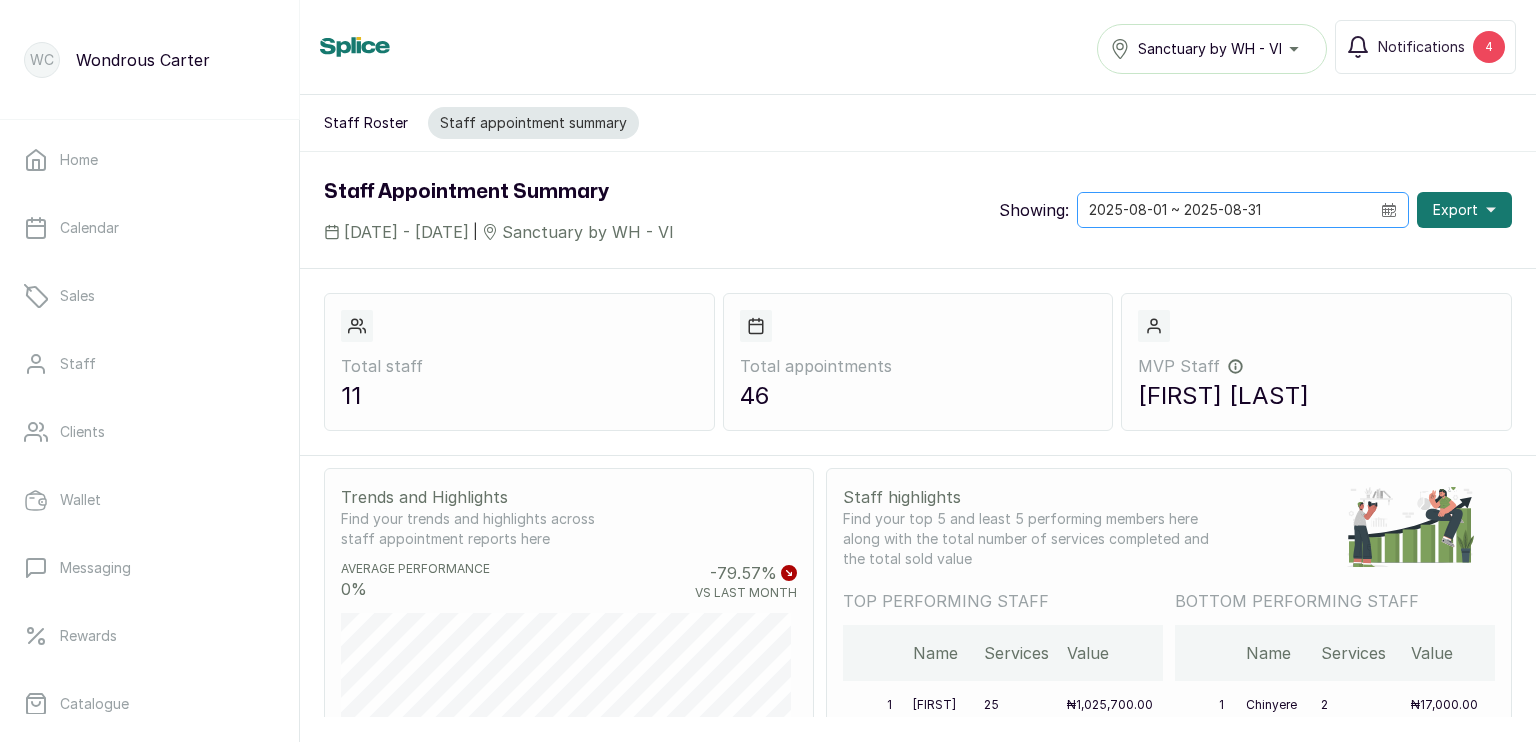 click at bounding box center (1389, 210) 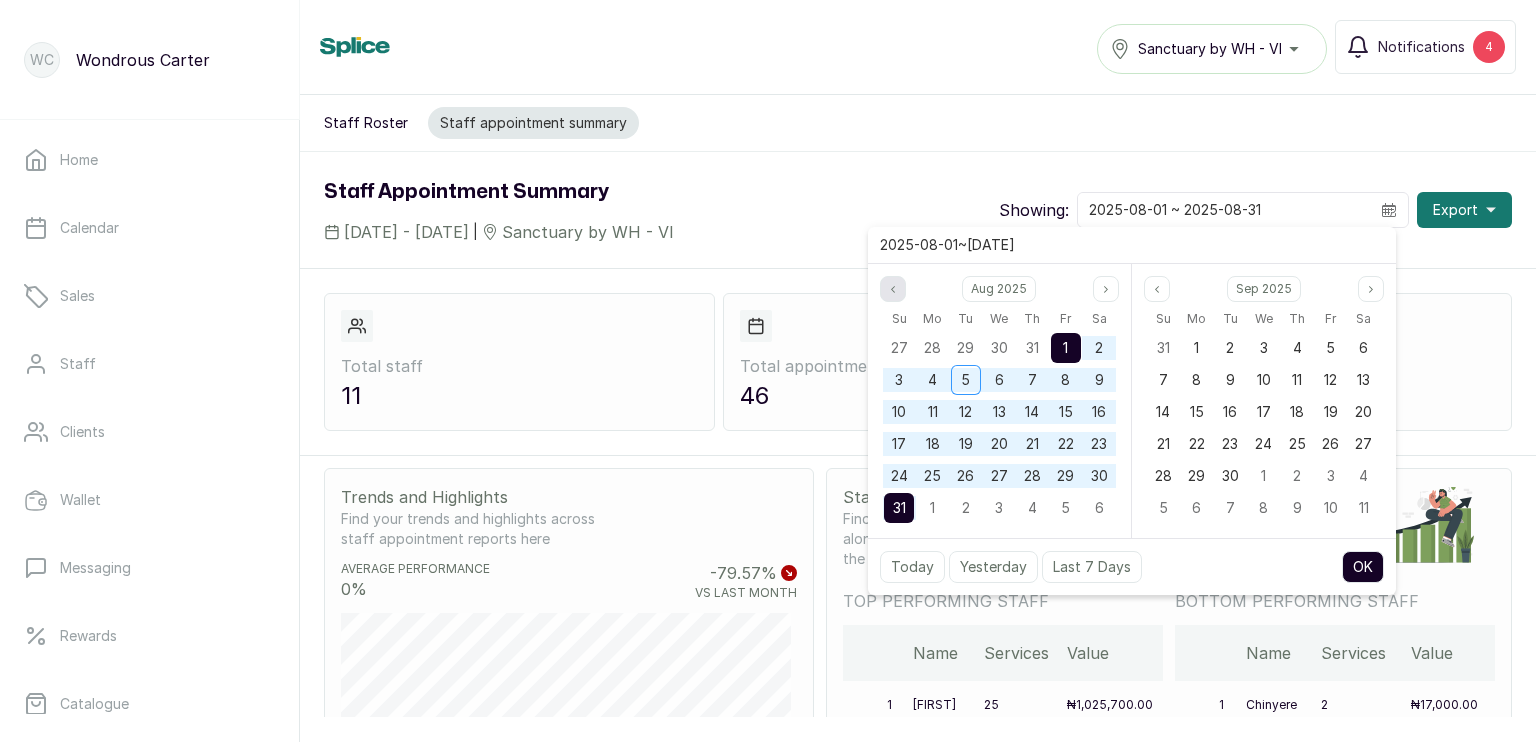 click 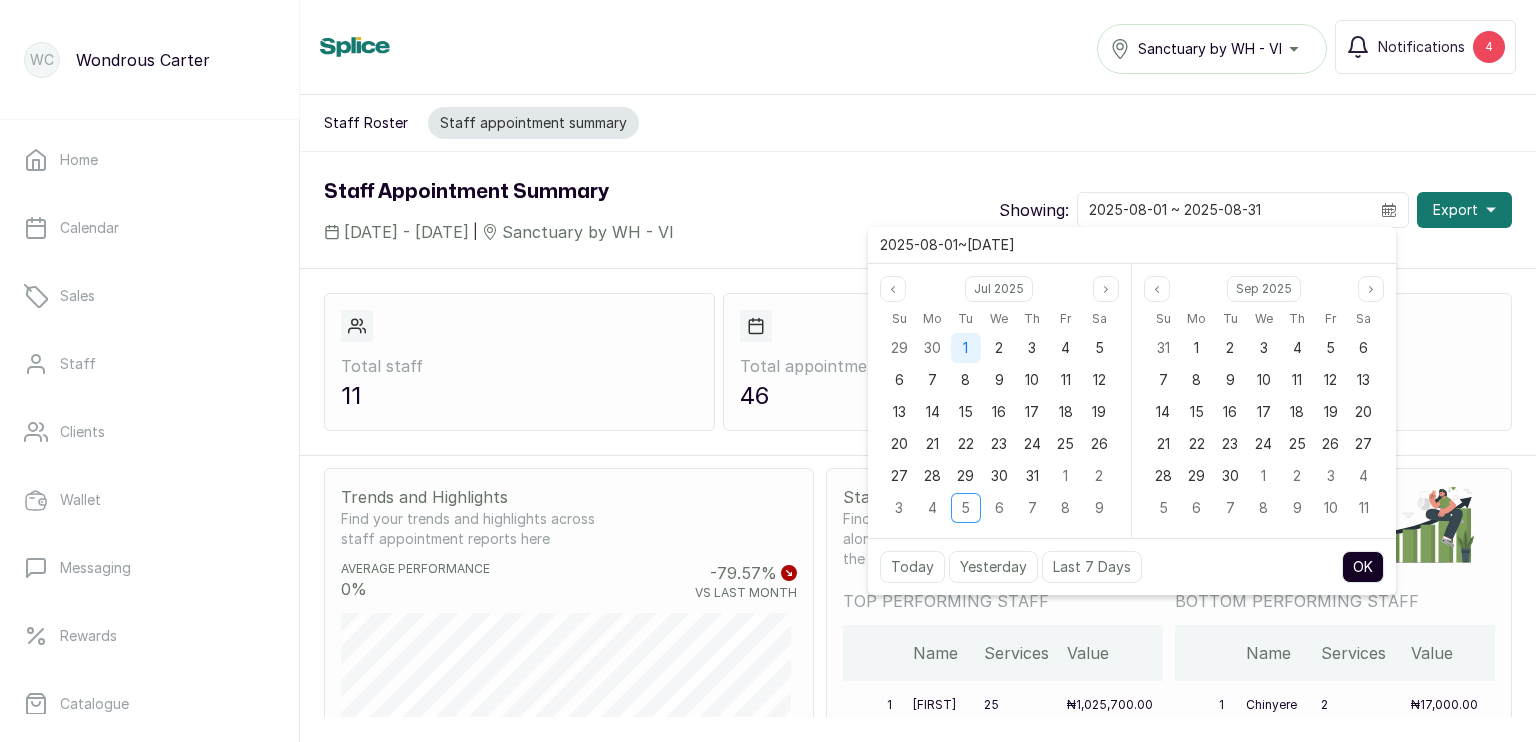 click on "1" at bounding box center (966, 348) 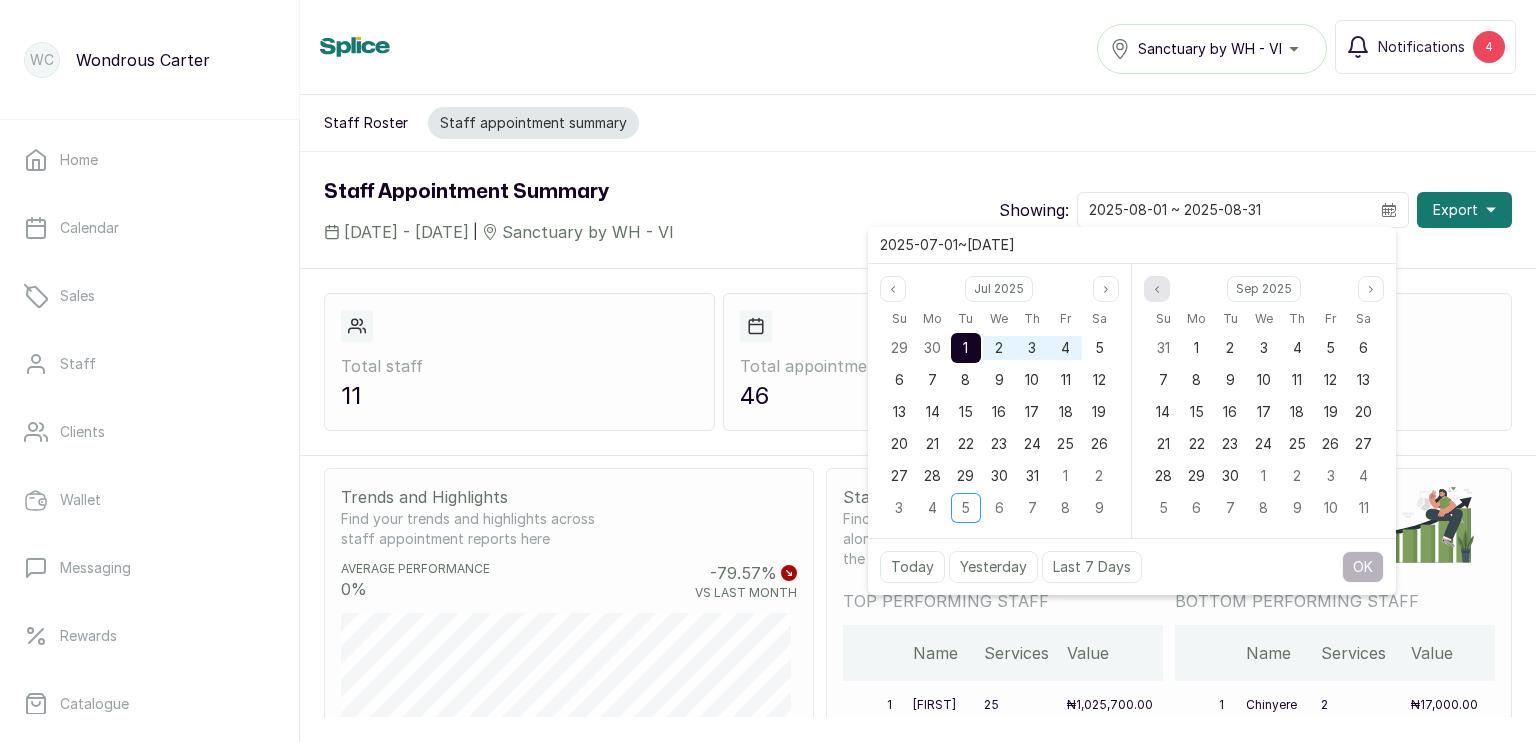 click 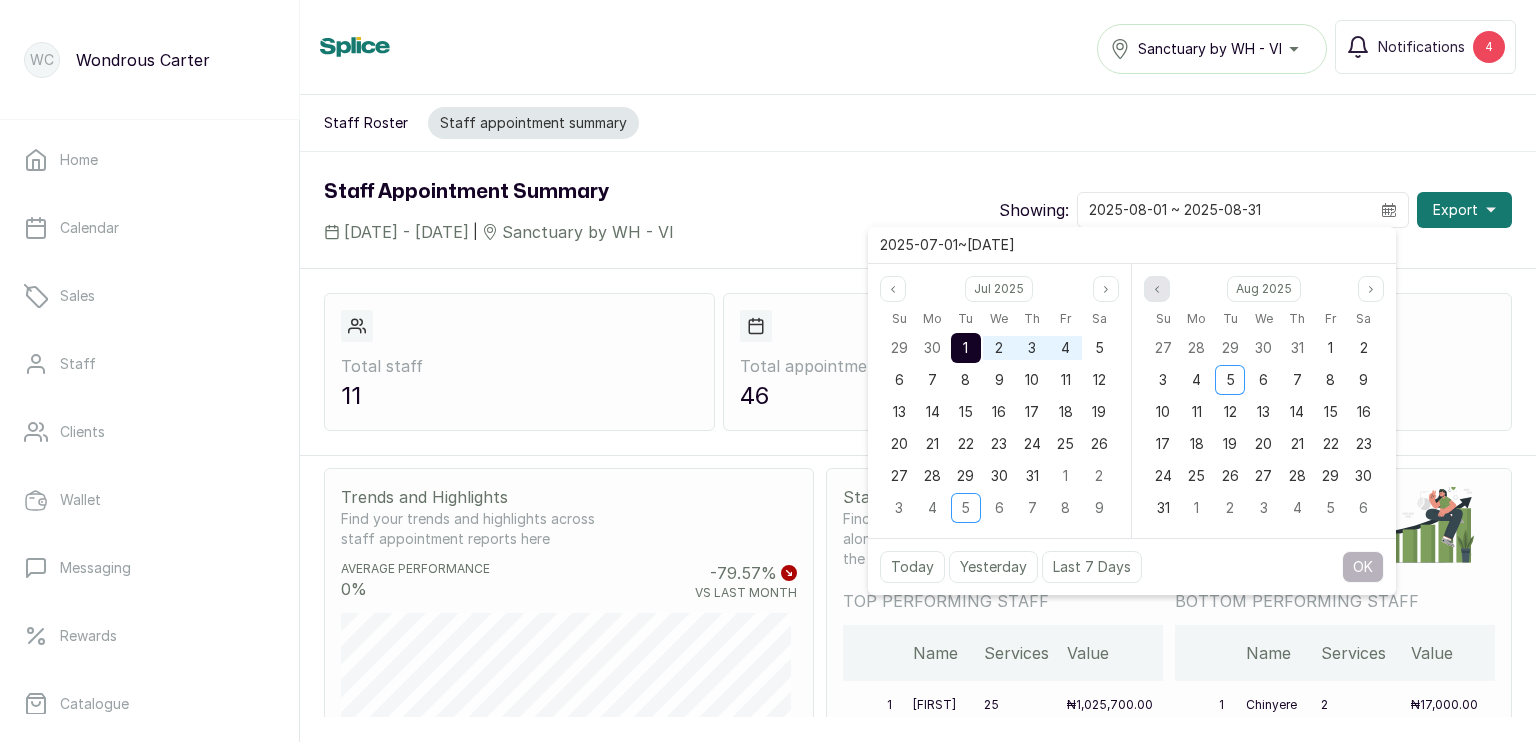 click 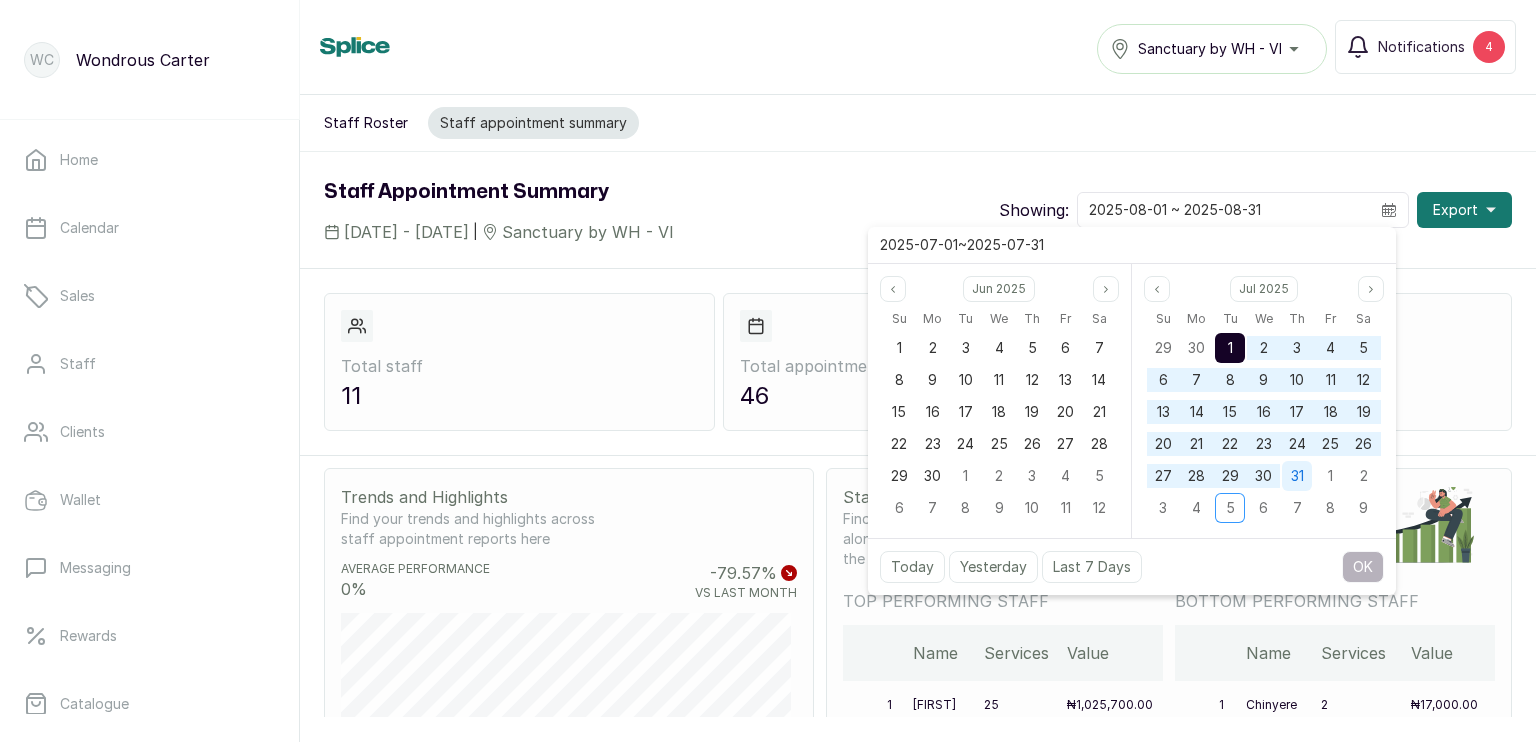click on "31" at bounding box center (1297, 475) 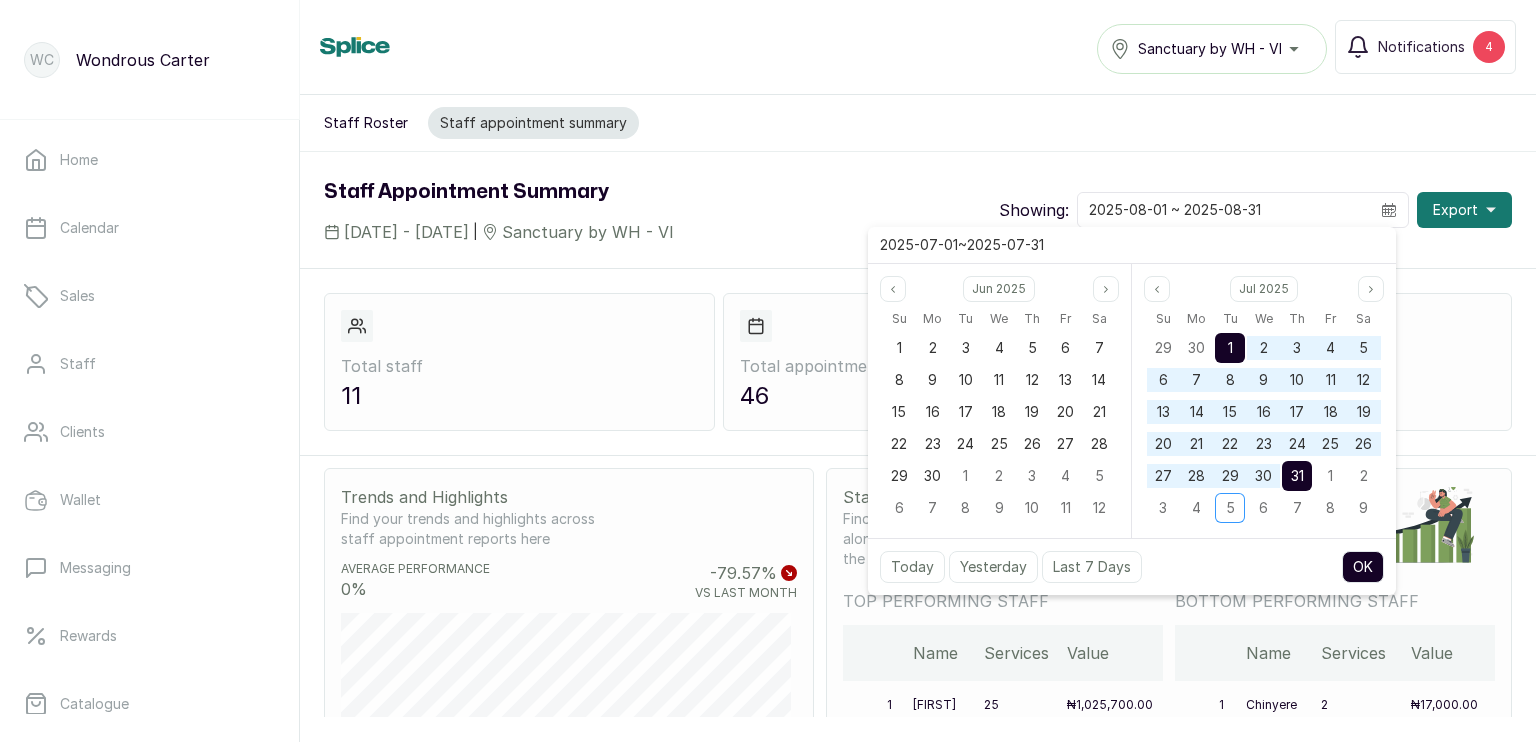 click on "OK" at bounding box center [1363, 567] 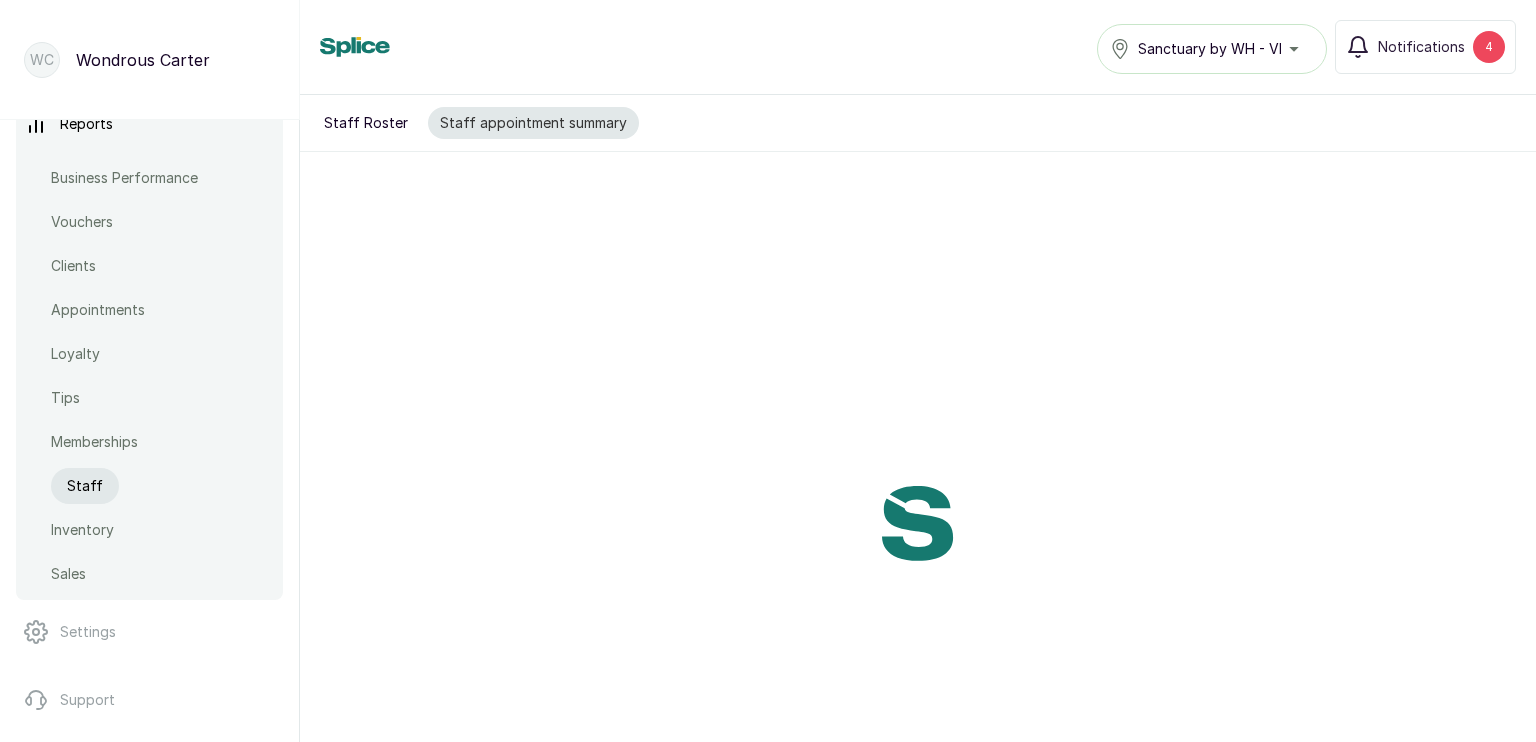 scroll, scrollTop: 718, scrollLeft: 0, axis: vertical 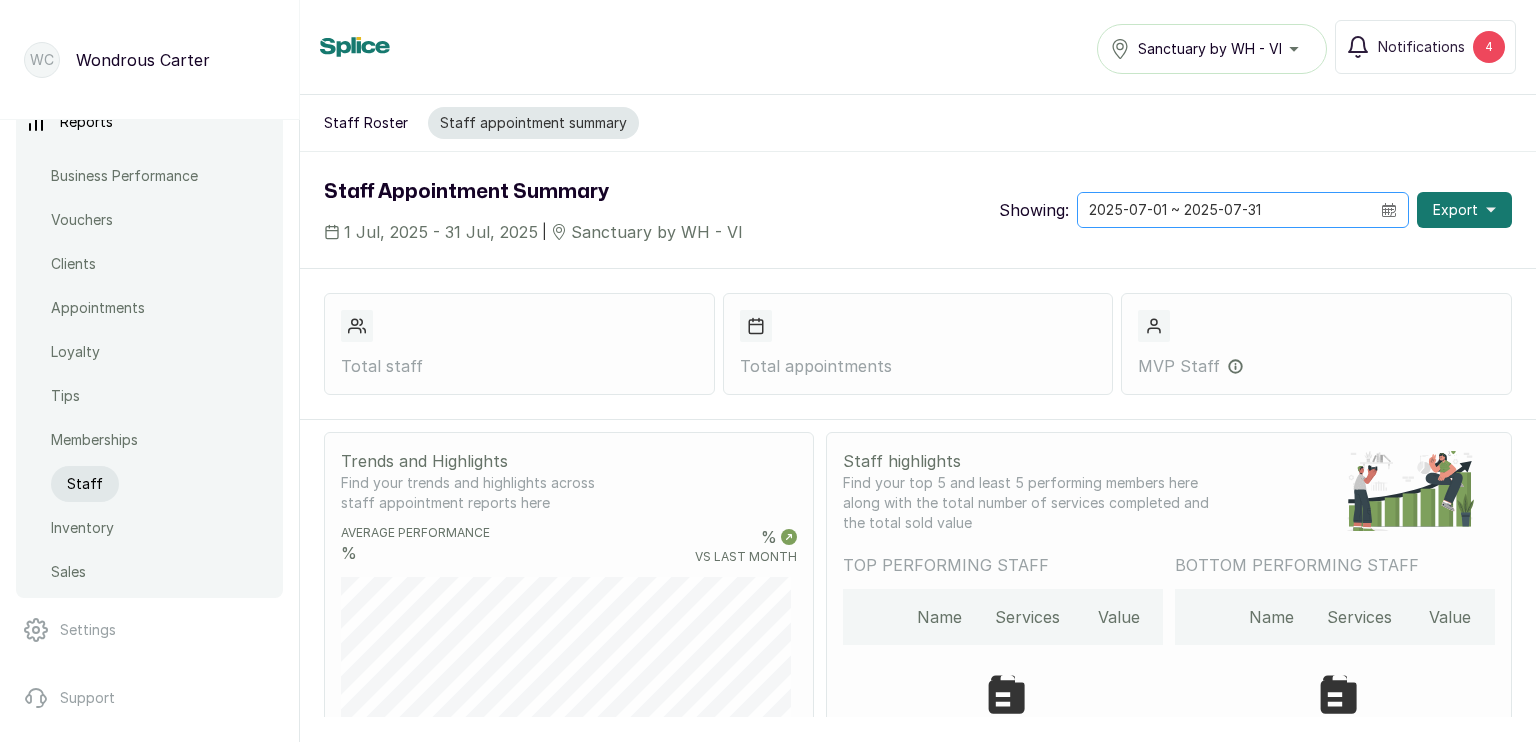 click 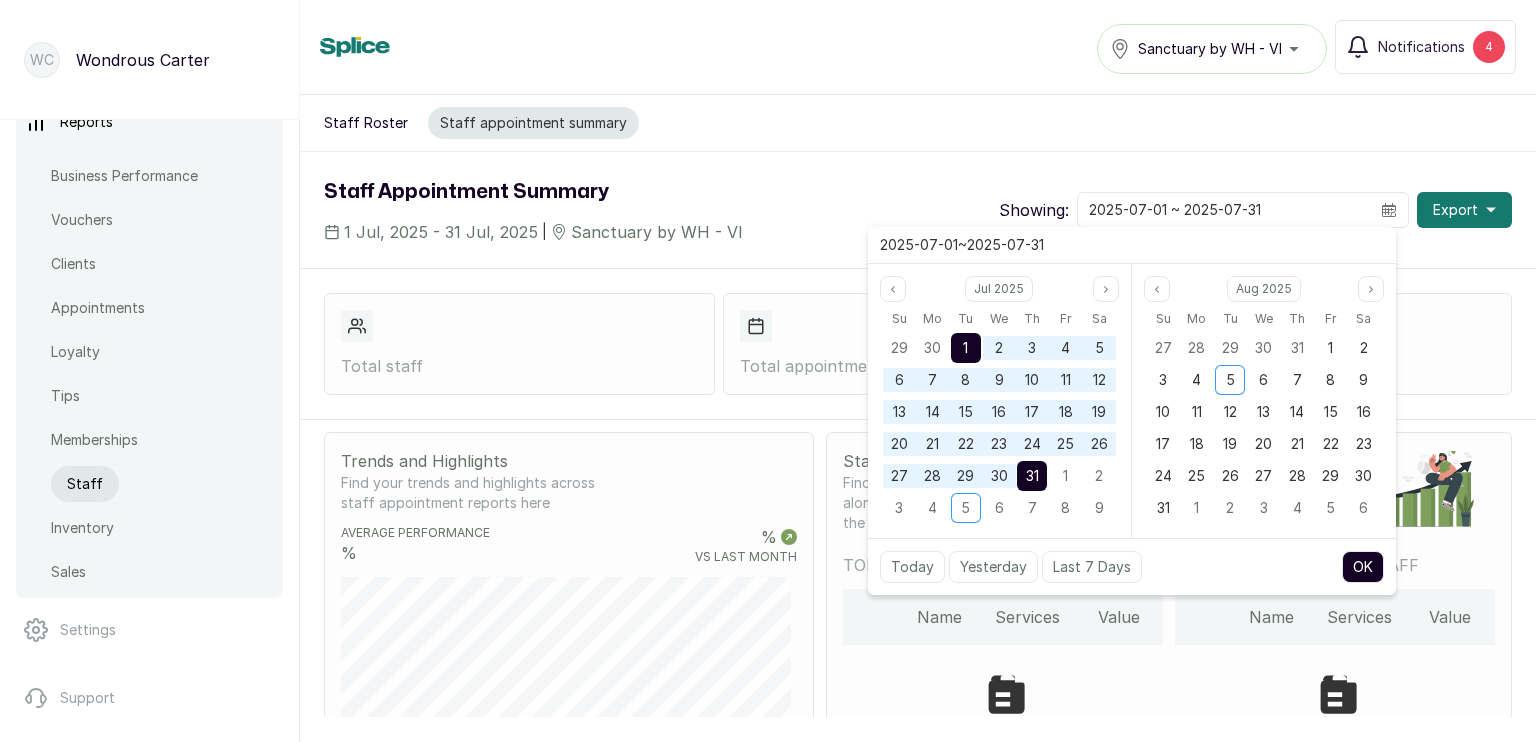 click on "OK" at bounding box center [1363, 567] 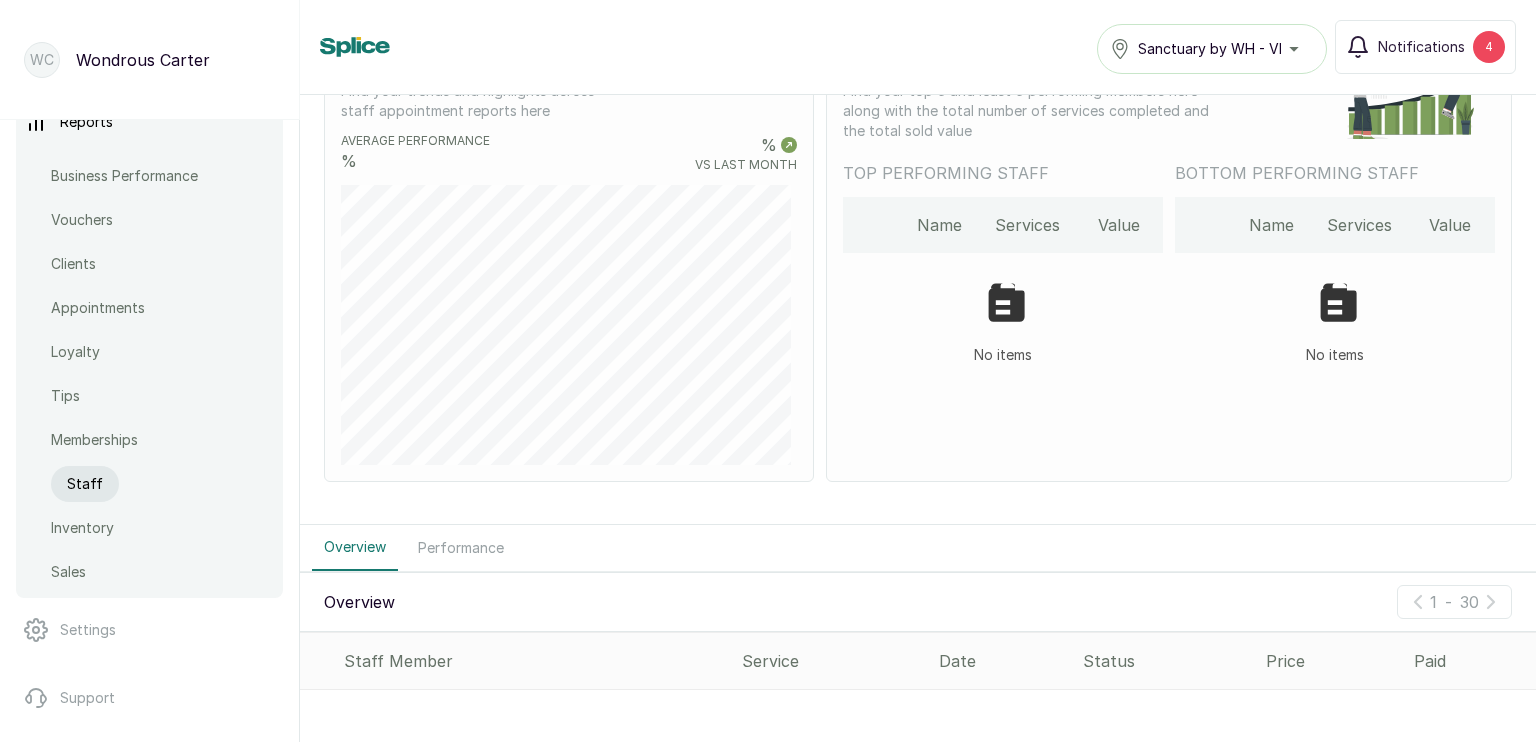scroll, scrollTop: 372, scrollLeft: 0, axis: vertical 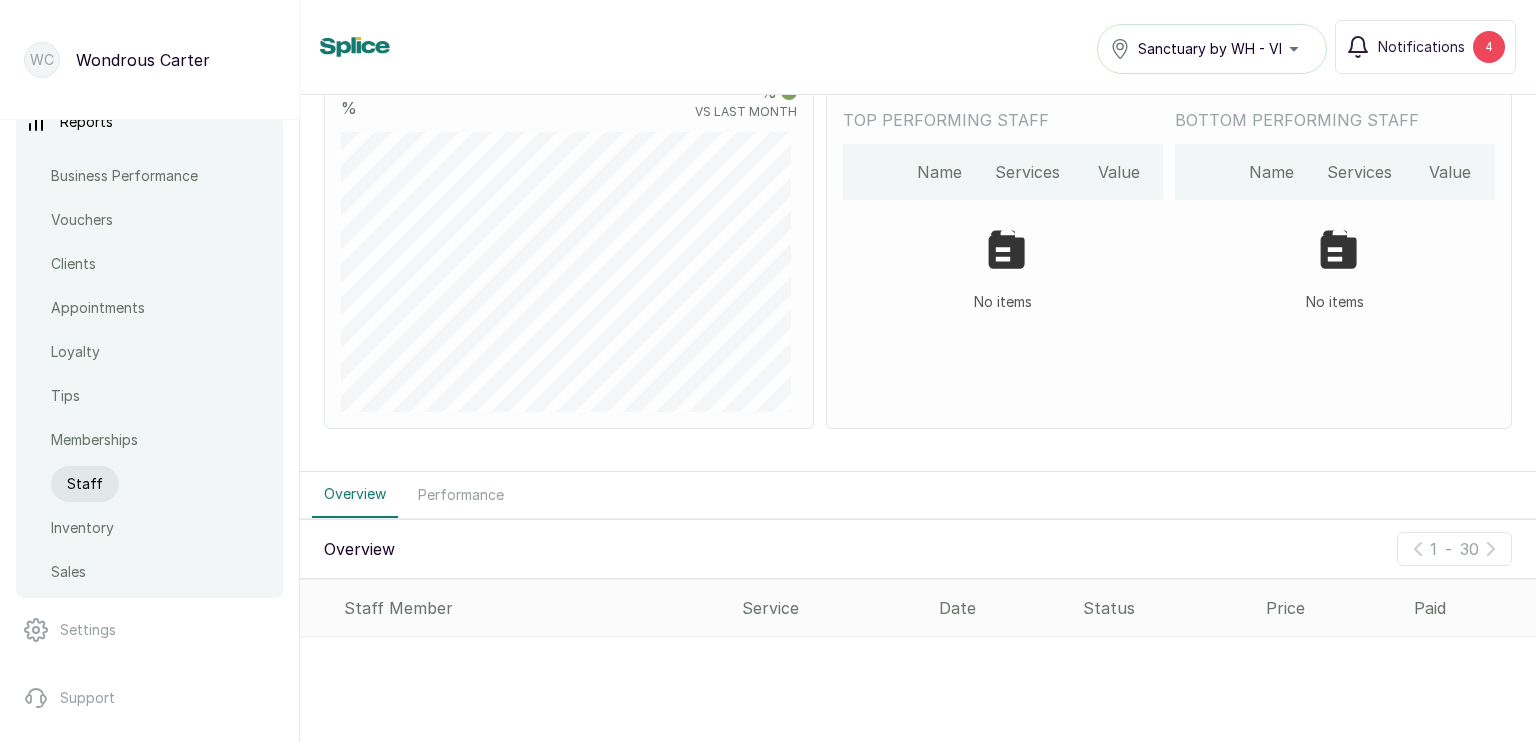 click on "Performance" at bounding box center (461, 495) 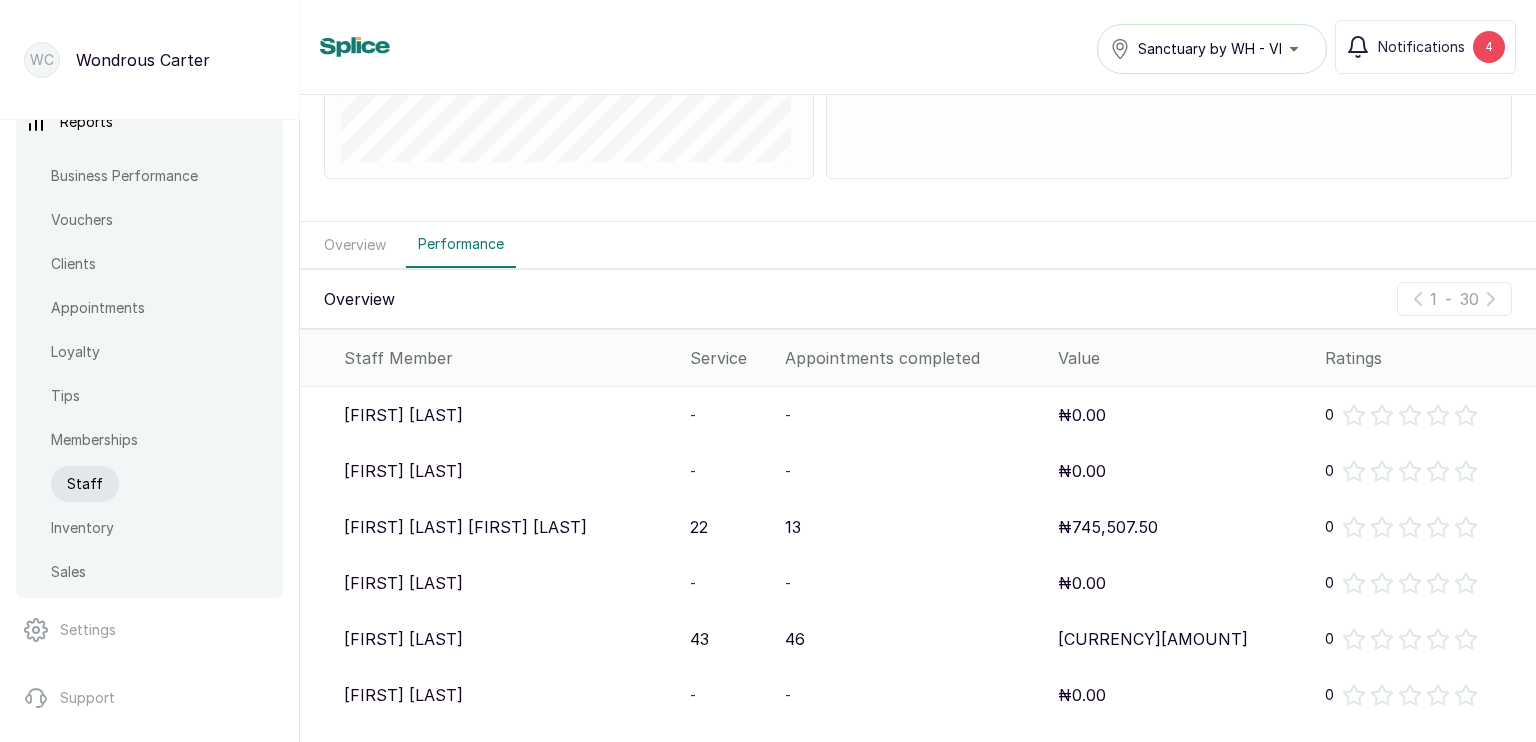 scroll, scrollTop: 598, scrollLeft: 0, axis: vertical 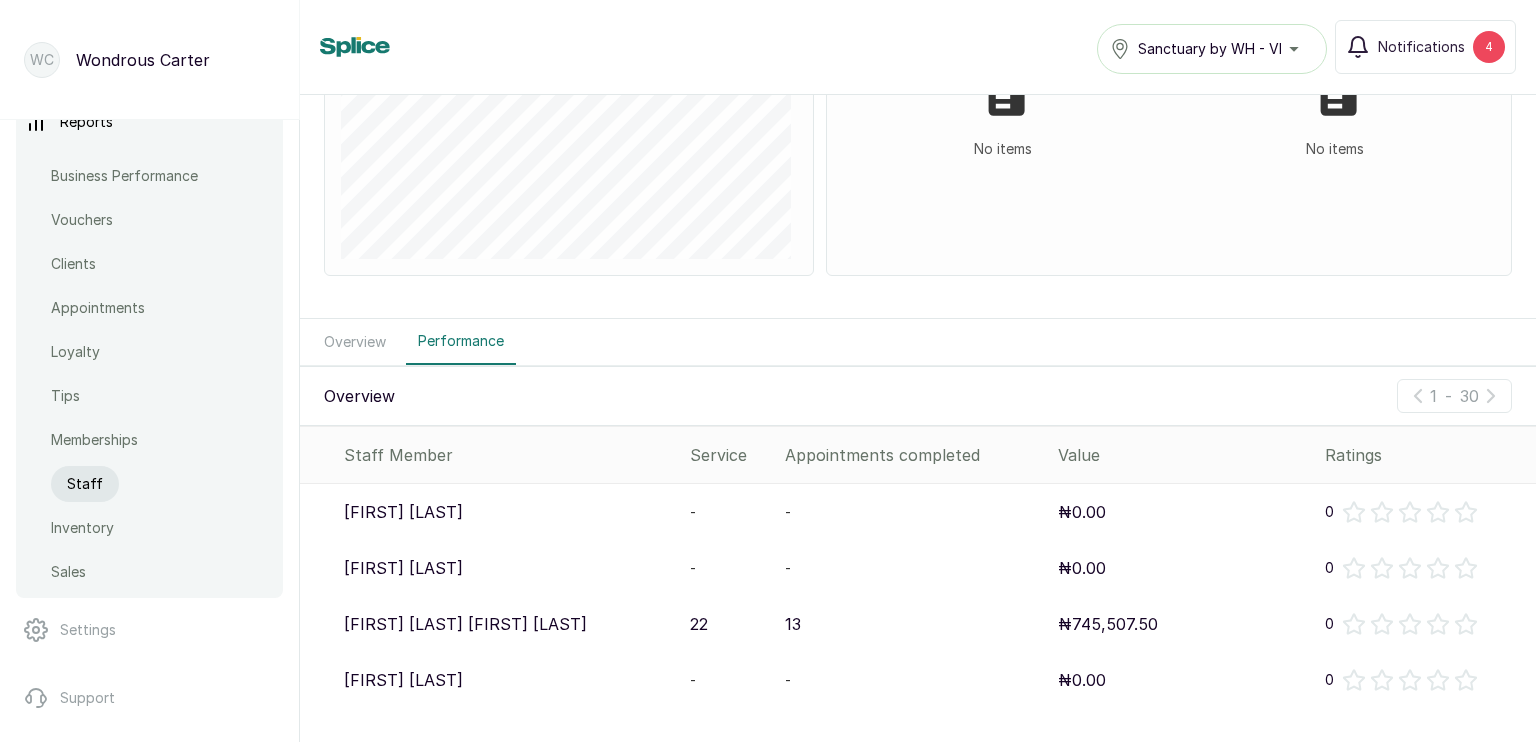 click on "Overview" at bounding box center (355, 342) 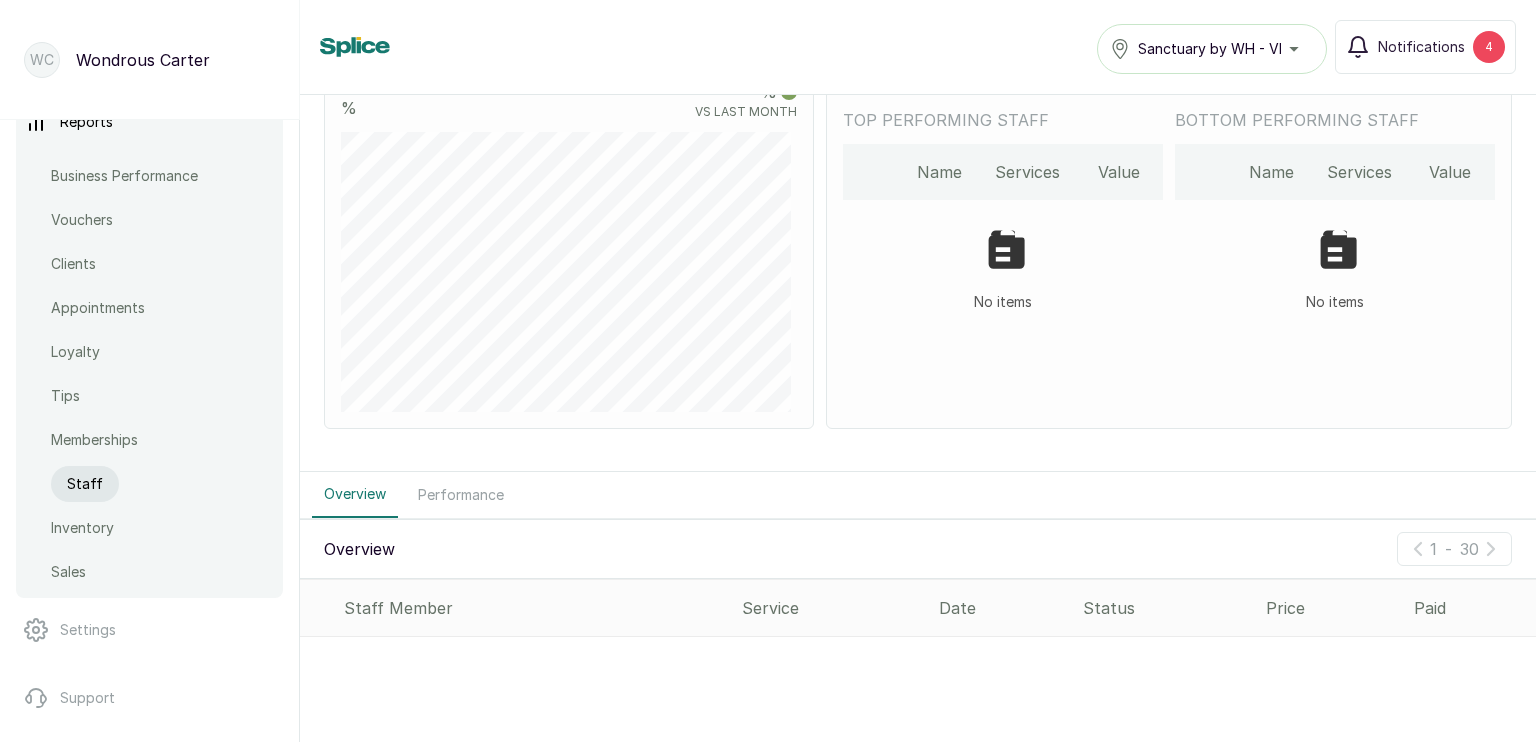 scroll, scrollTop: 456, scrollLeft: 0, axis: vertical 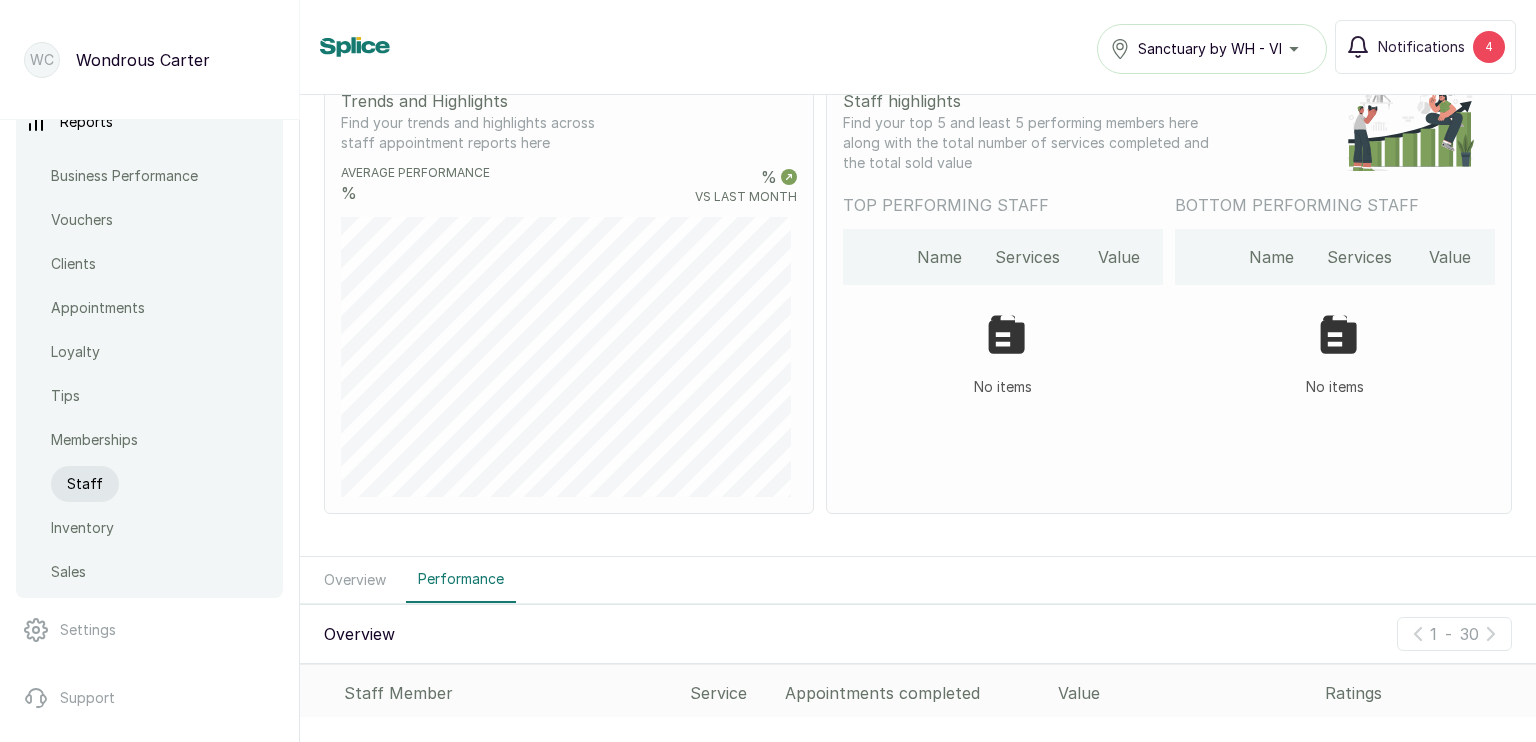 click on "Overview 1 - 30" at bounding box center (918, 633) 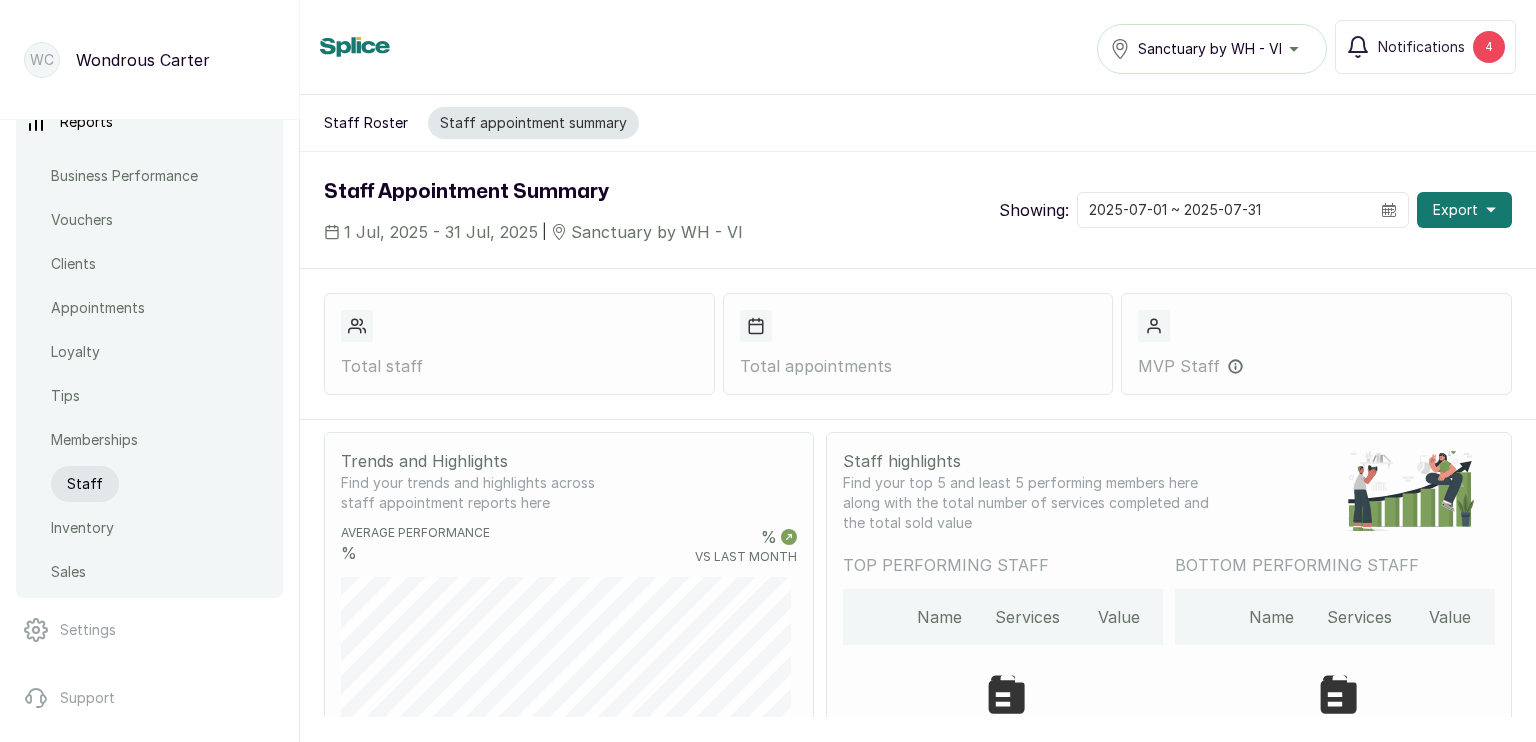 scroll, scrollTop: 85, scrollLeft: 0, axis: vertical 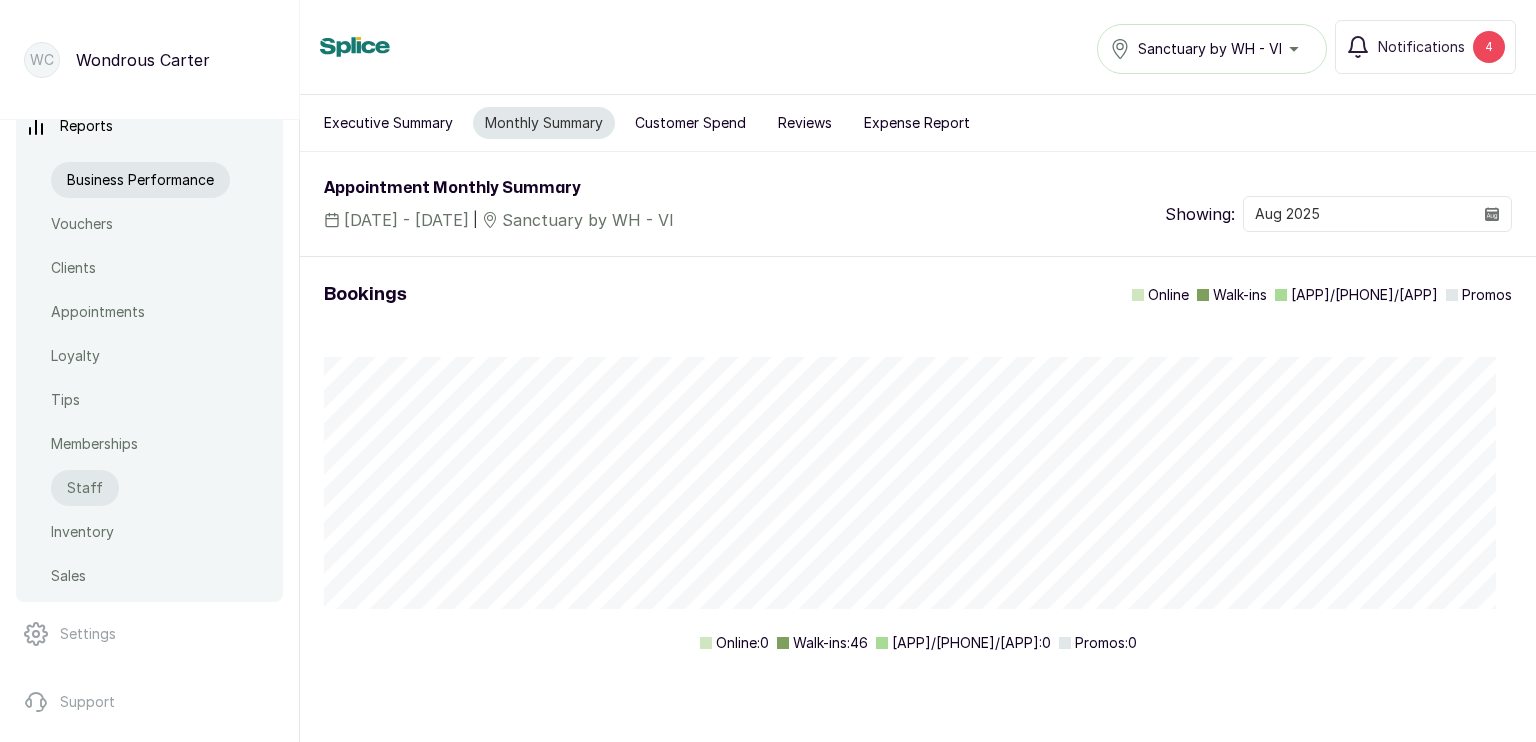 click on "Staff" at bounding box center [85, 488] 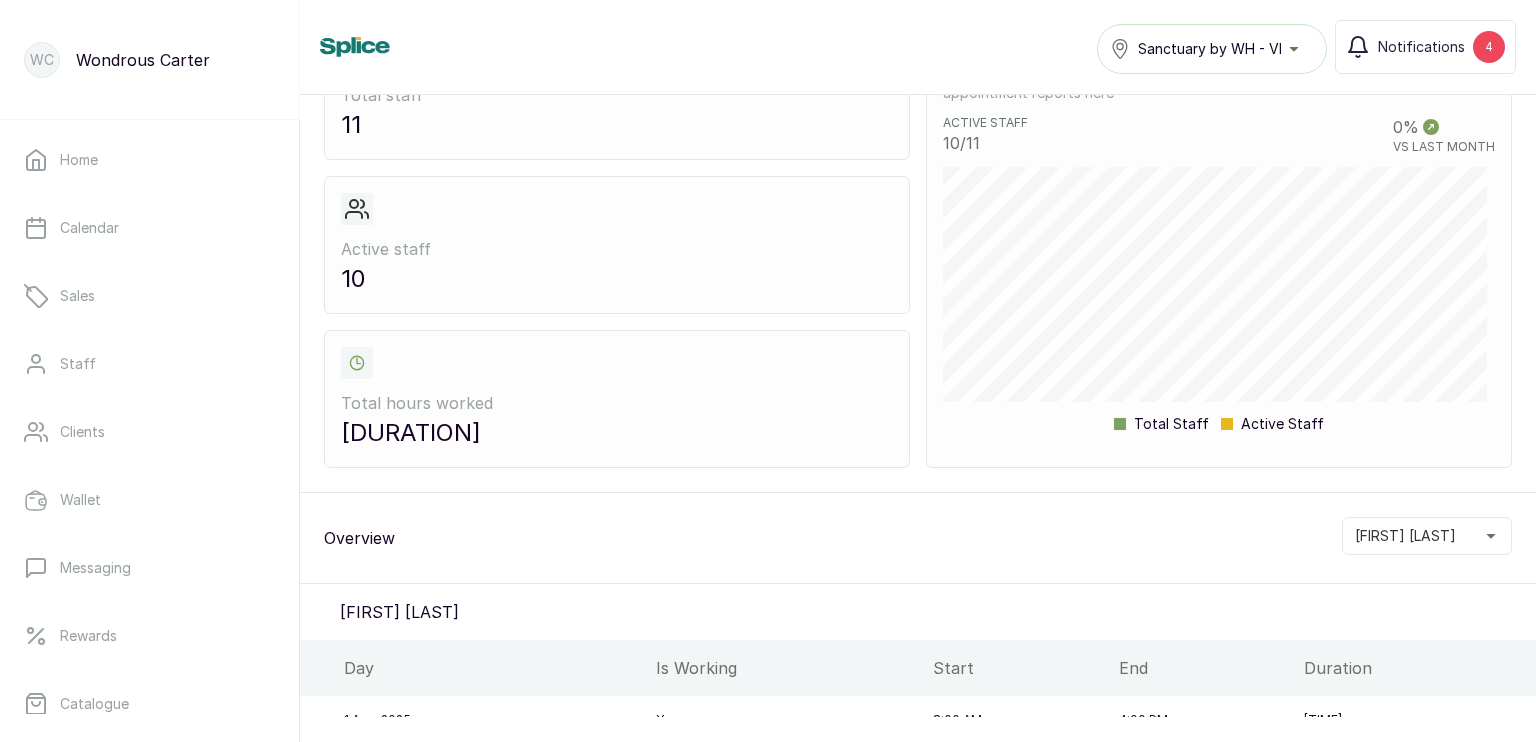 scroll, scrollTop: 277, scrollLeft: 0, axis: vertical 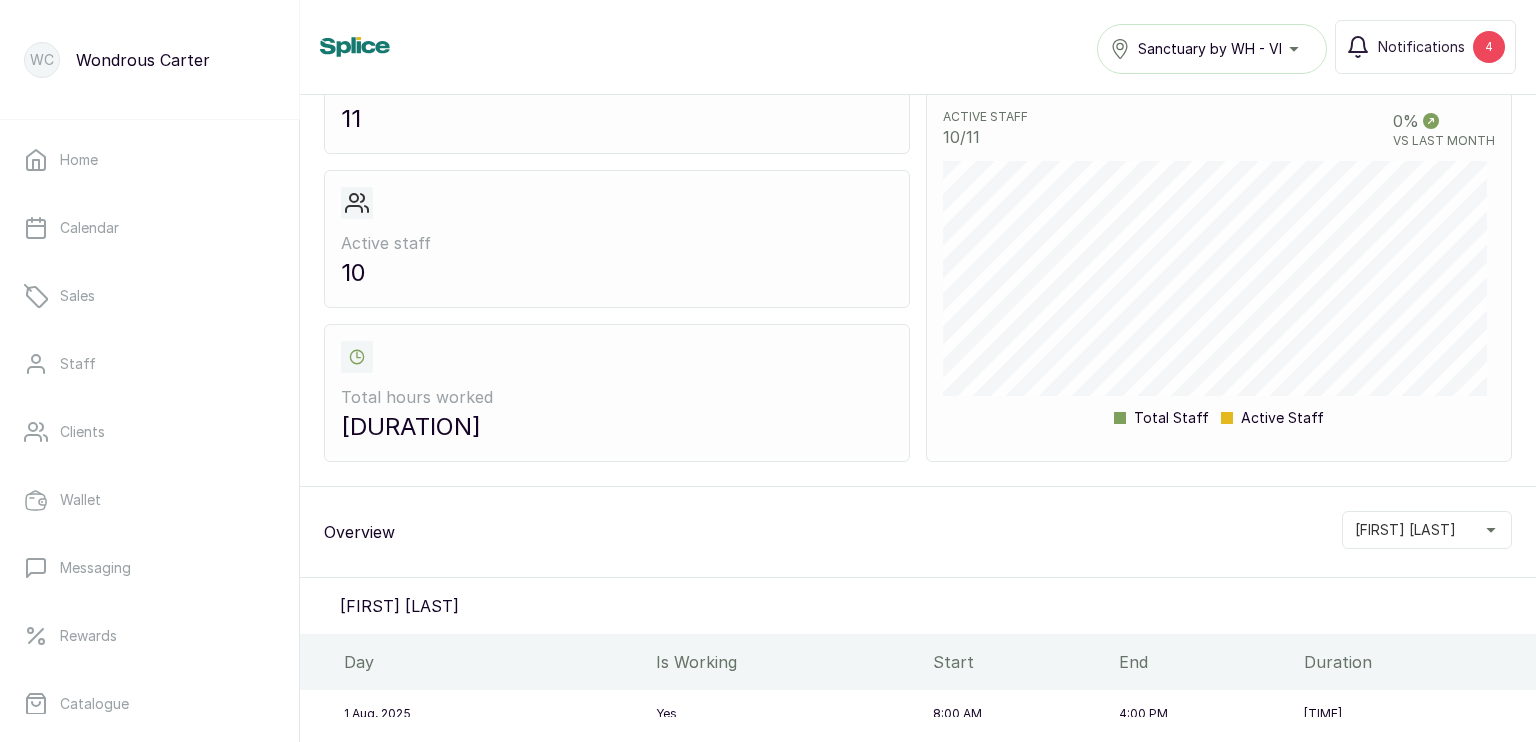 click on "[FIRST] [LAST]" at bounding box center (1427, 530) 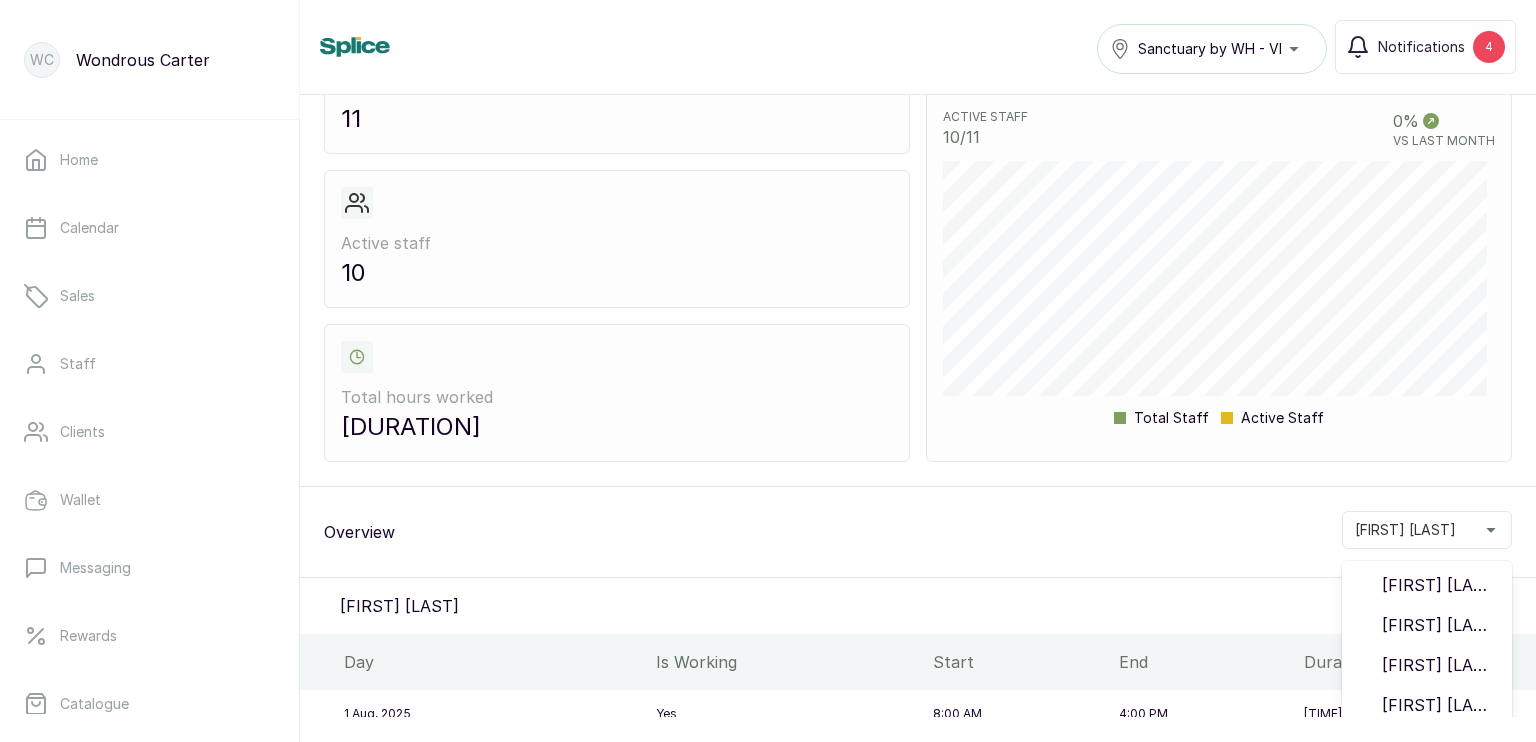click on "[FIRST] [LAST]" at bounding box center (1427, 530) 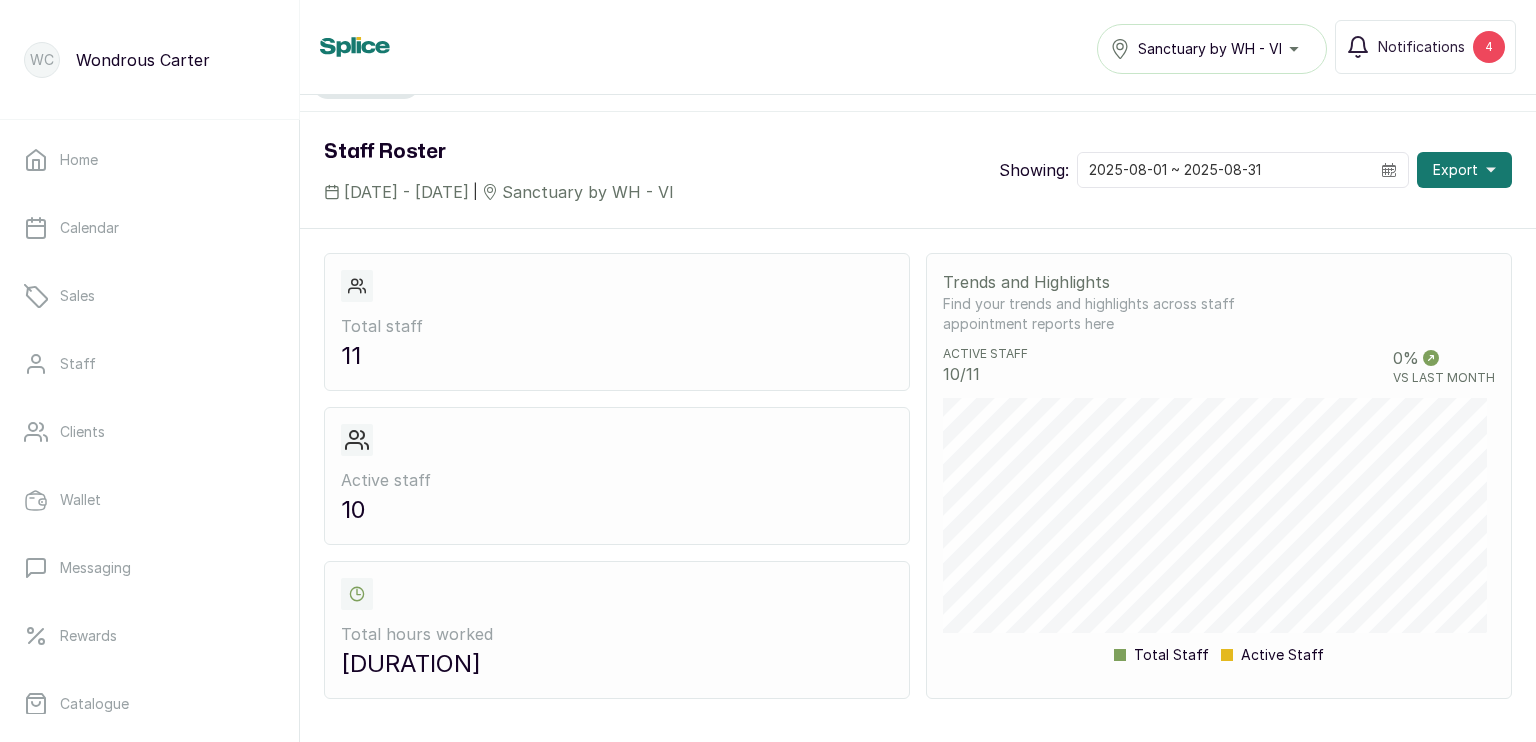 scroll, scrollTop: 0, scrollLeft: 0, axis: both 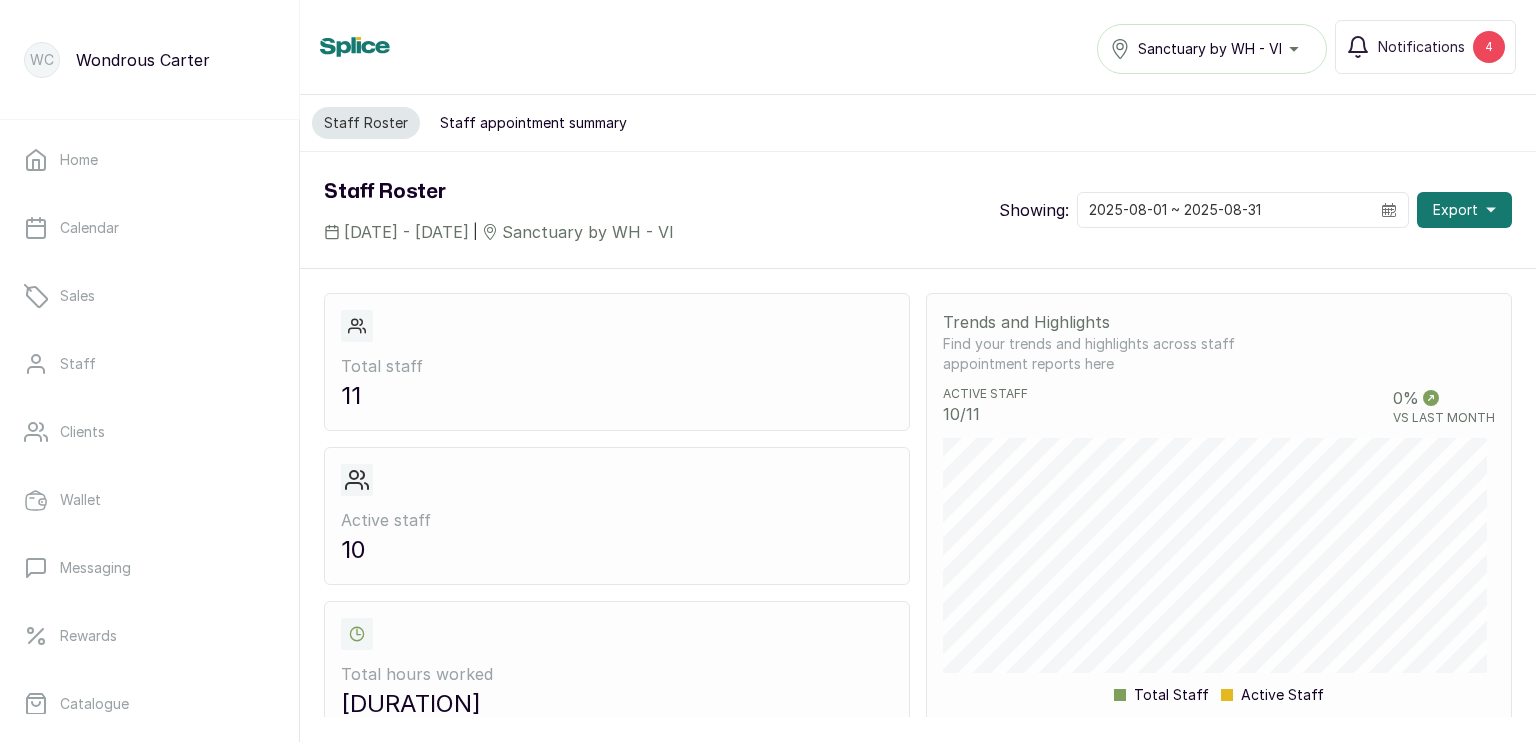 click on "Staff appointment summary" at bounding box center [533, 123] 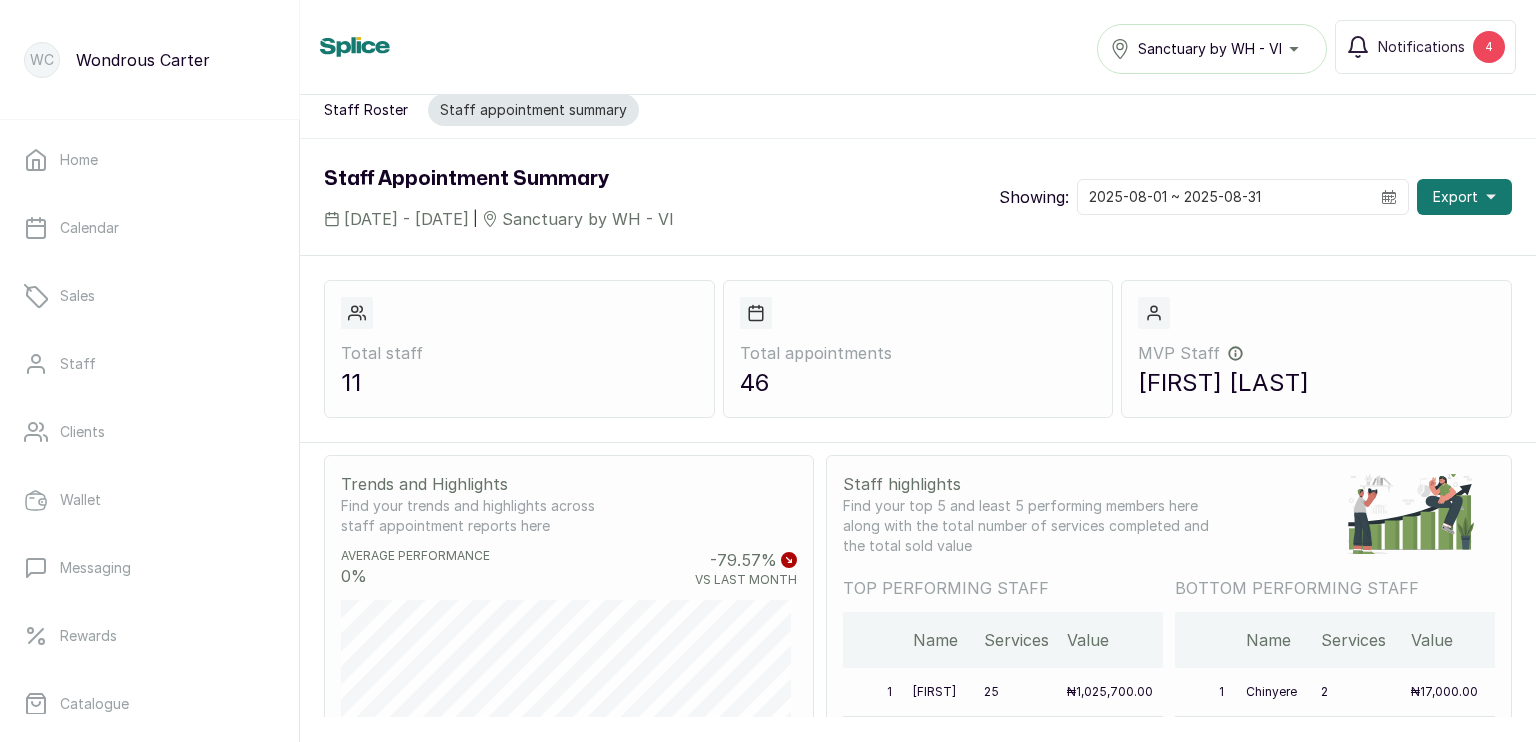 scroll, scrollTop: 0, scrollLeft: 0, axis: both 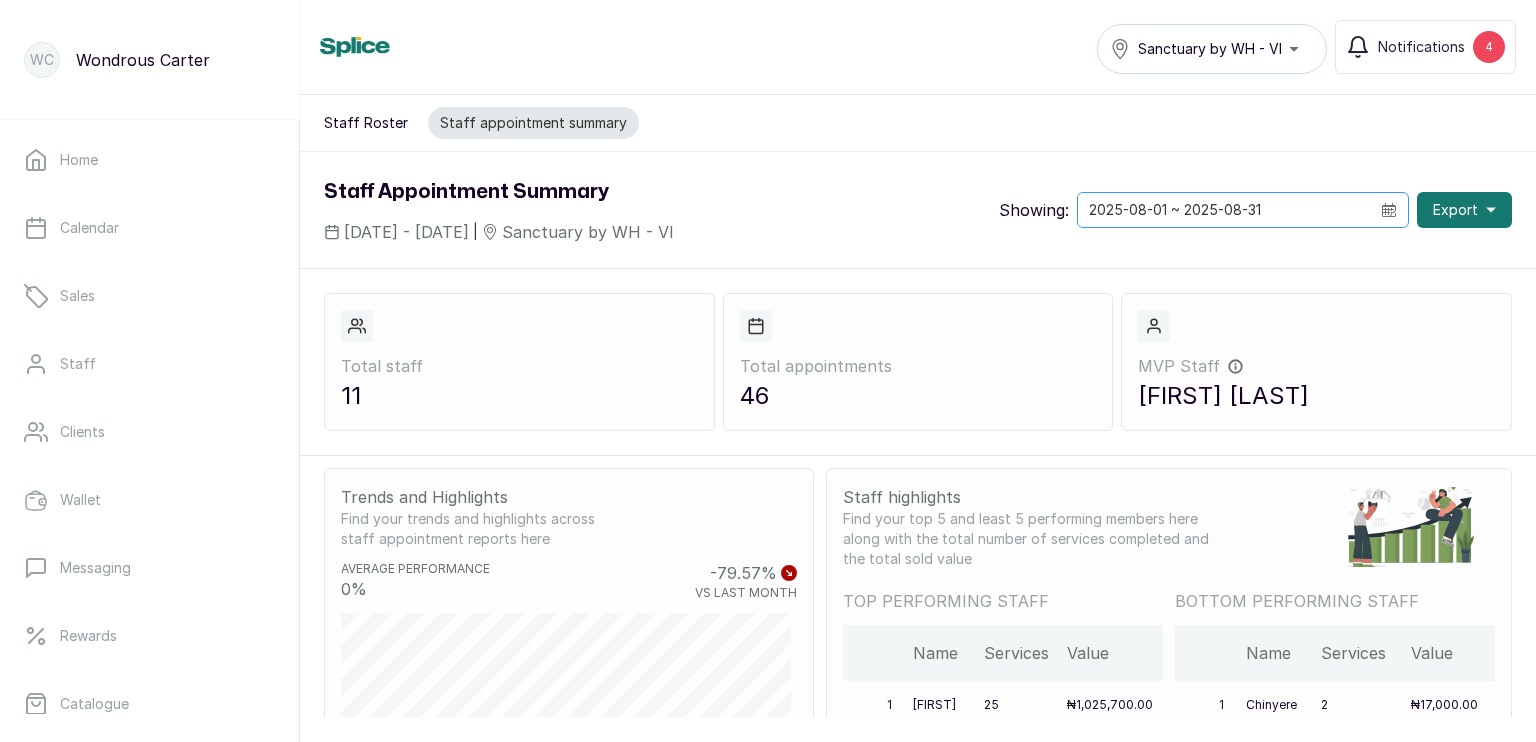 click 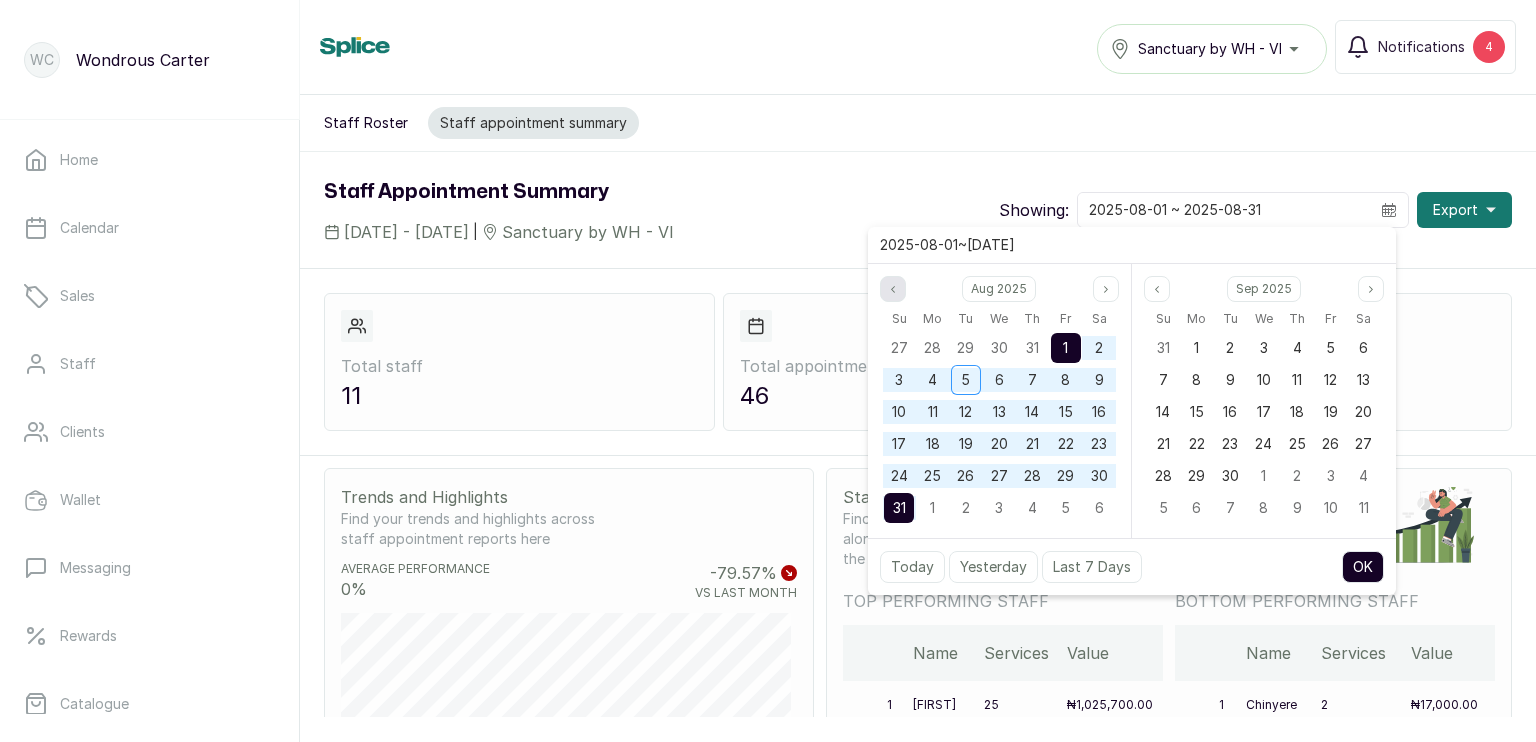 click 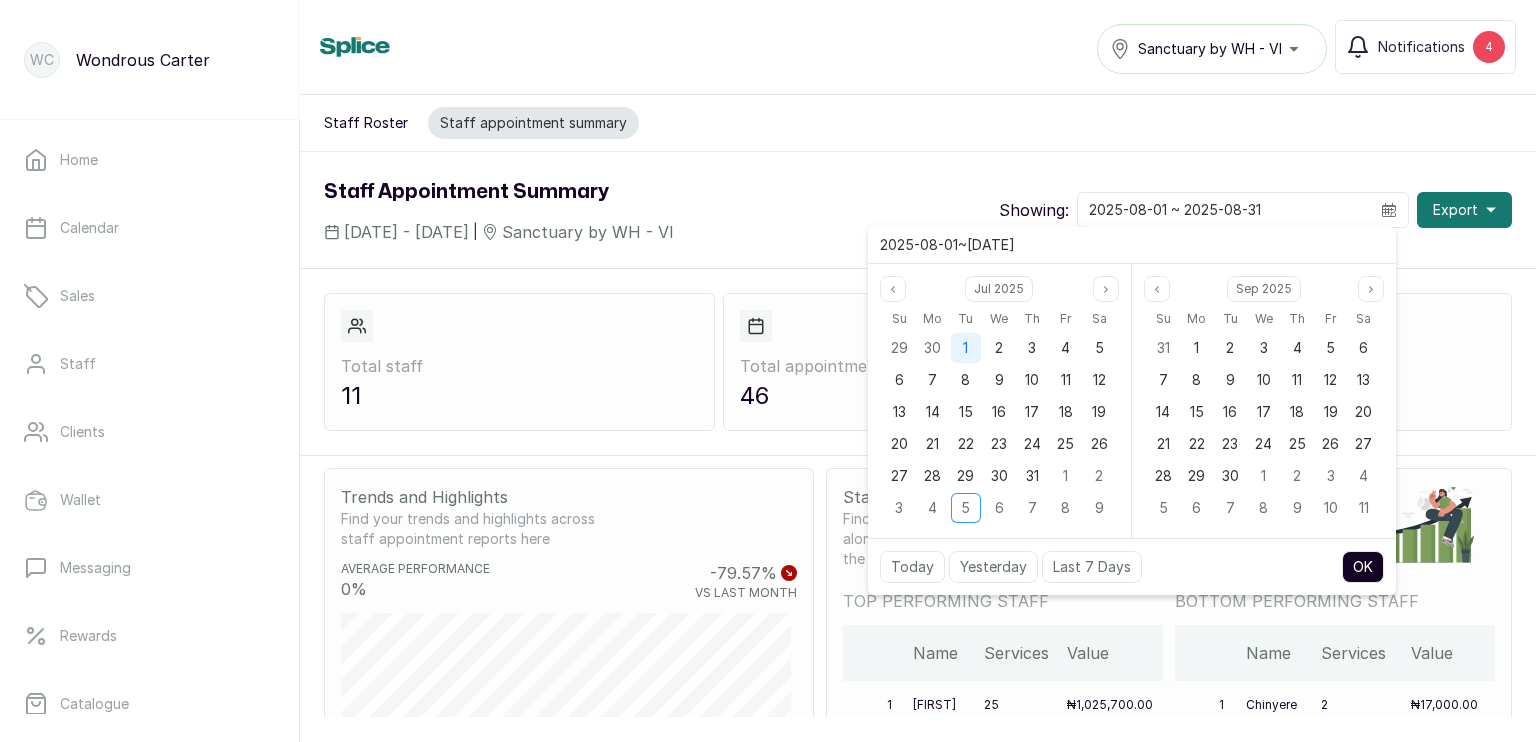 click on "1" at bounding box center [965, 347] 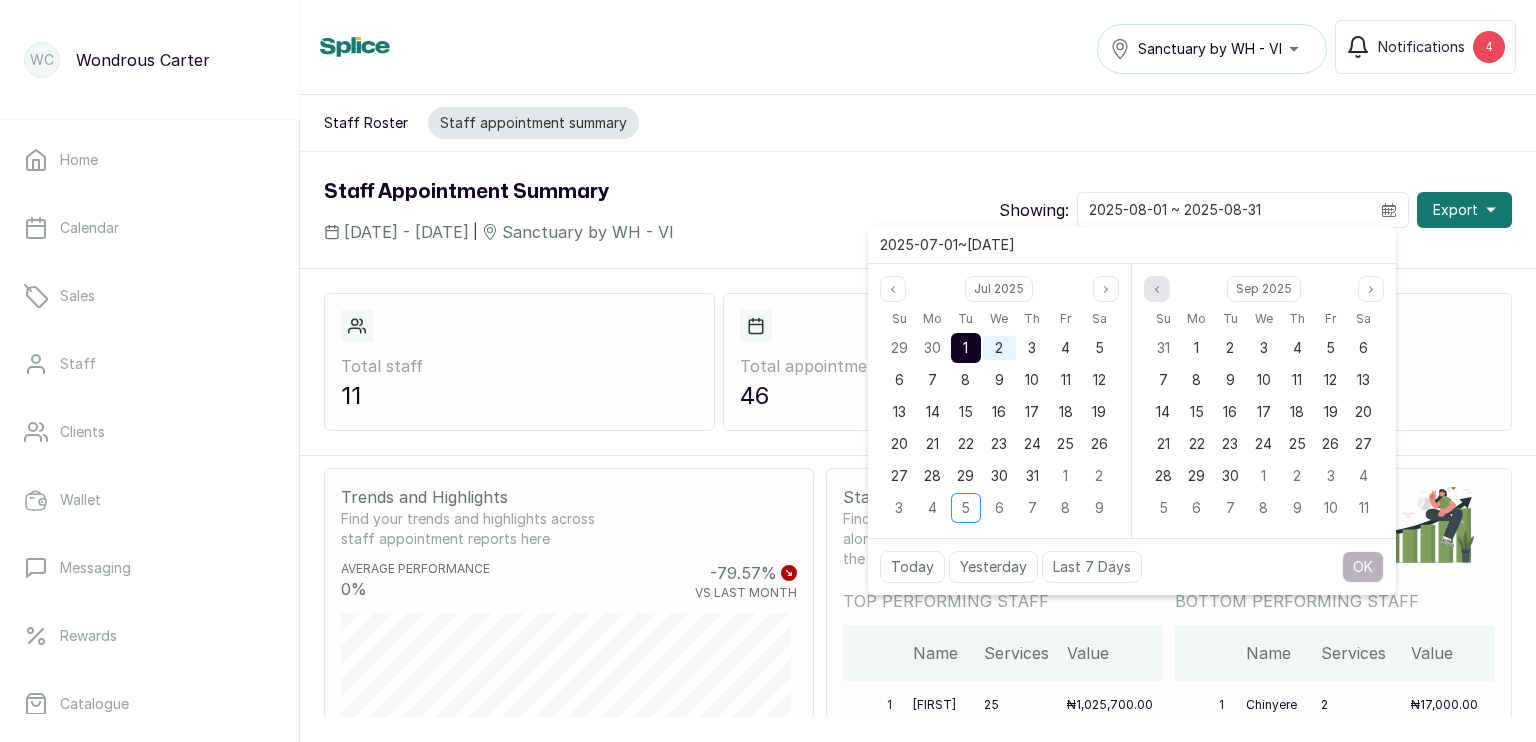 click 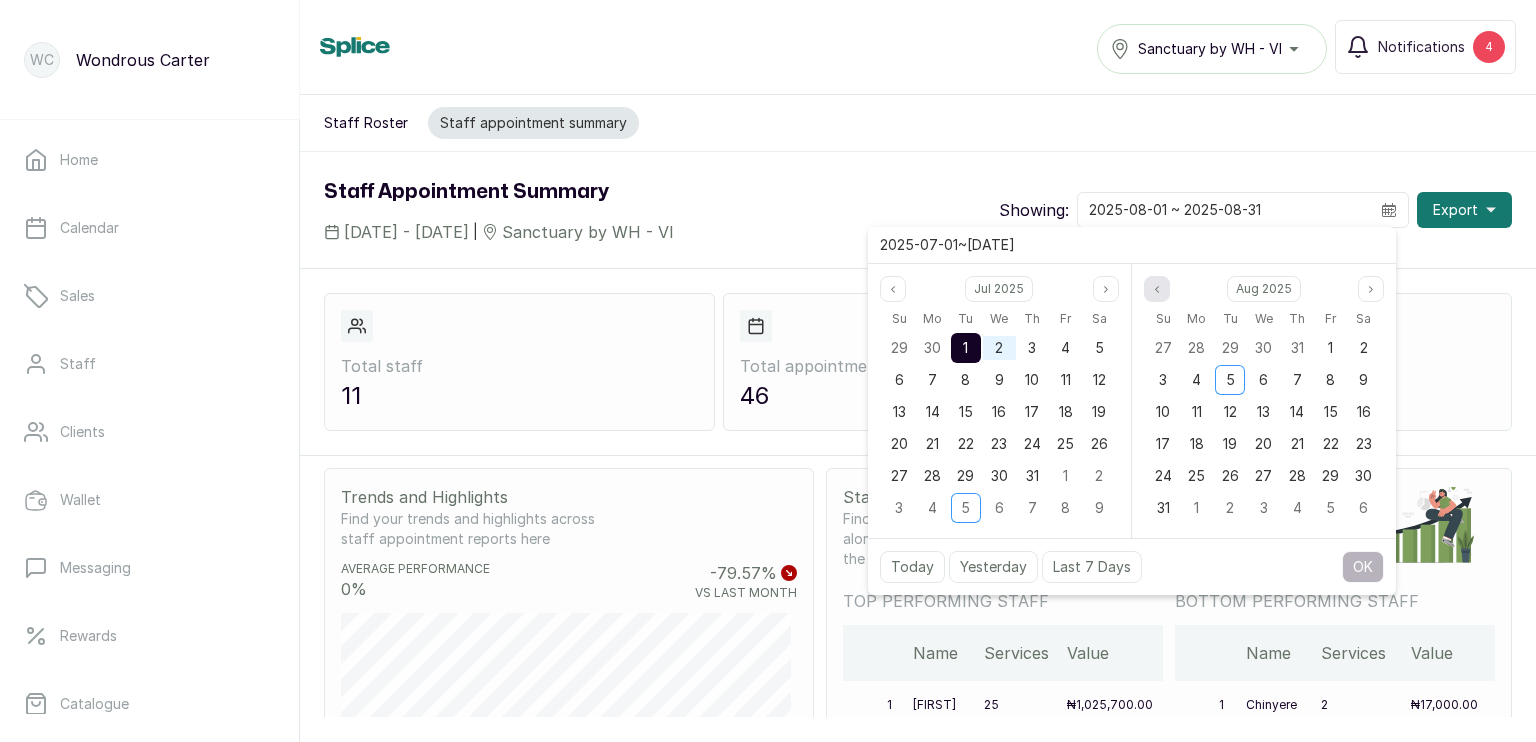 click 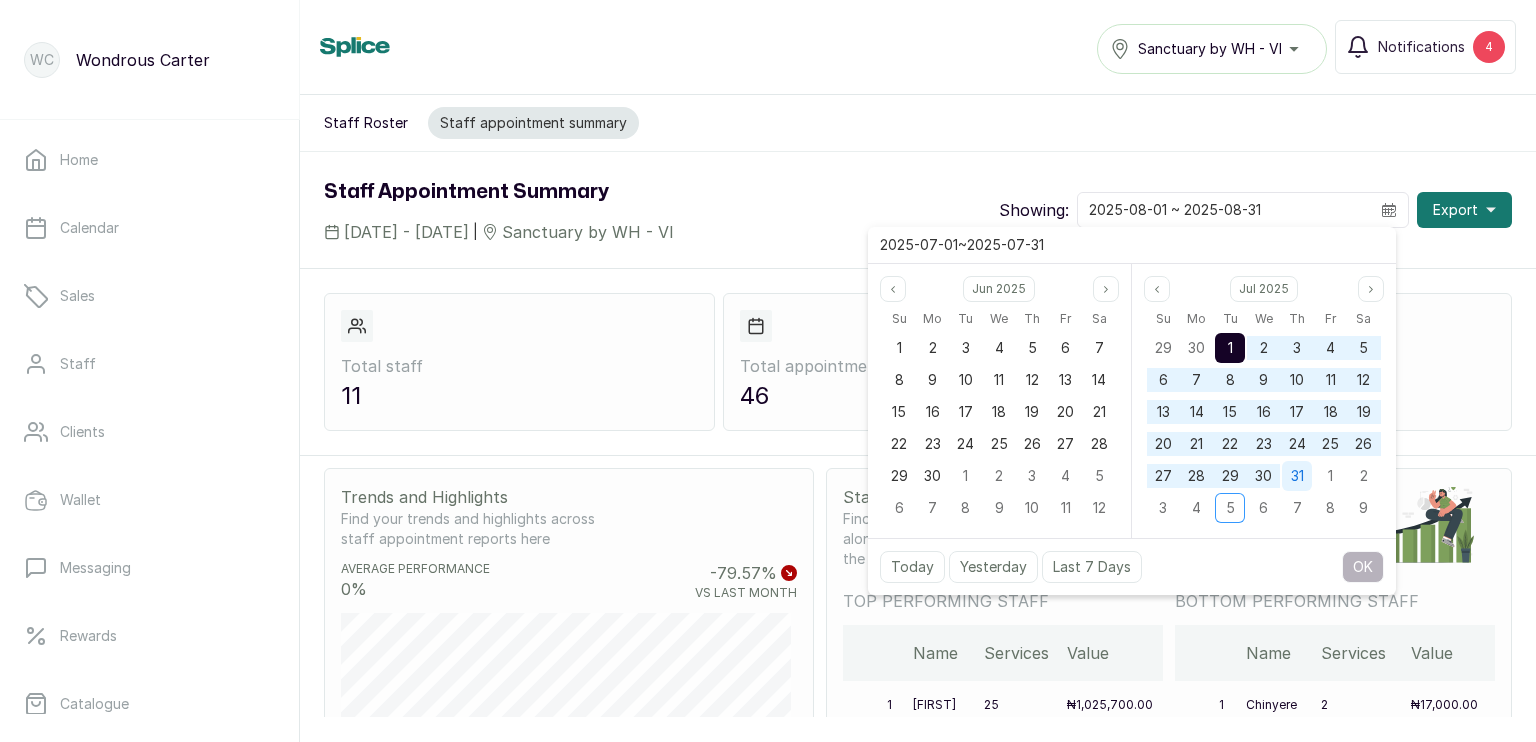 click on "31" at bounding box center (1297, 475) 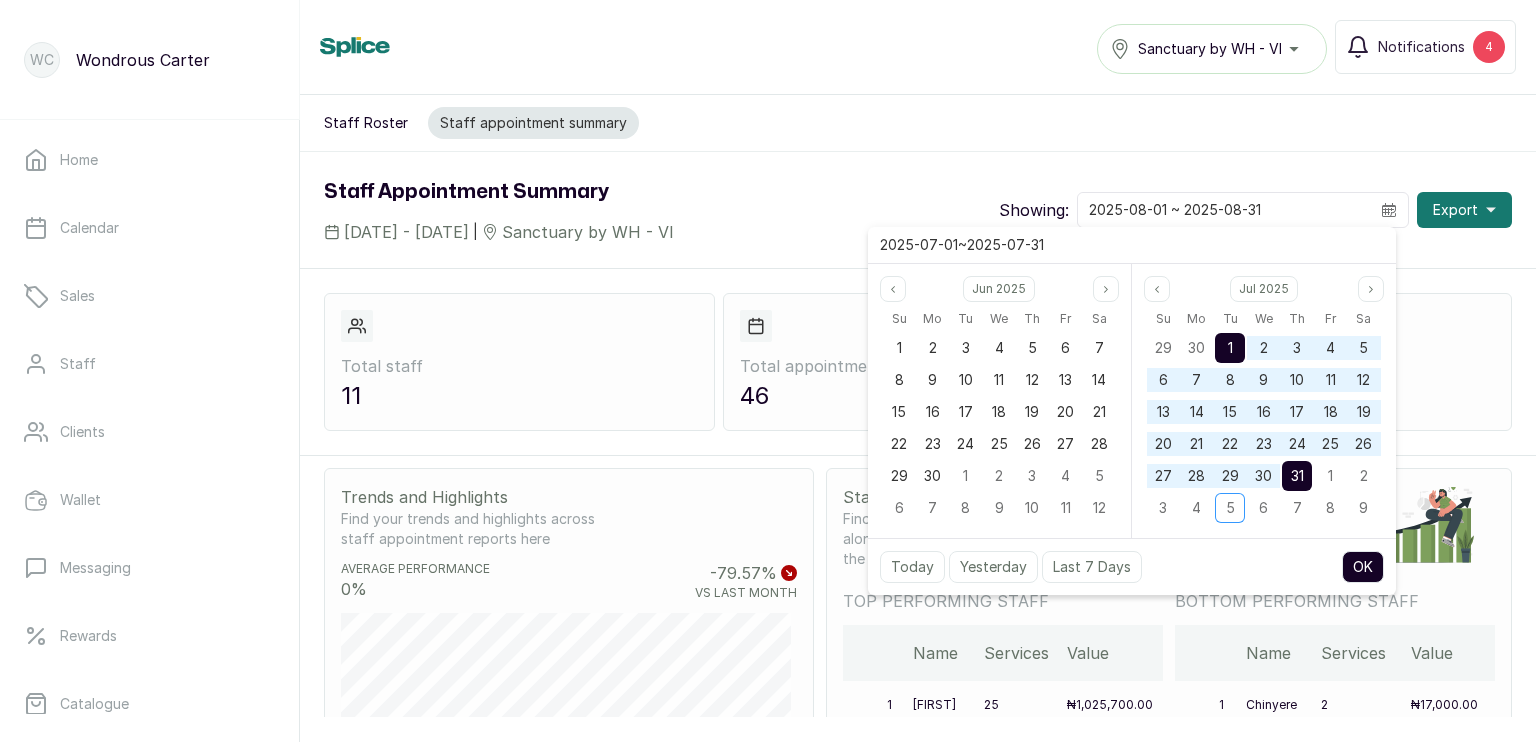 click on "OK" at bounding box center [1363, 567] 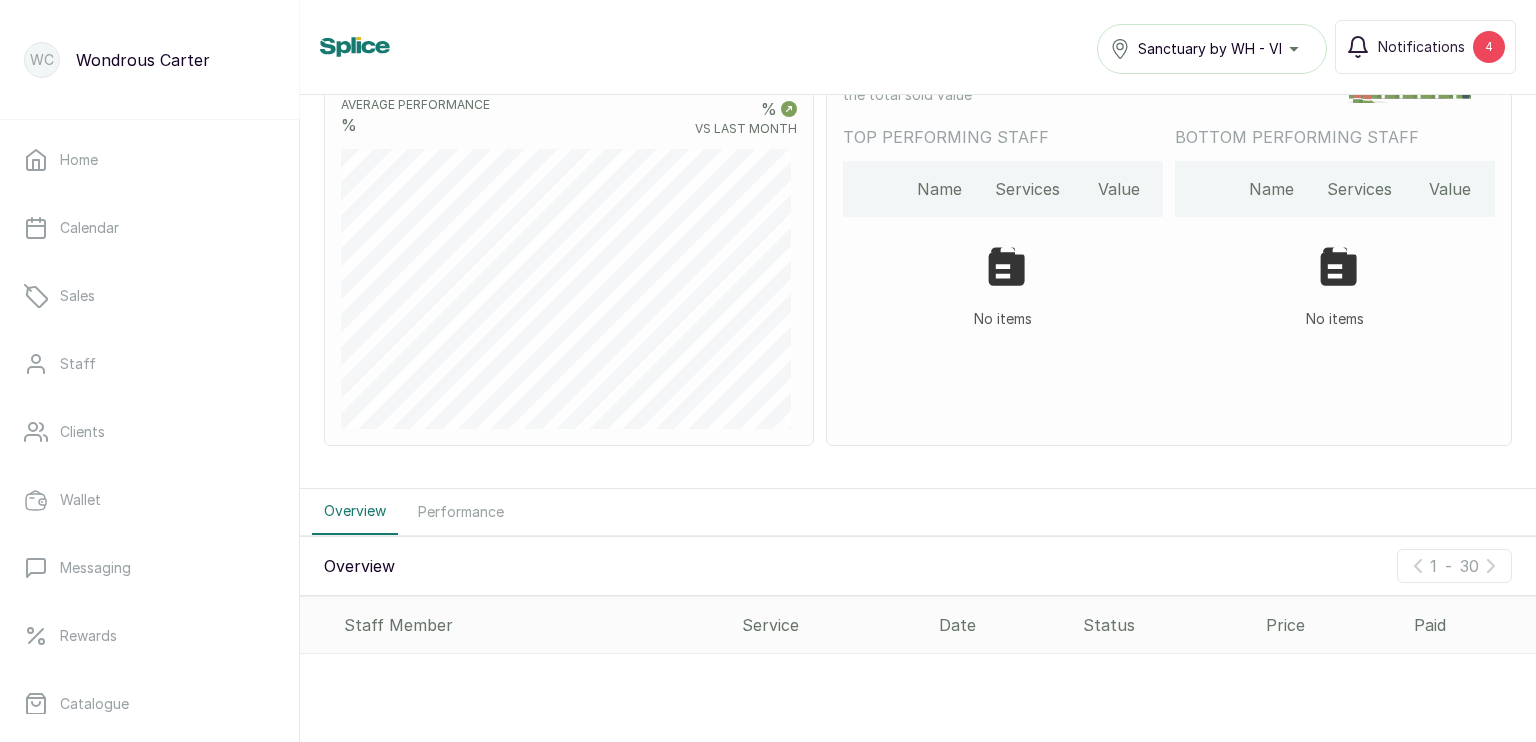scroll, scrollTop: 456, scrollLeft: 0, axis: vertical 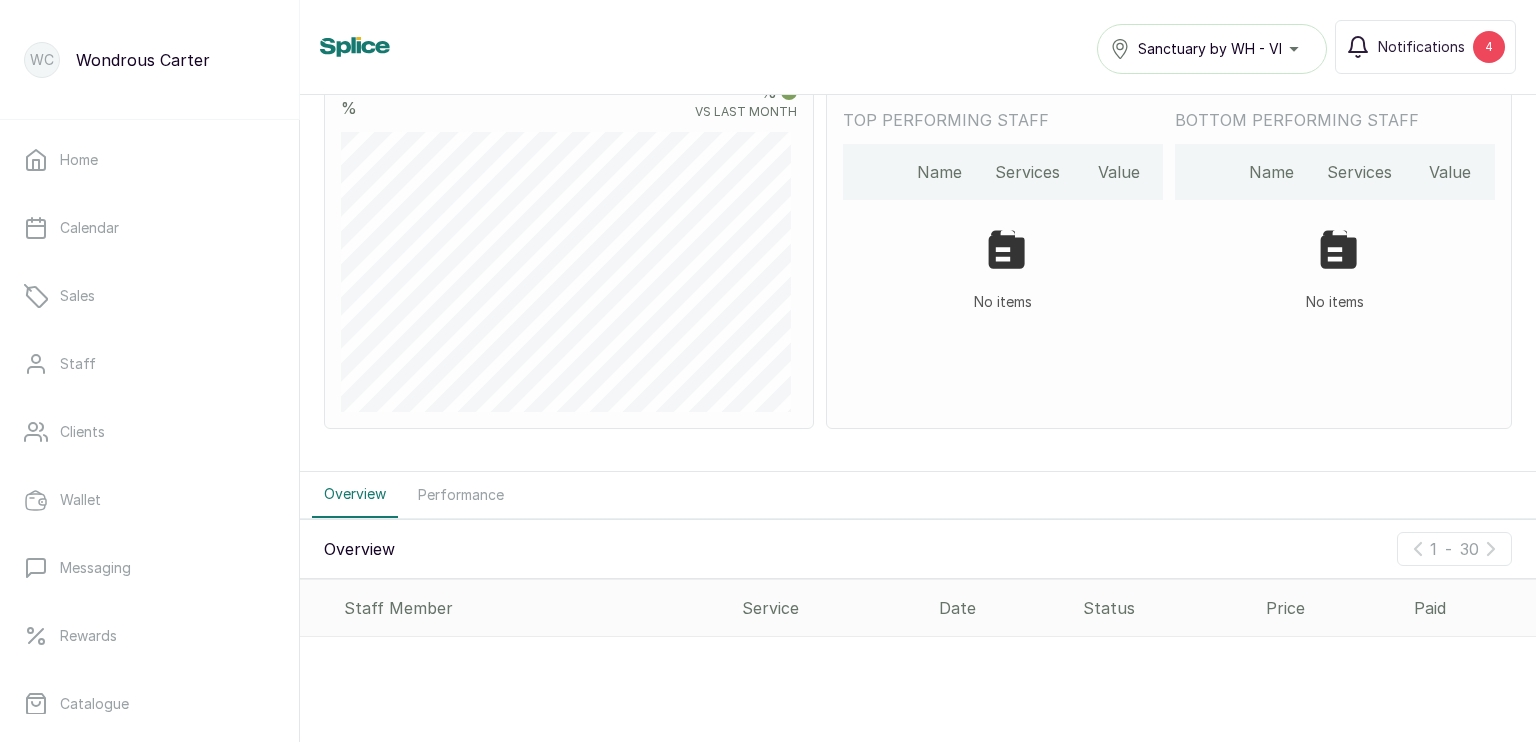 click on "Performance" at bounding box center (461, 495) 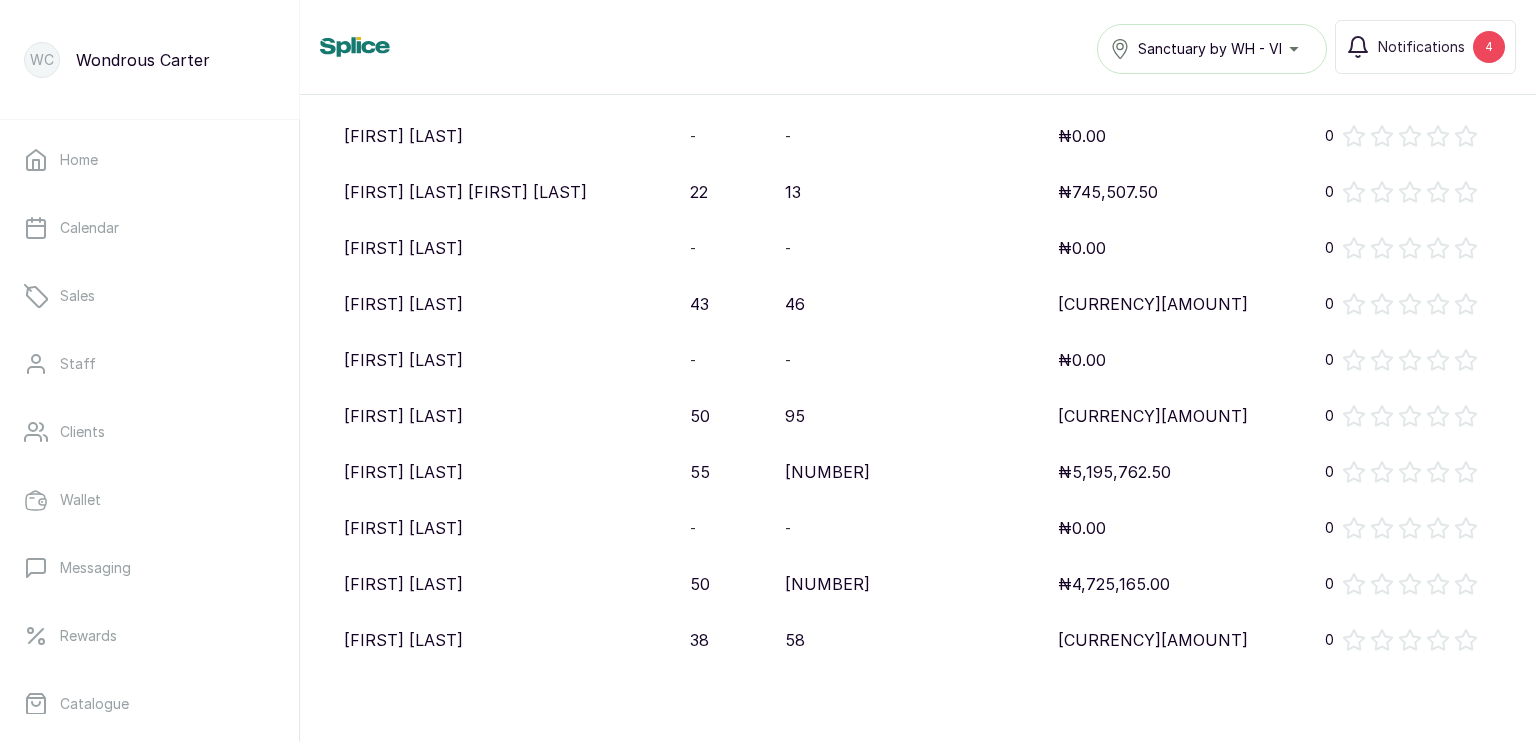 scroll, scrollTop: 1072, scrollLeft: 0, axis: vertical 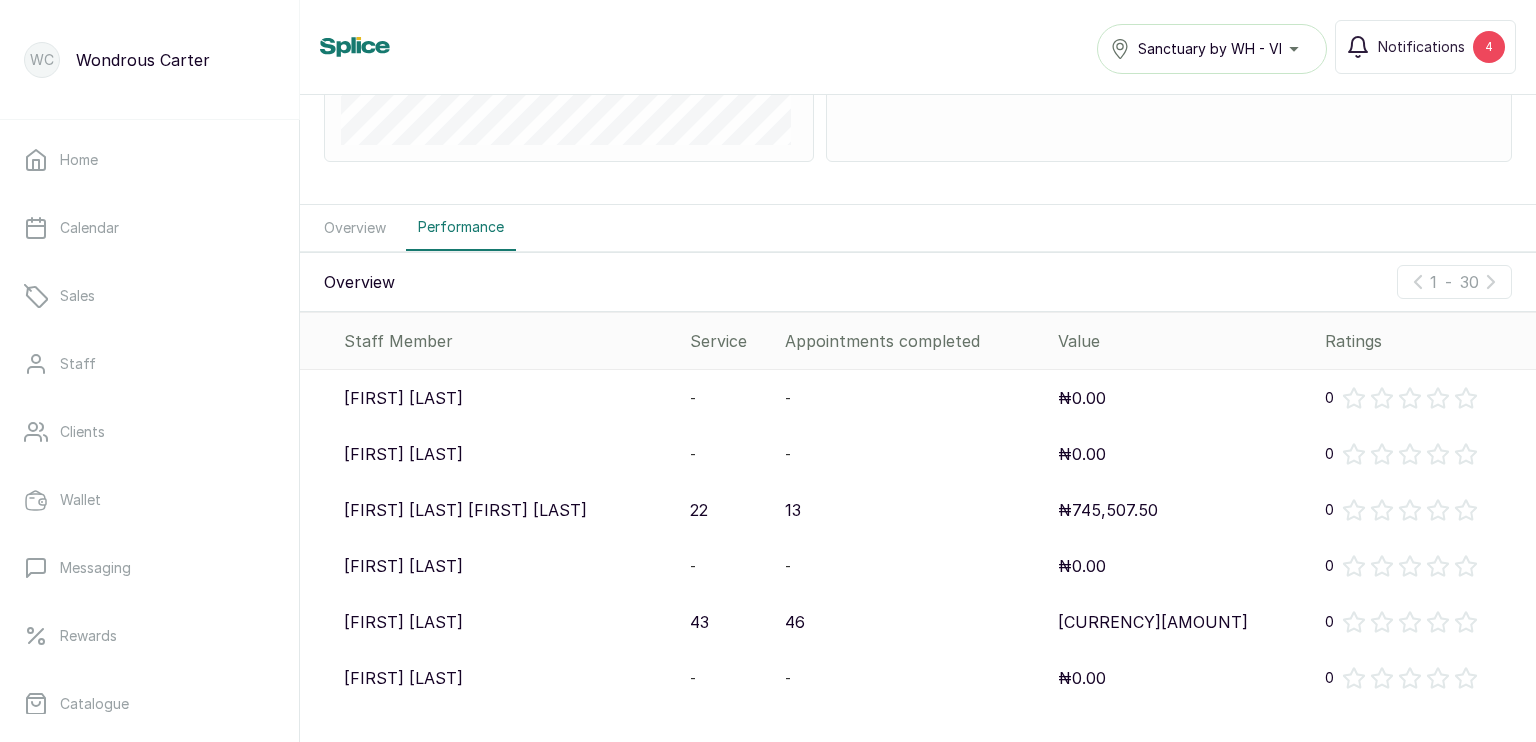 click on "Overview" at bounding box center (355, 228) 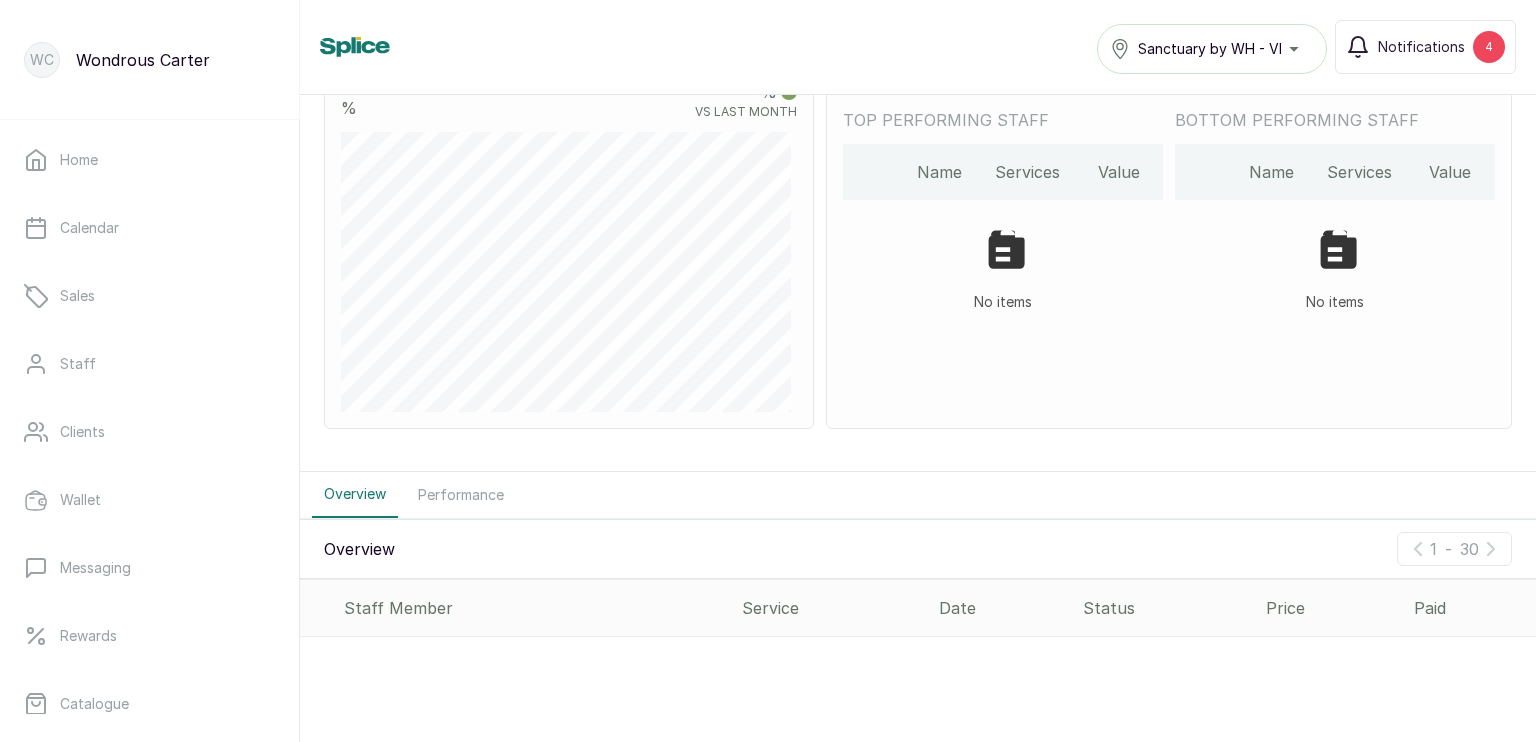 scroll, scrollTop: 456, scrollLeft: 0, axis: vertical 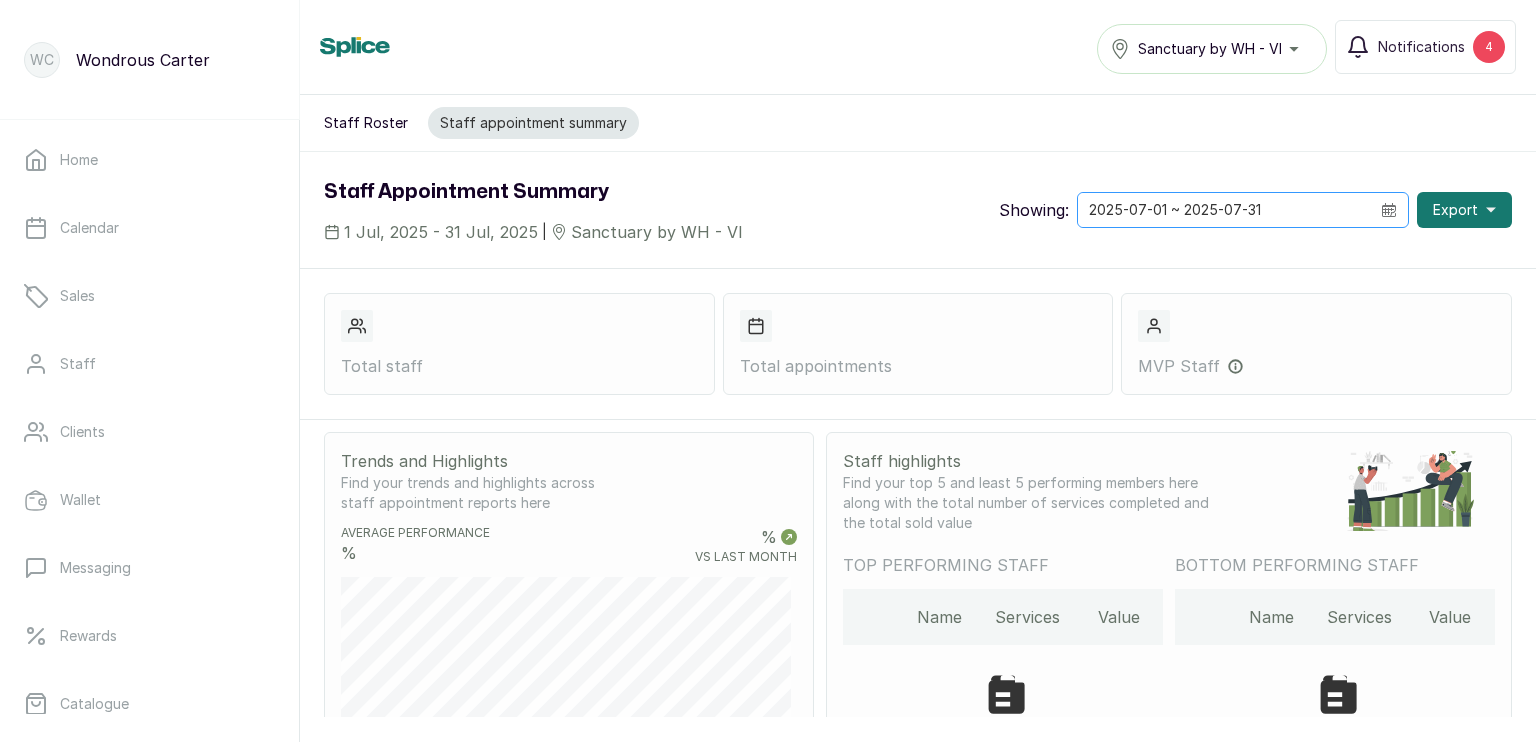 click 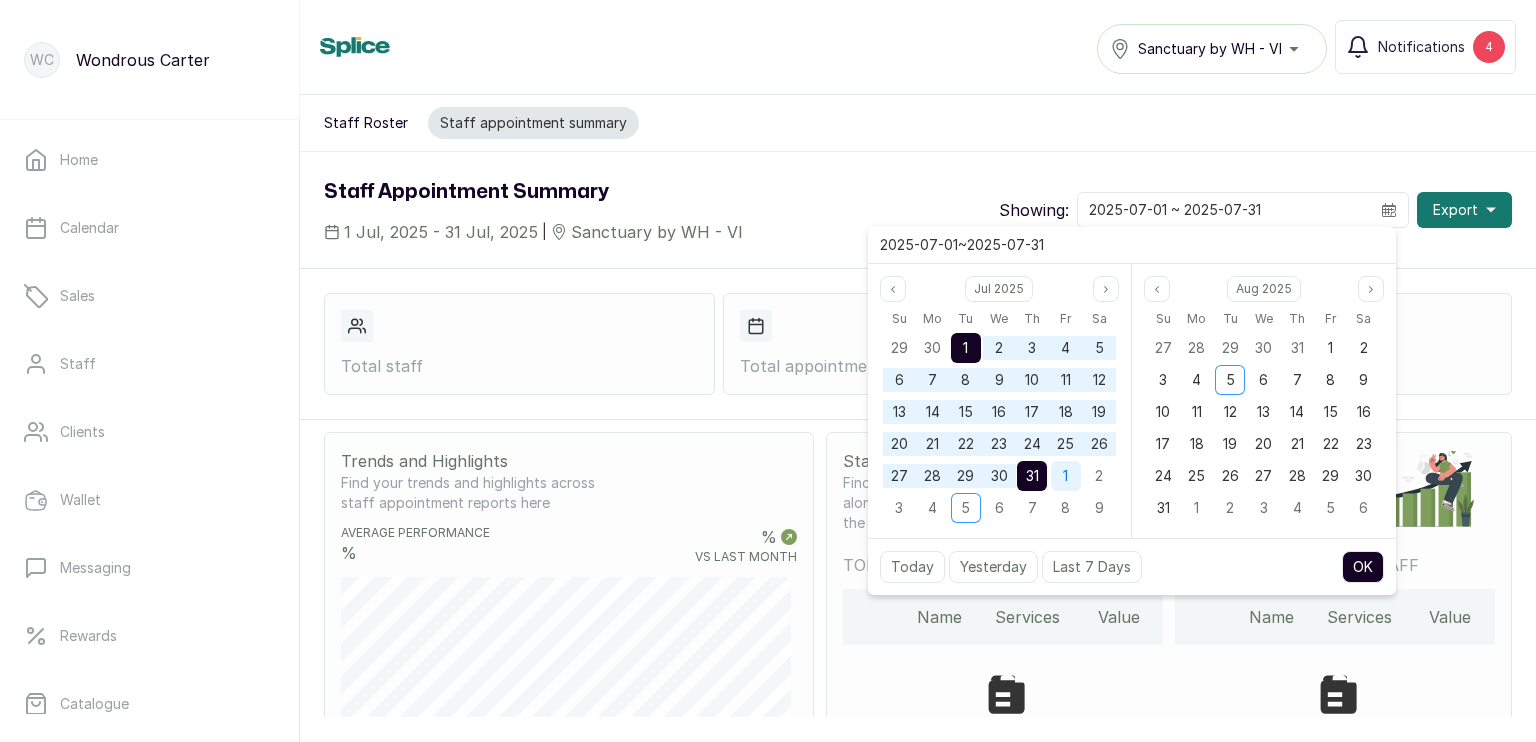 click on "1" at bounding box center [1065, 475] 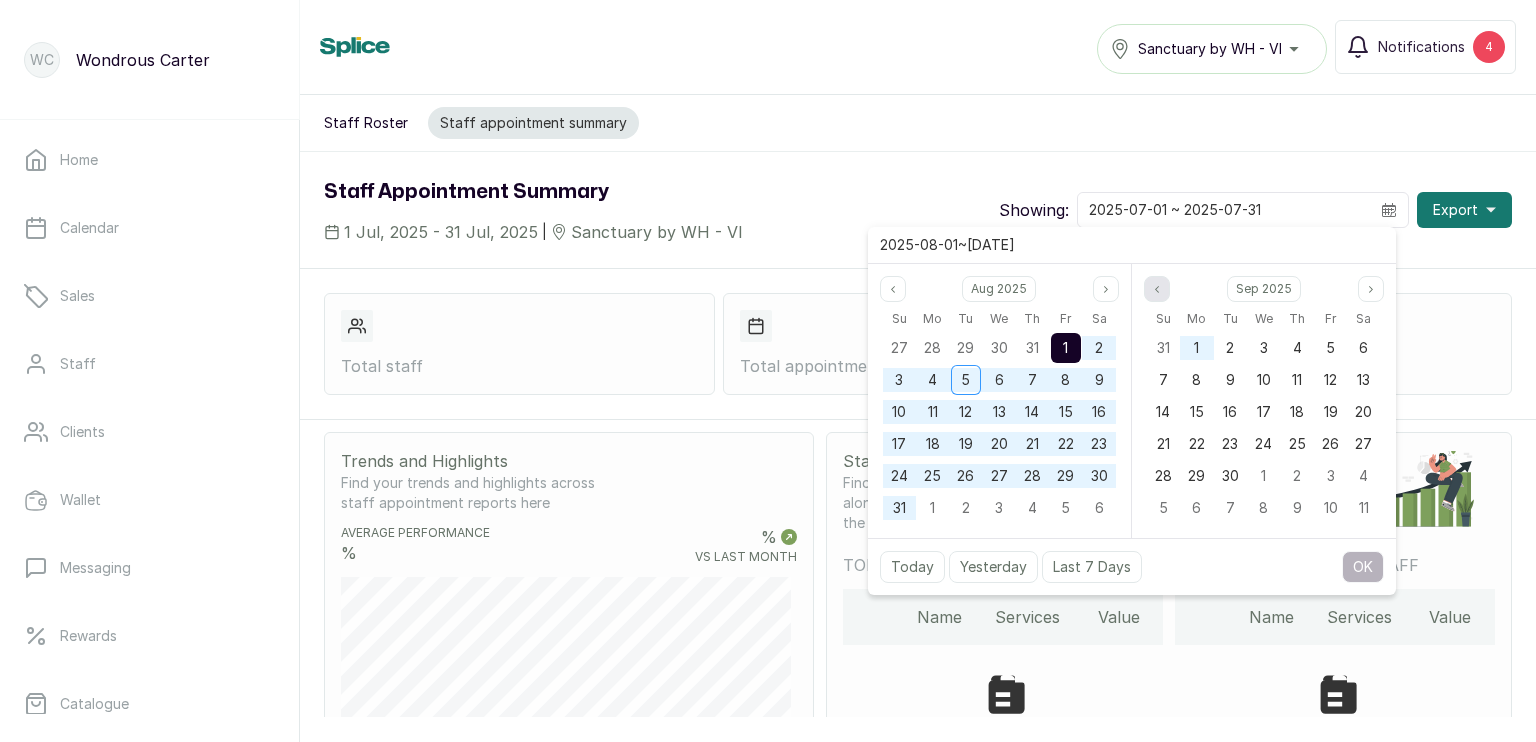 click 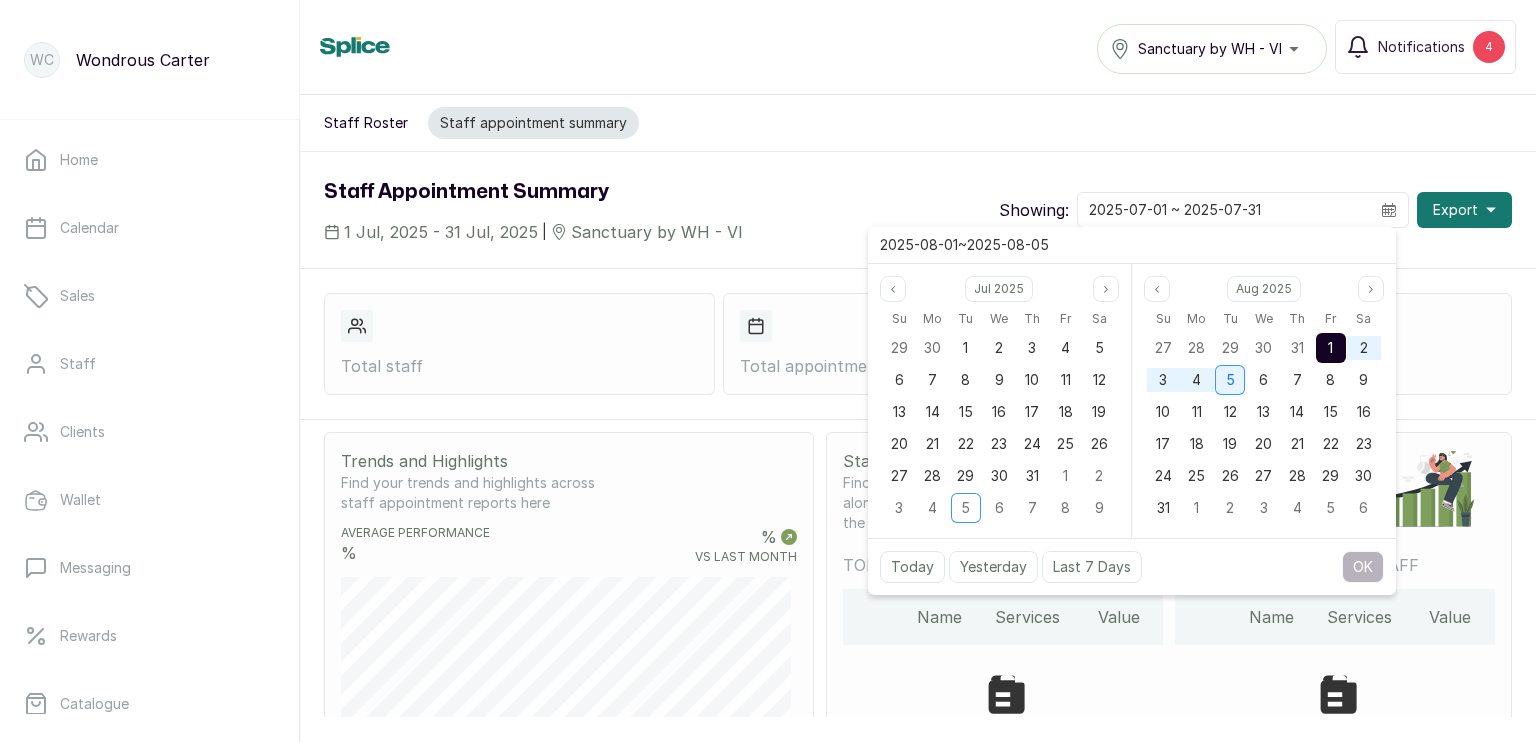 click on "5" at bounding box center (1230, 379) 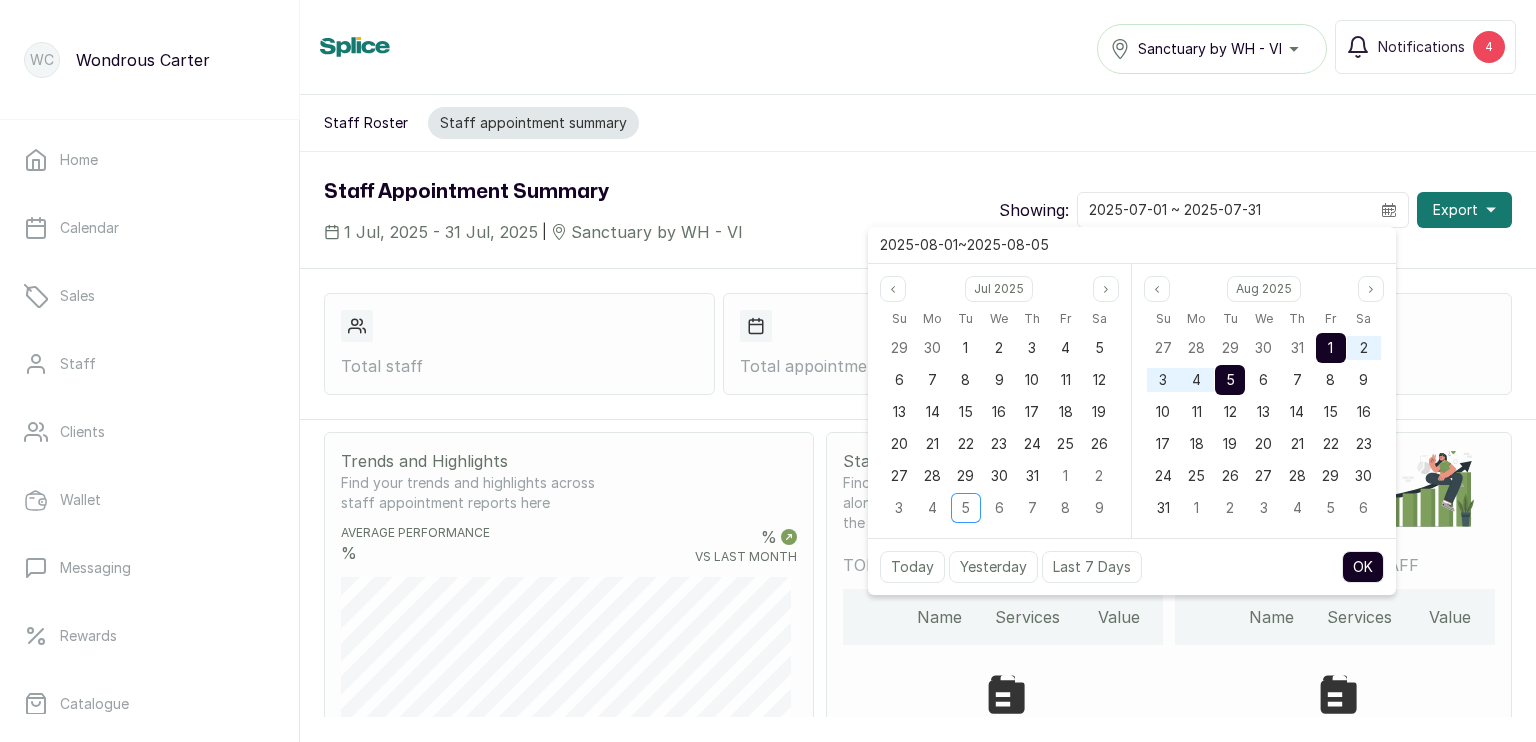 click on "OK" at bounding box center (1363, 567) 